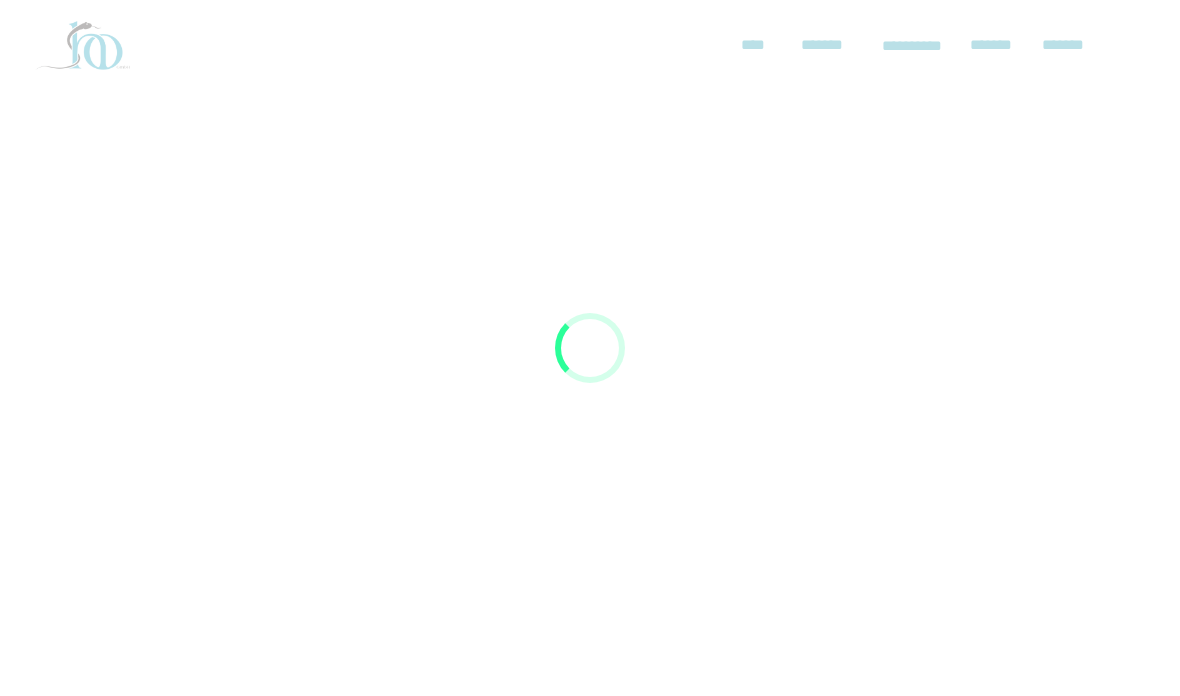 scroll, scrollTop: 0, scrollLeft: 0, axis: both 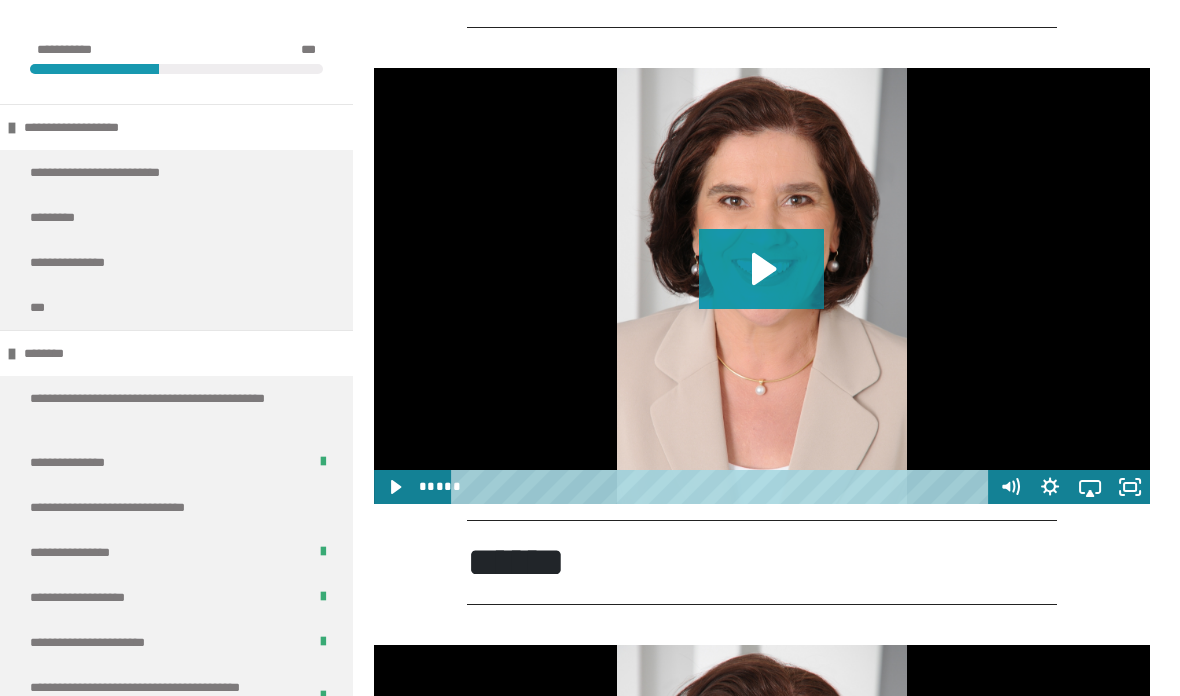 click at bounding box center [762, 286] 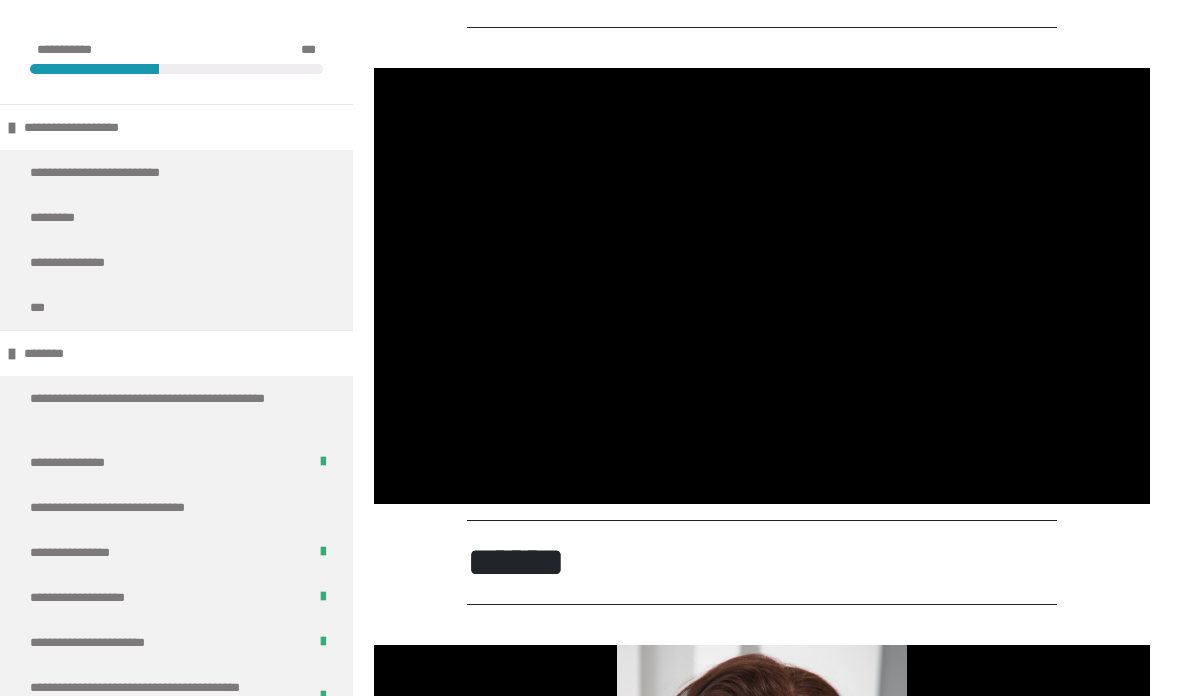 click at bounding box center (762, 286) 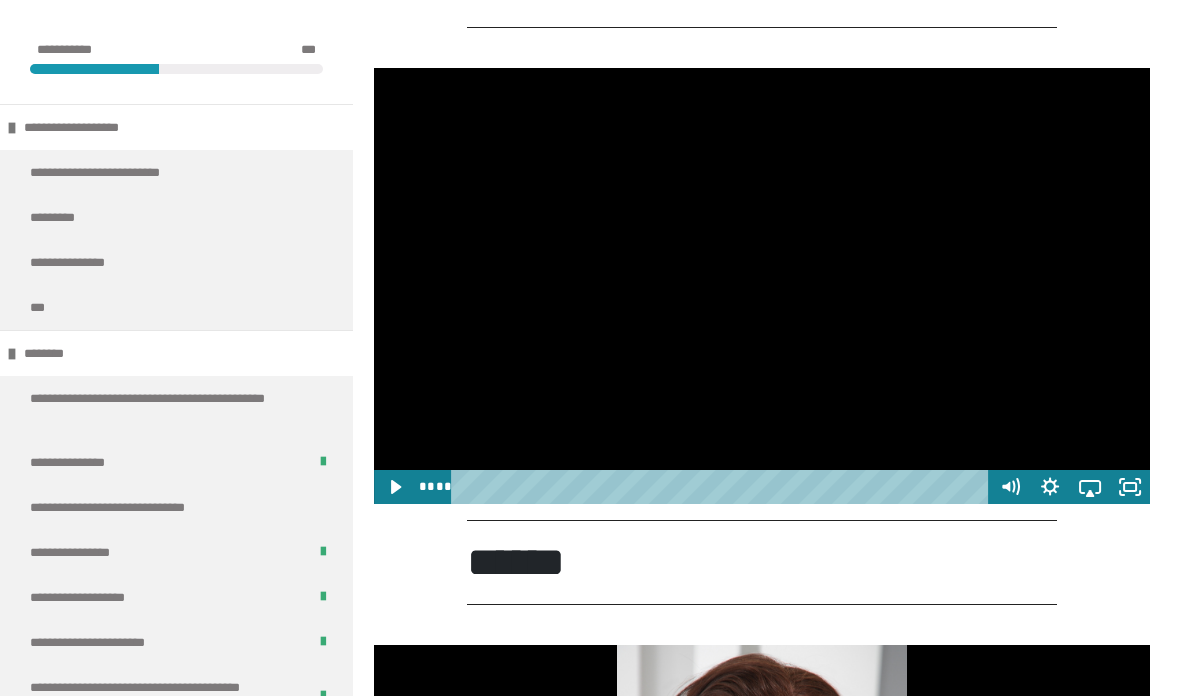 click 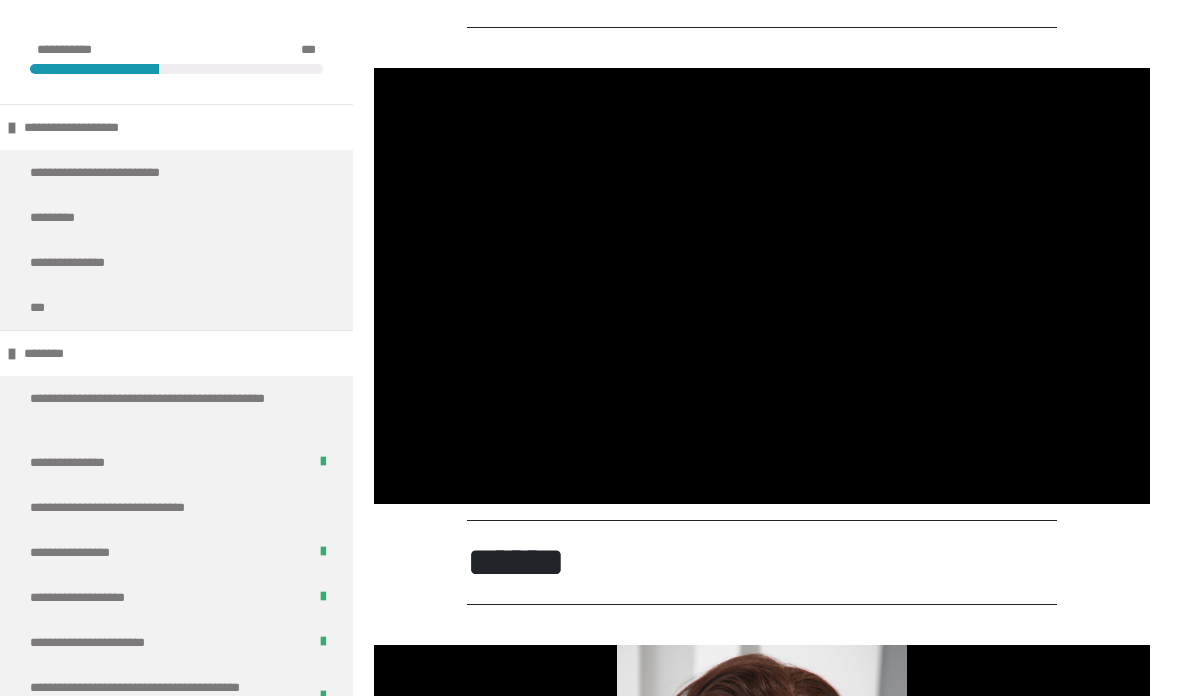 click at bounding box center [762, 286] 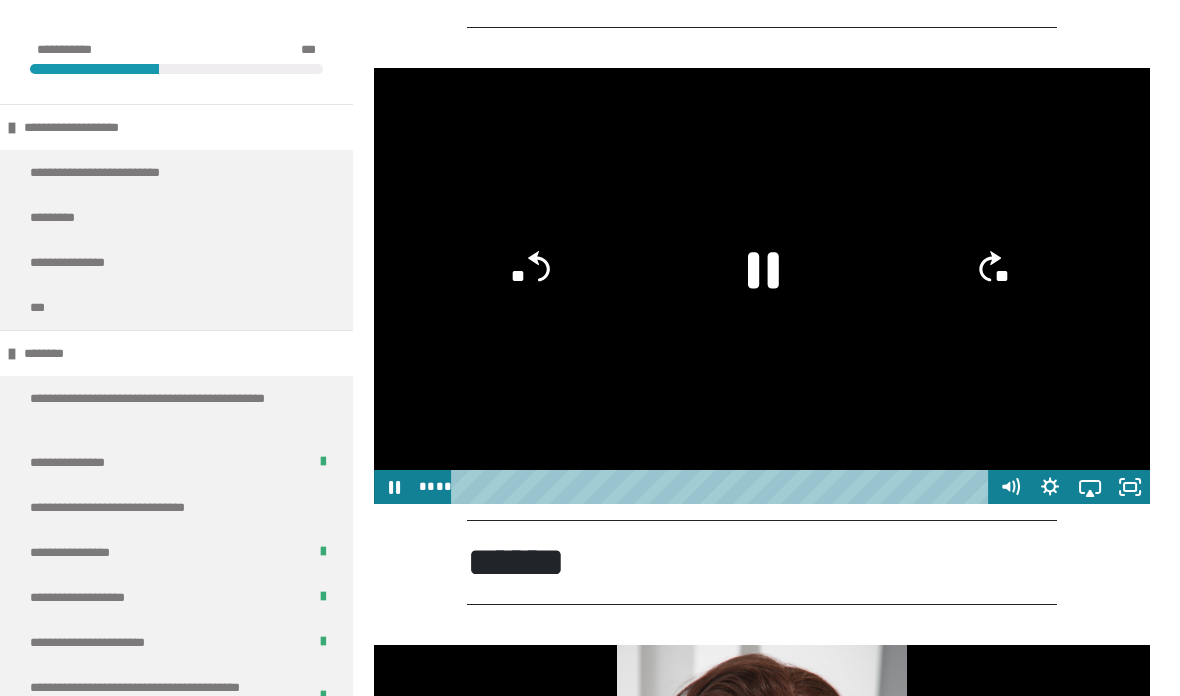 click 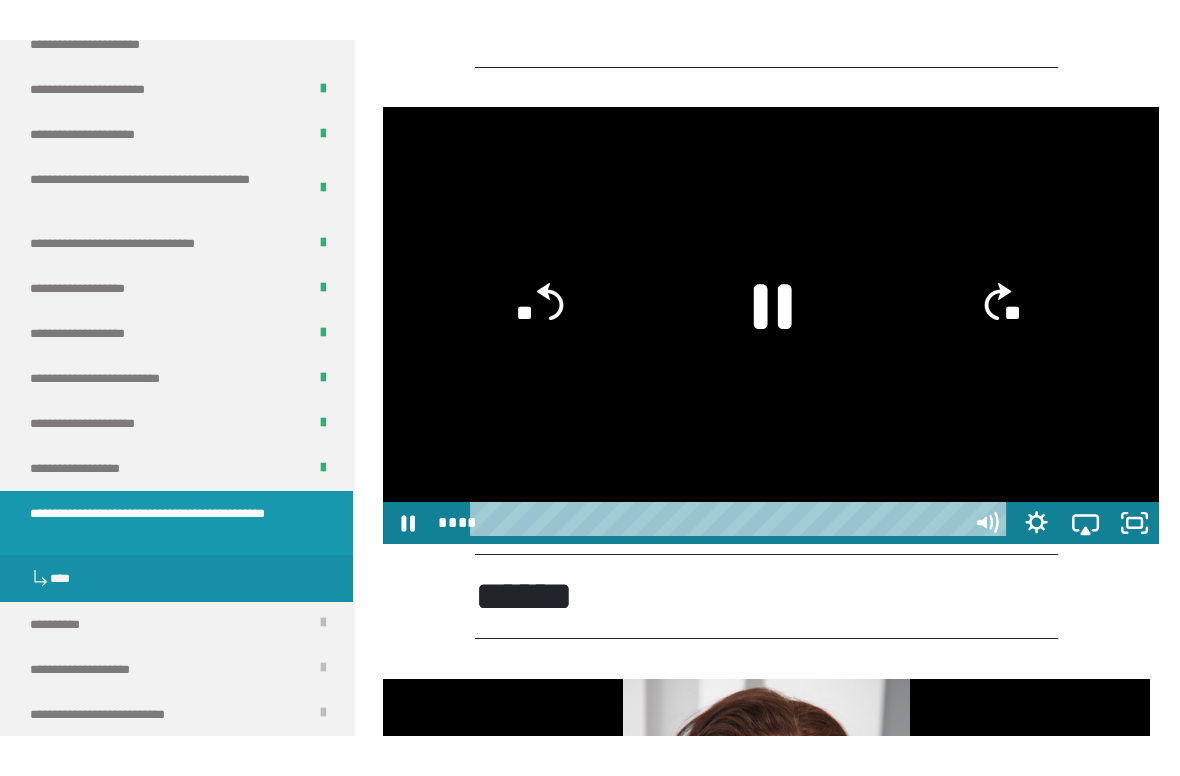 scroll, scrollTop: 0, scrollLeft: 0, axis: both 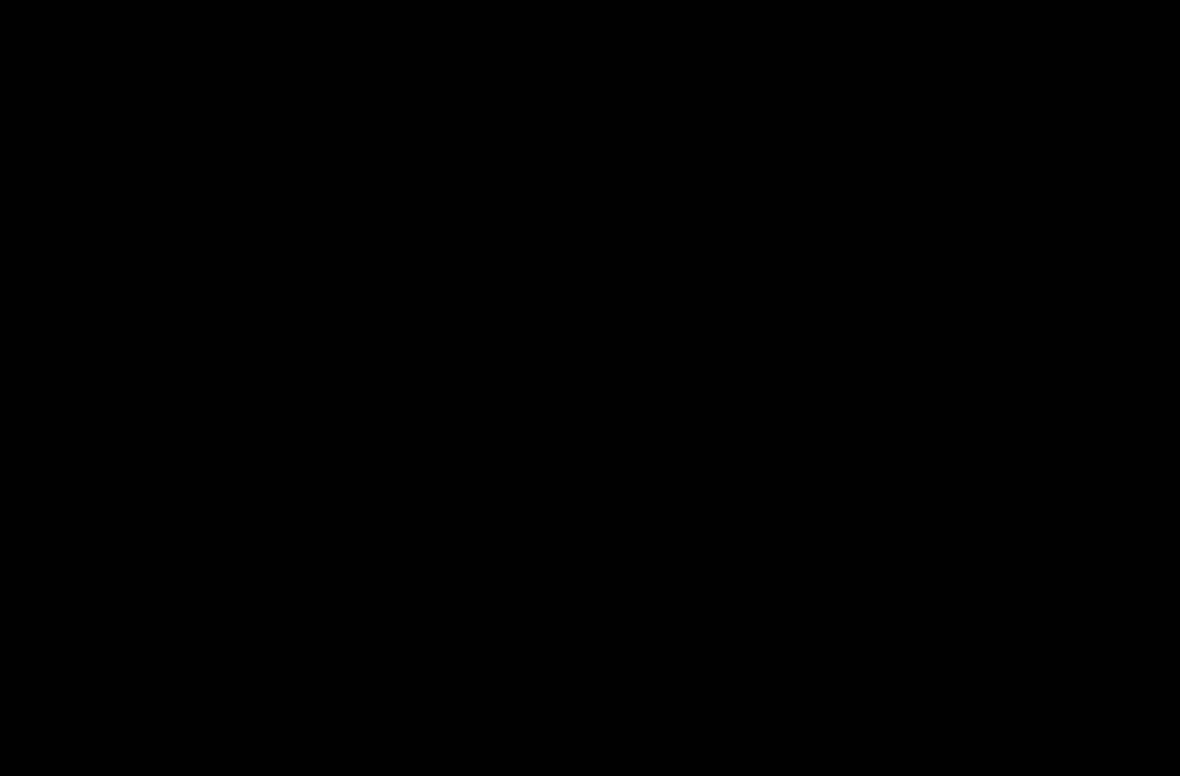 click at bounding box center [590, 388] 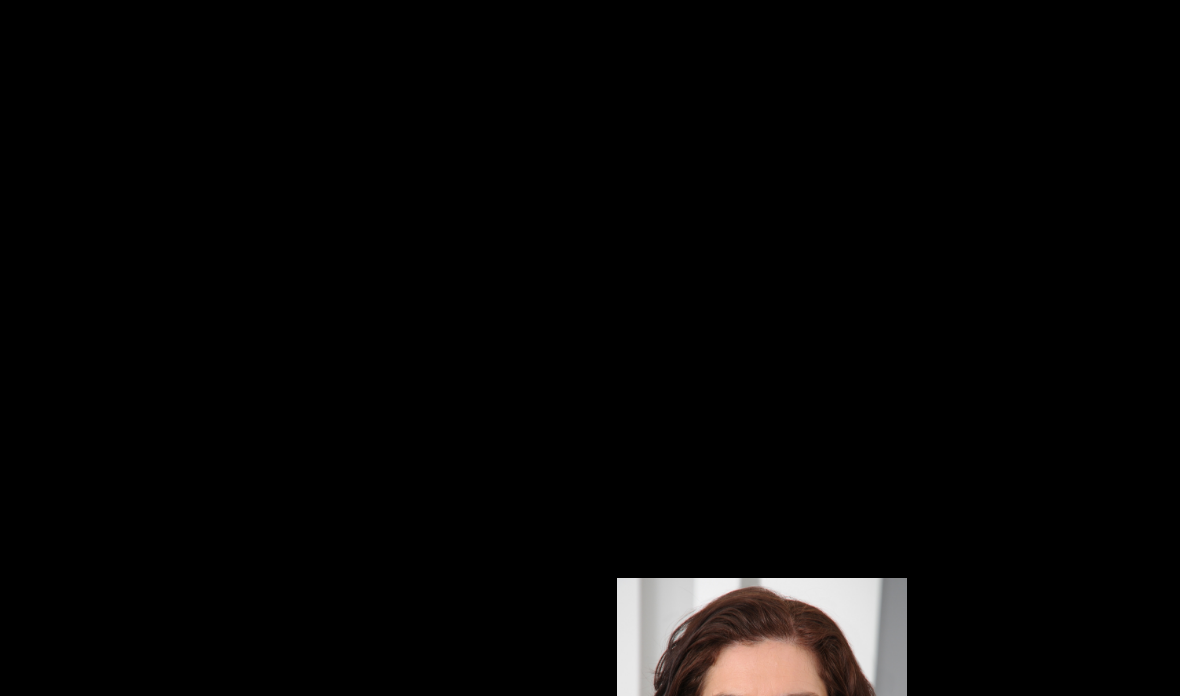 scroll, scrollTop: 1657, scrollLeft: 0, axis: vertical 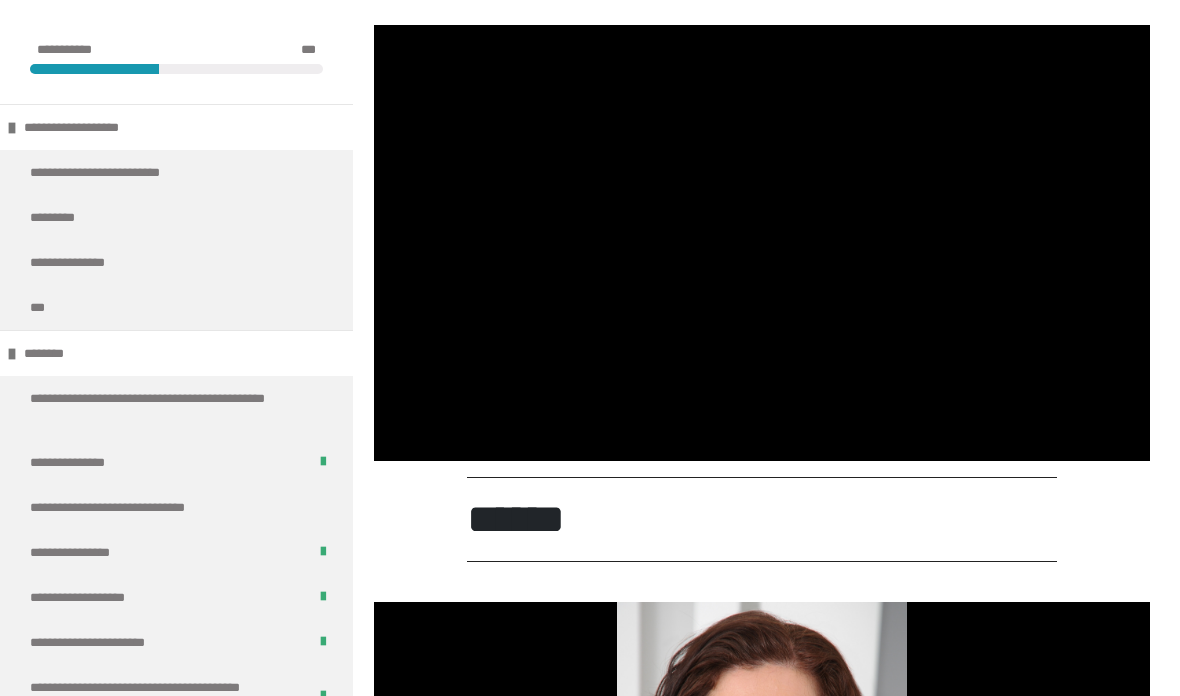 click at bounding box center (762, 243) 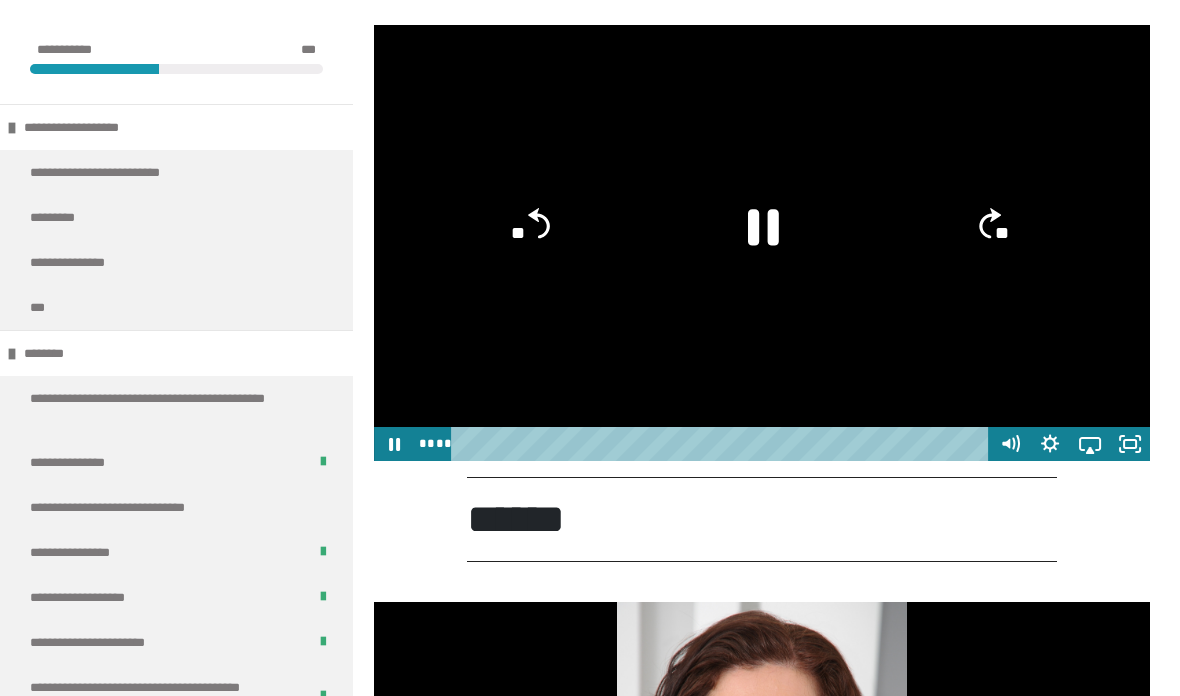 click 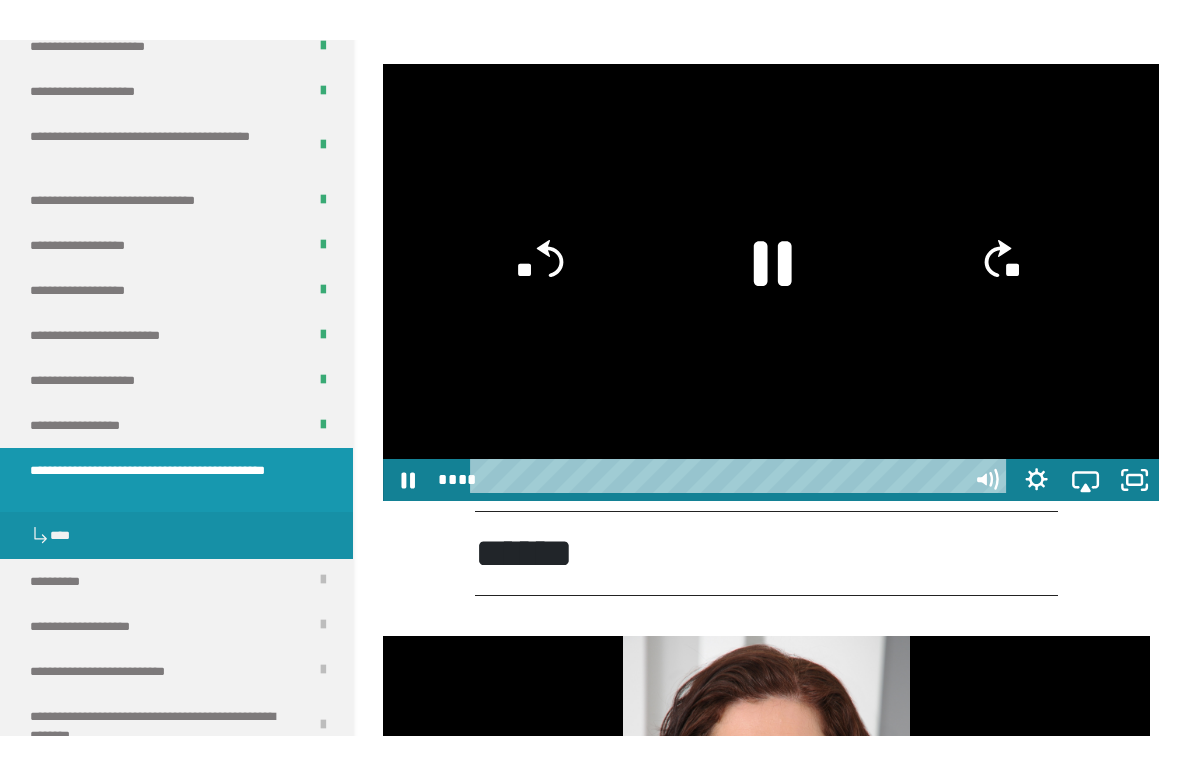 scroll, scrollTop: 0, scrollLeft: 0, axis: both 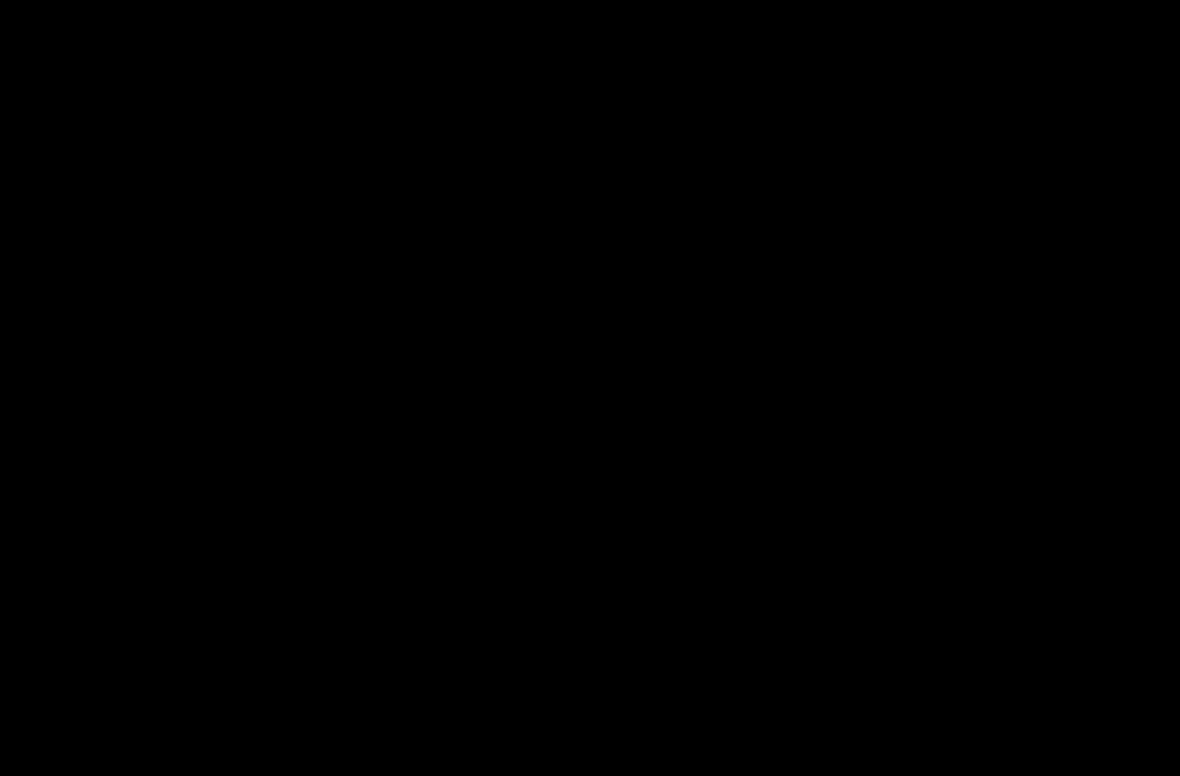 click at bounding box center (590, 388) 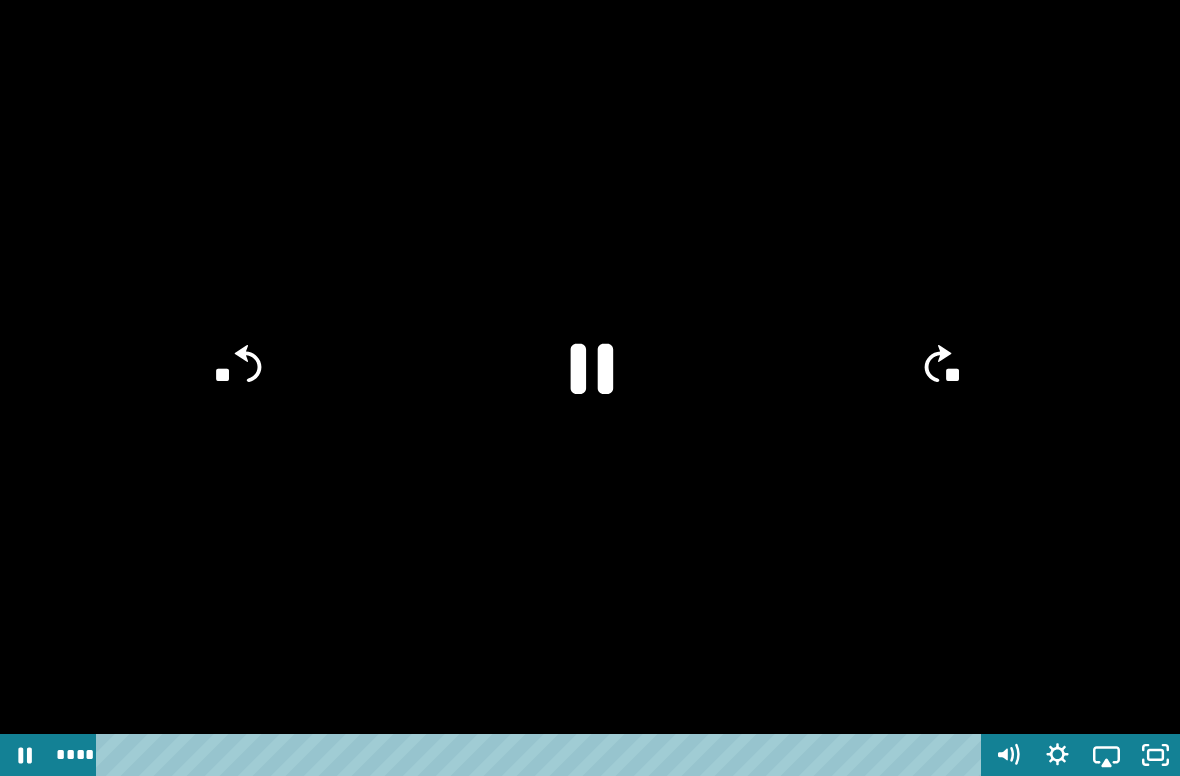 click 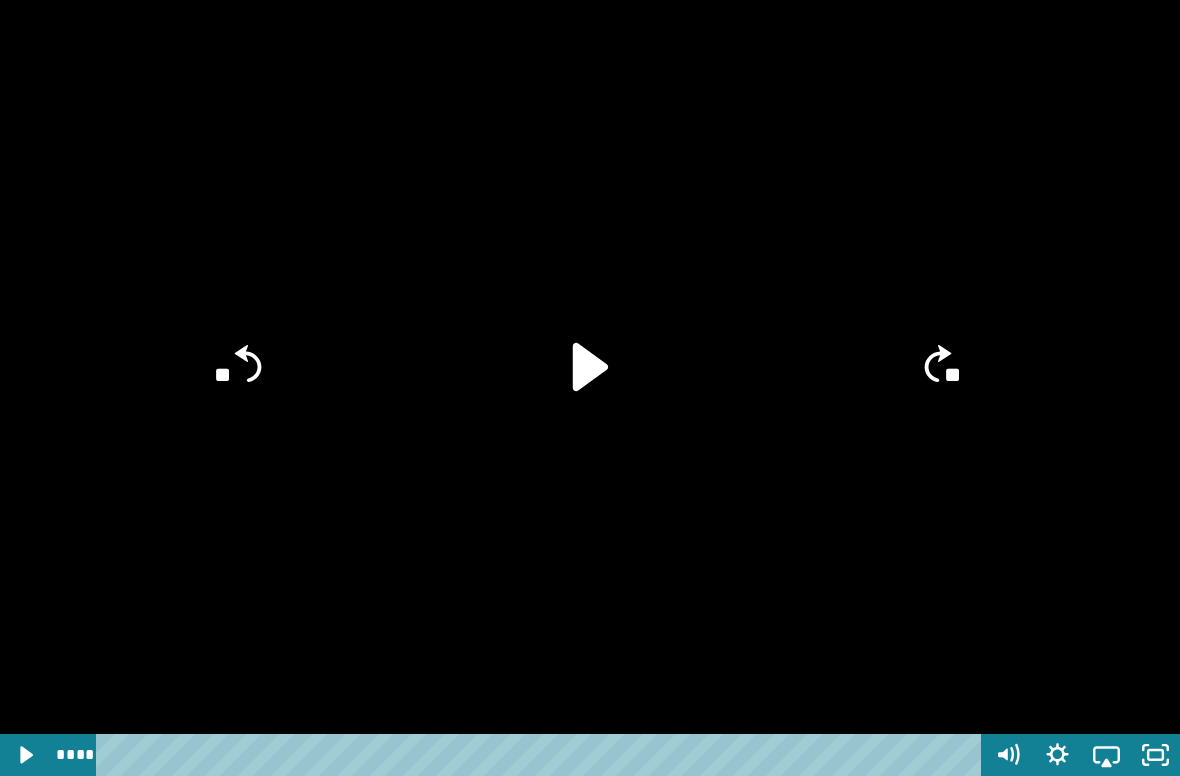 click 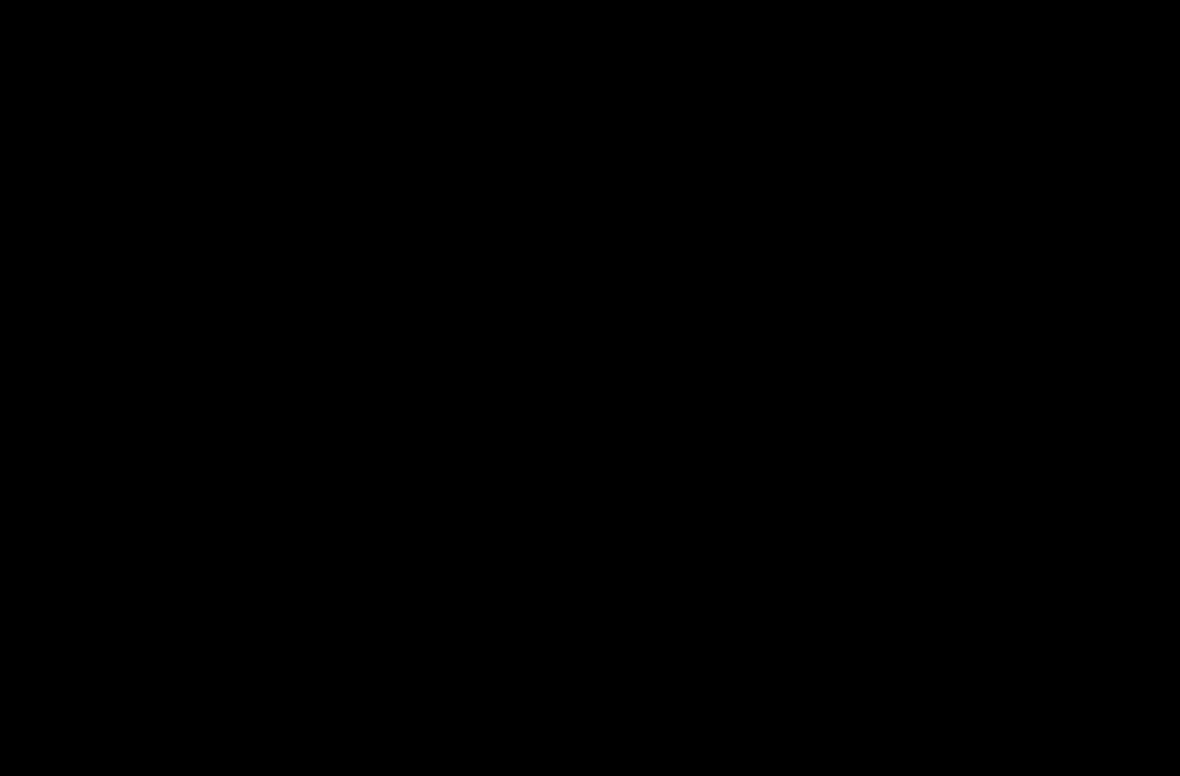 click at bounding box center (590, 388) 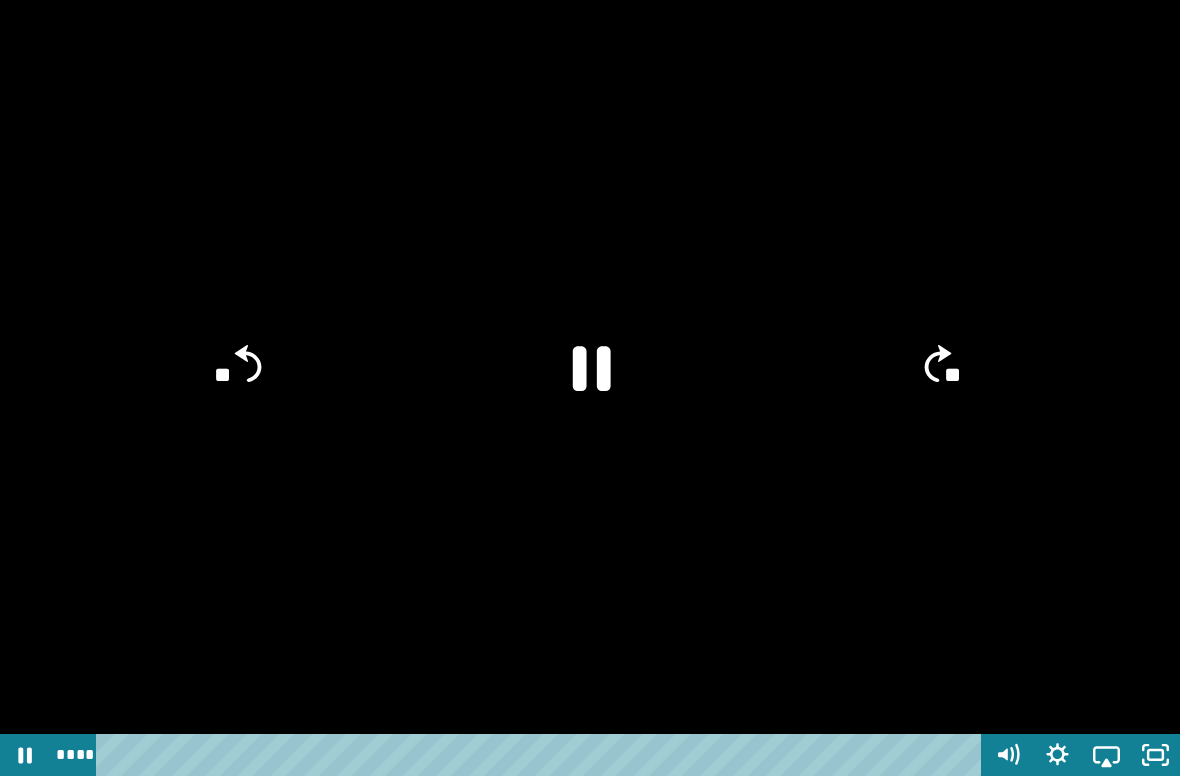 click on "**" 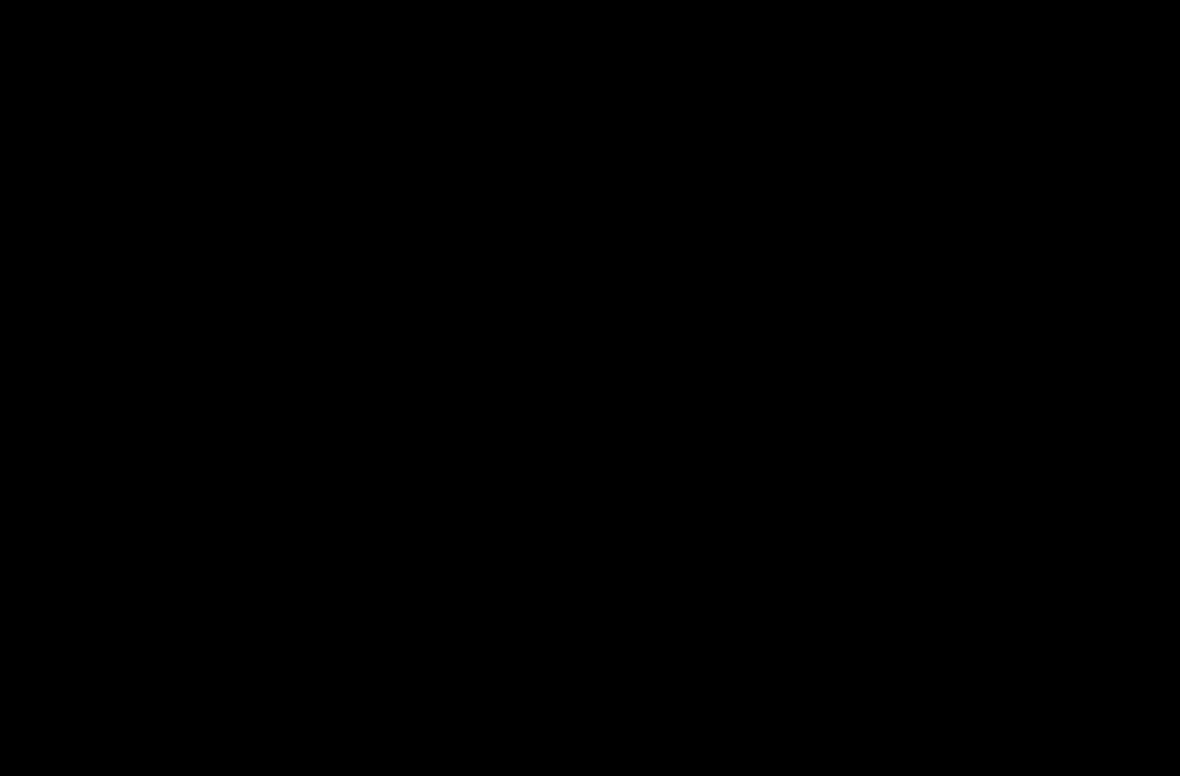 click at bounding box center (590, 388) 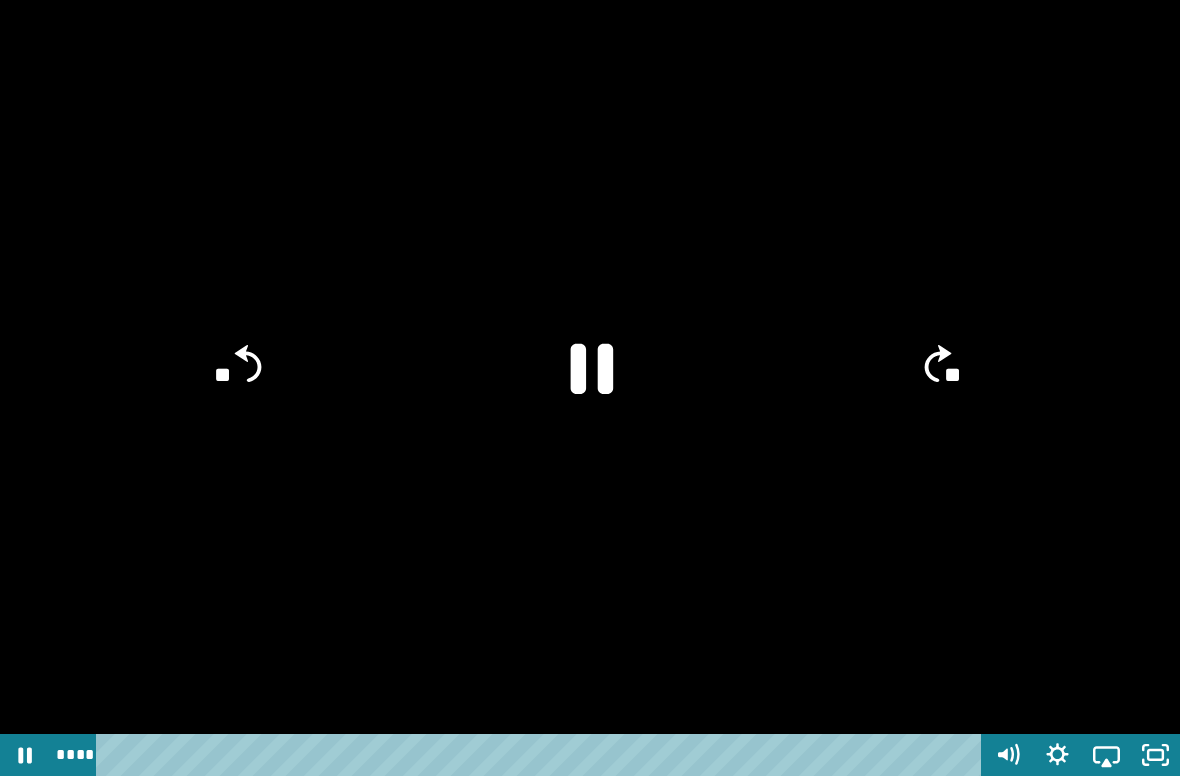 click 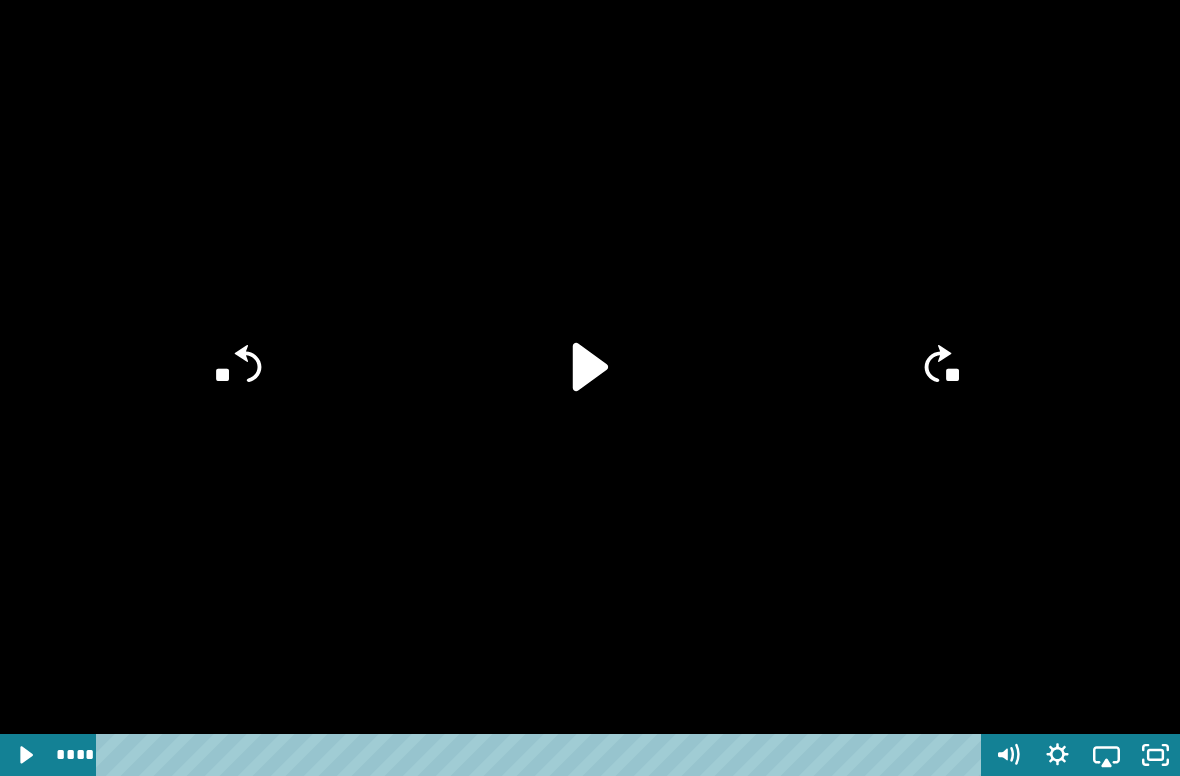 click at bounding box center [590, 388] 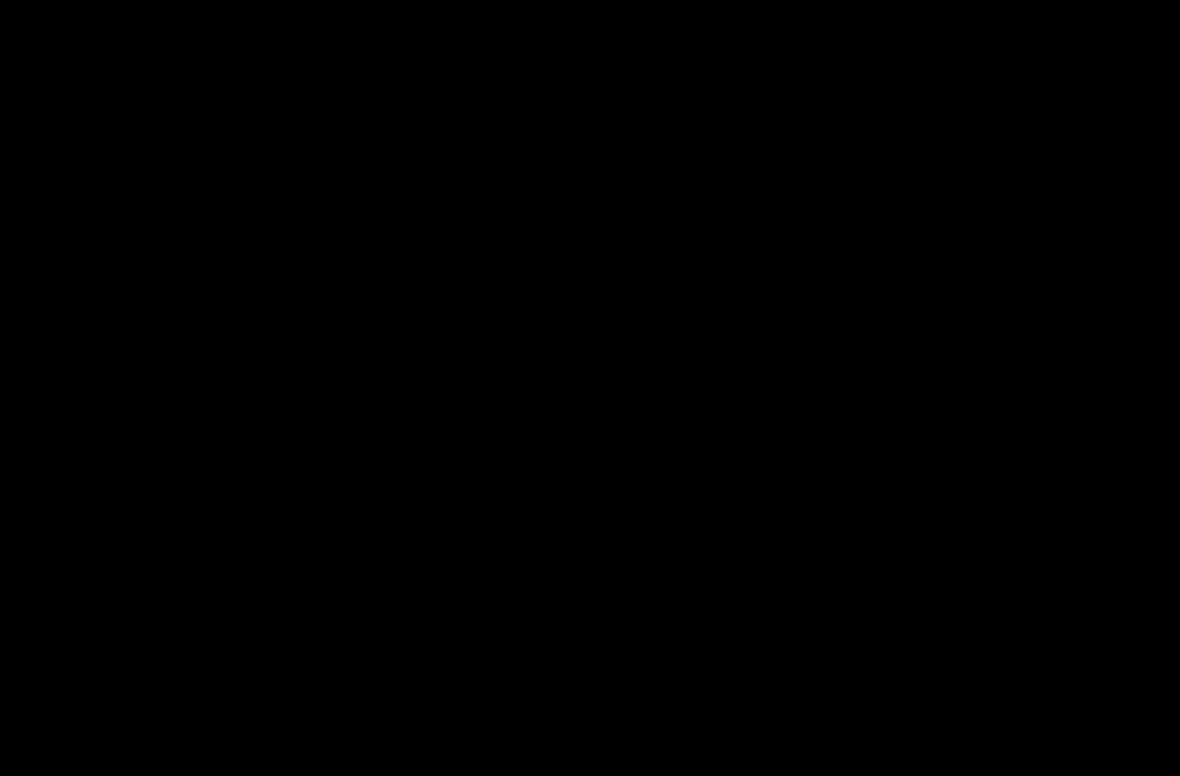 click at bounding box center (590, 388) 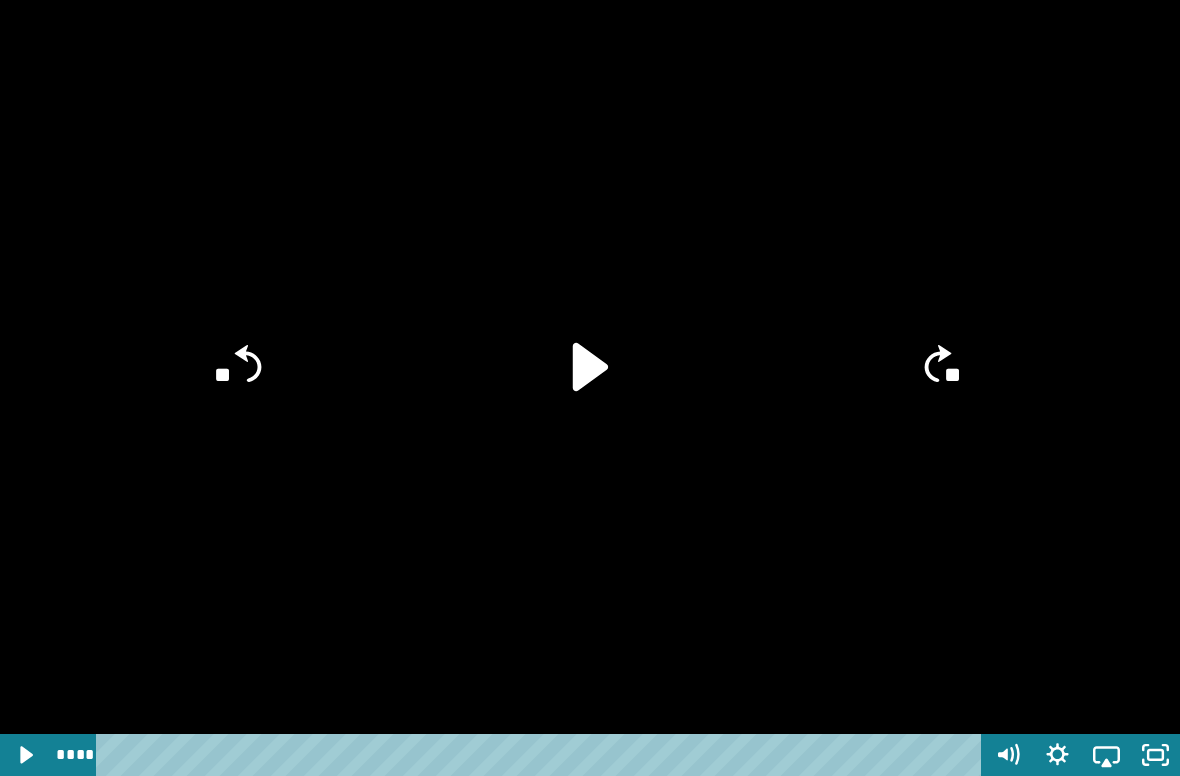 click 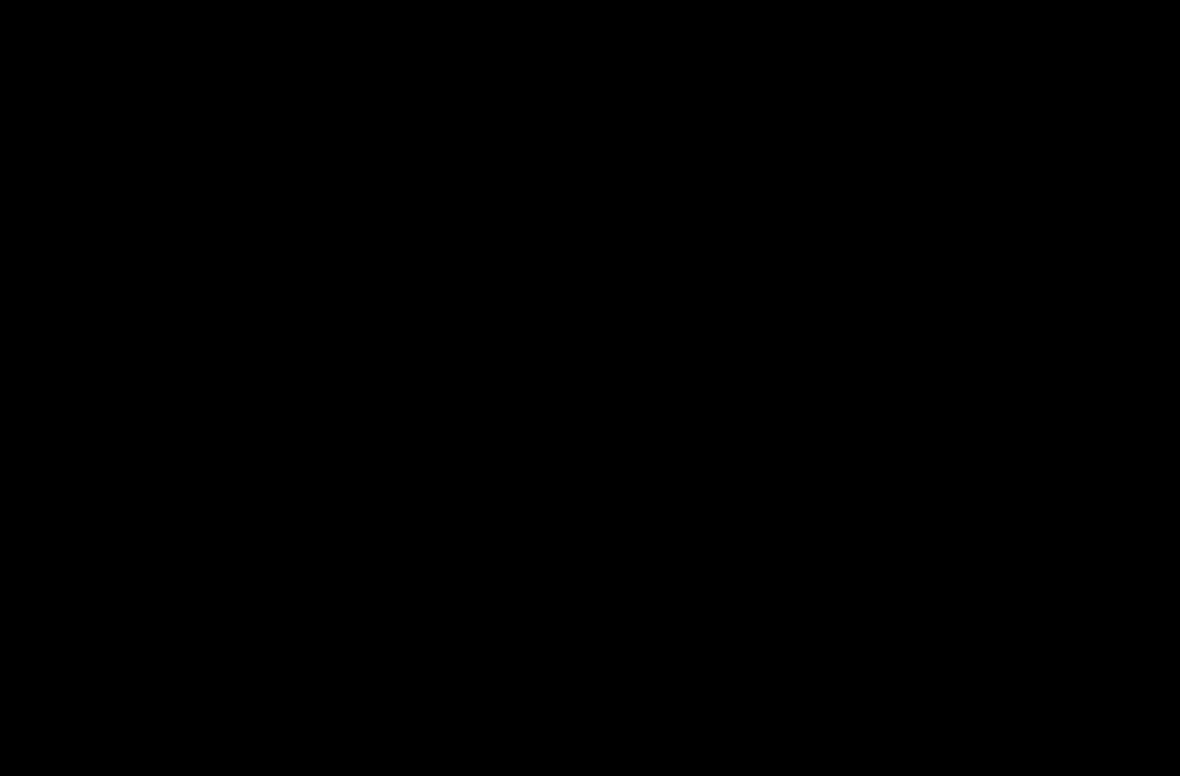 click at bounding box center [590, 388] 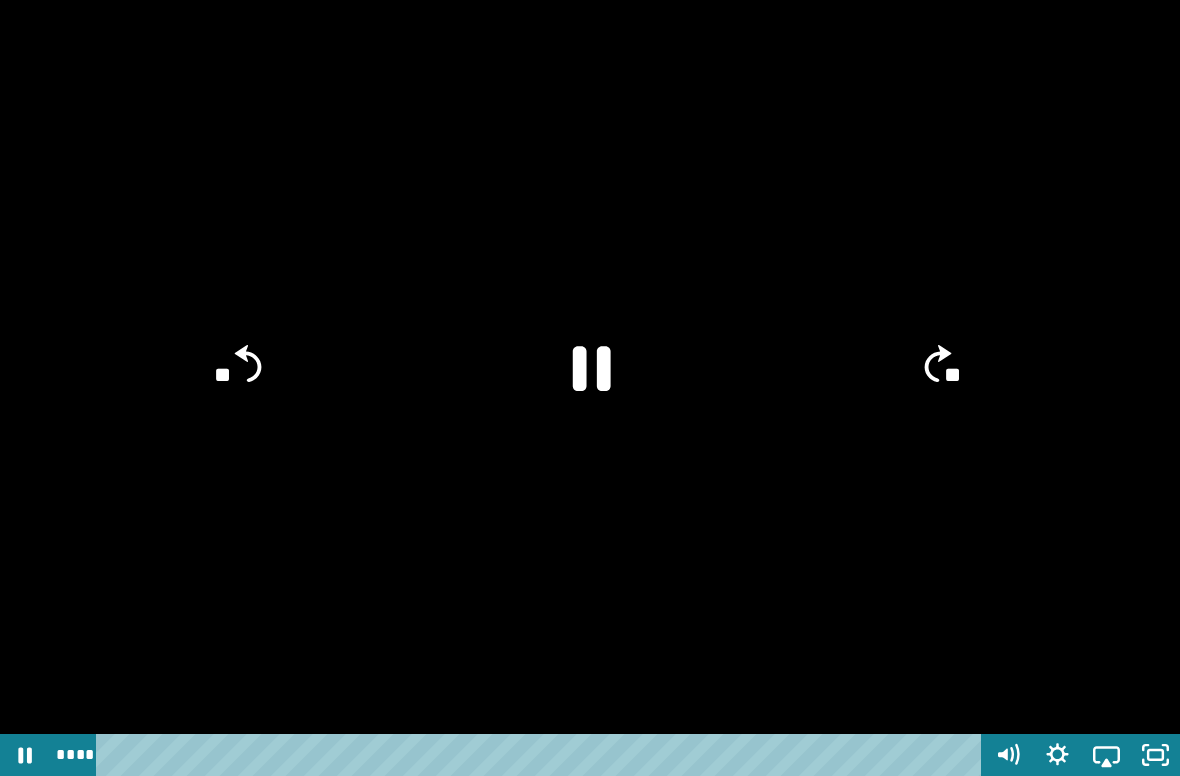 click at bounding box center [590, 388] 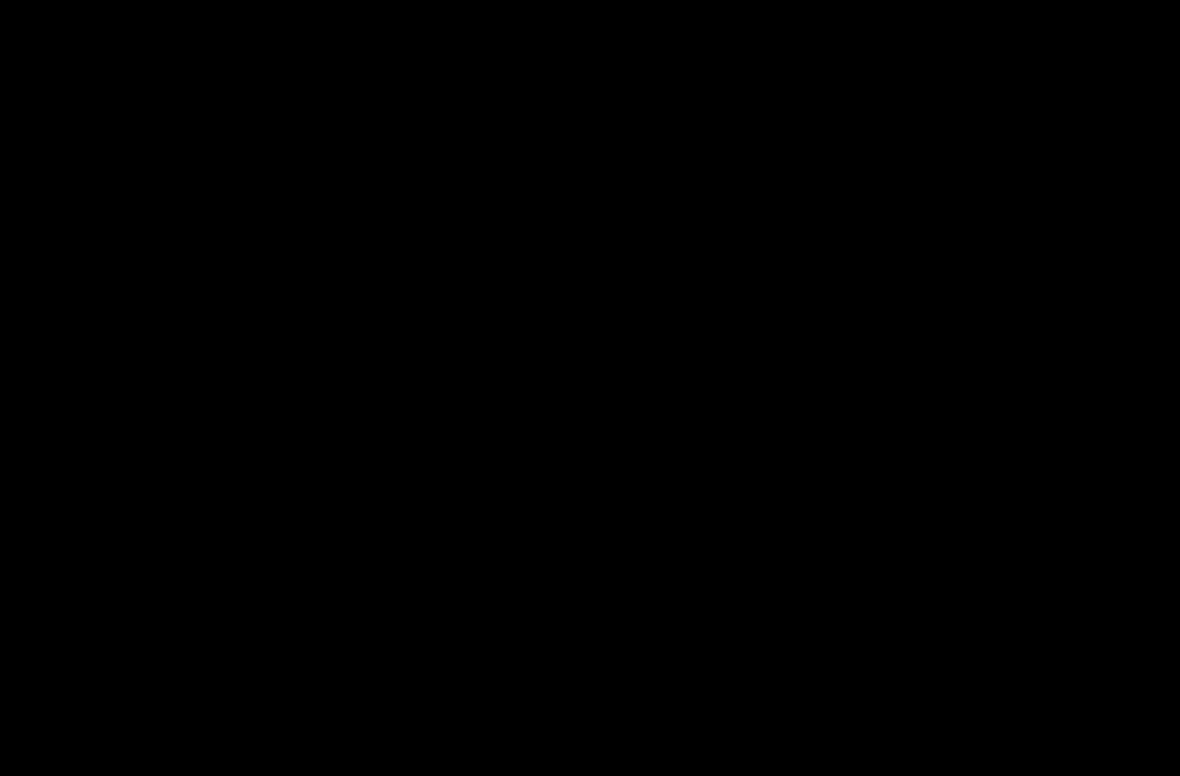 click at bounding box center (590, 388) 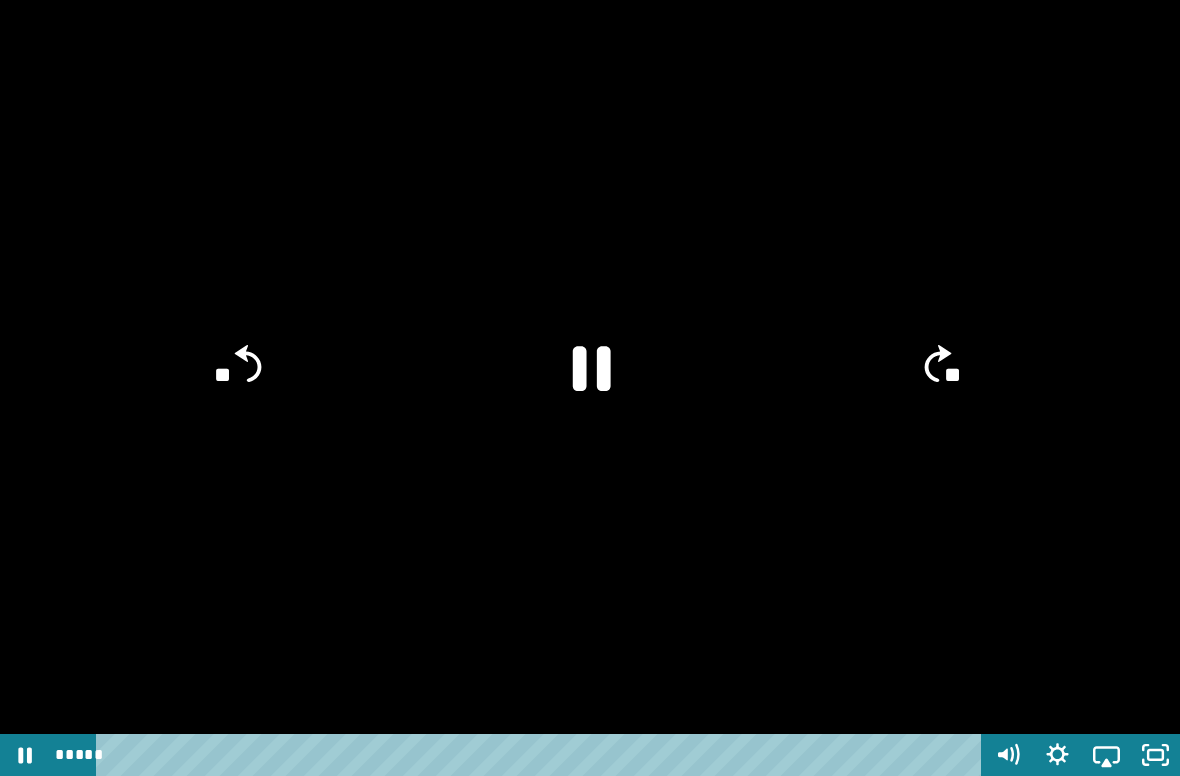 click on "**" 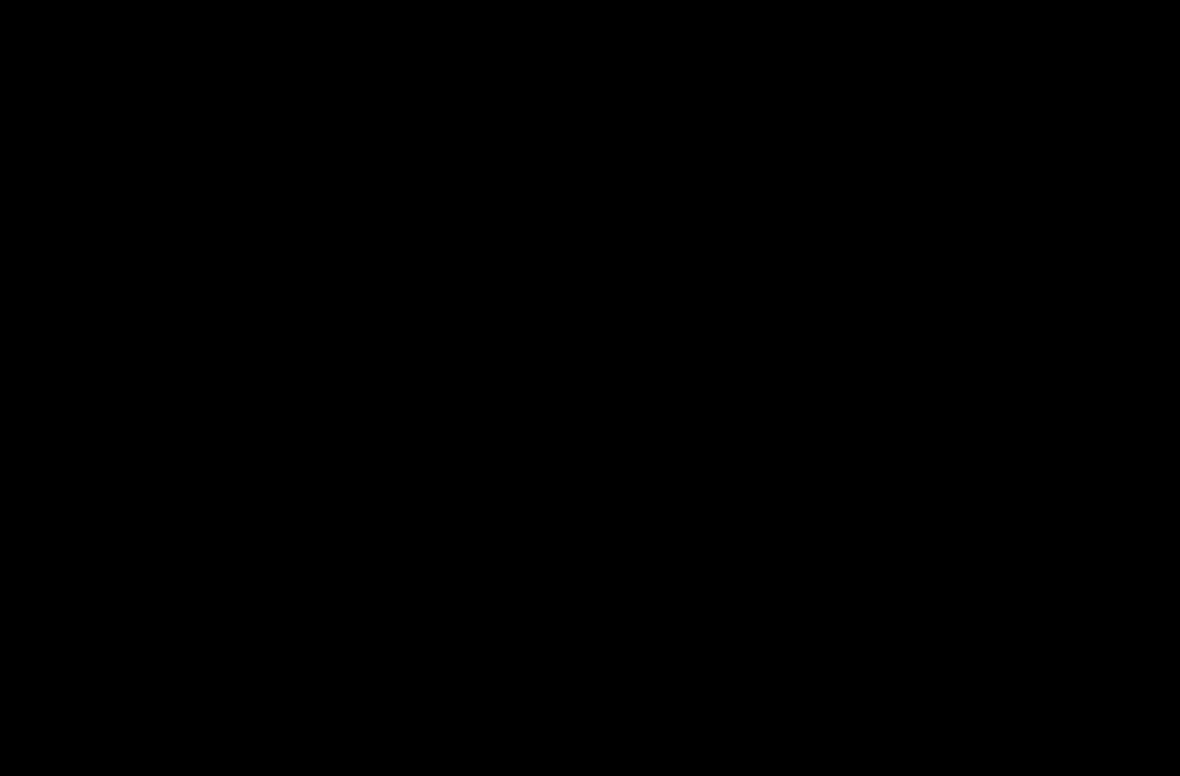 click at bounding box center [590, 388] 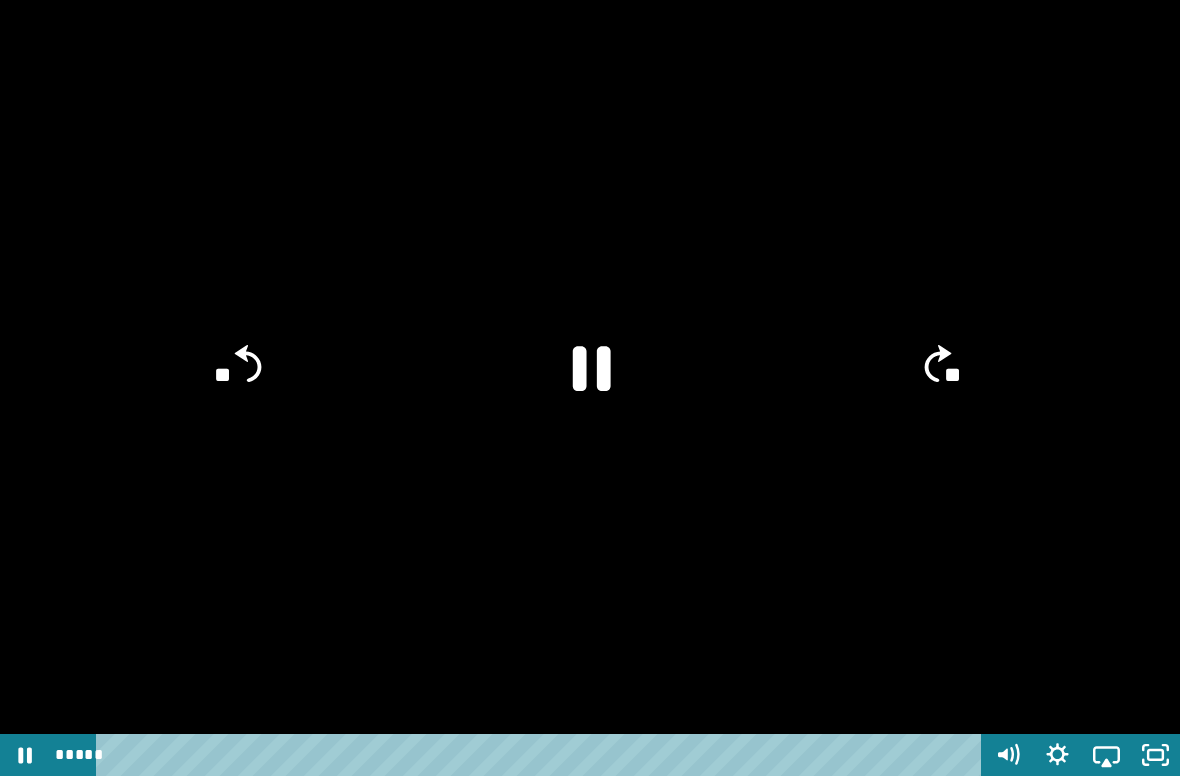 click at bounding box center [590, 388] 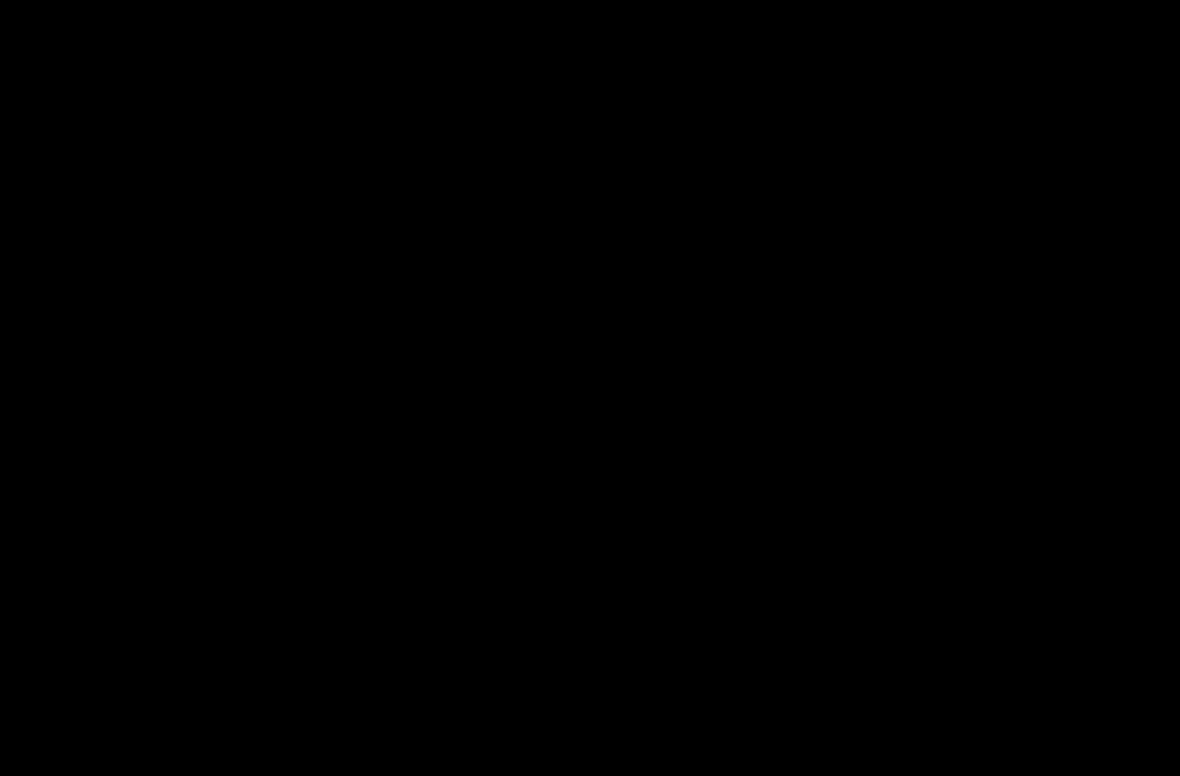click at bounding box center [590, 388] 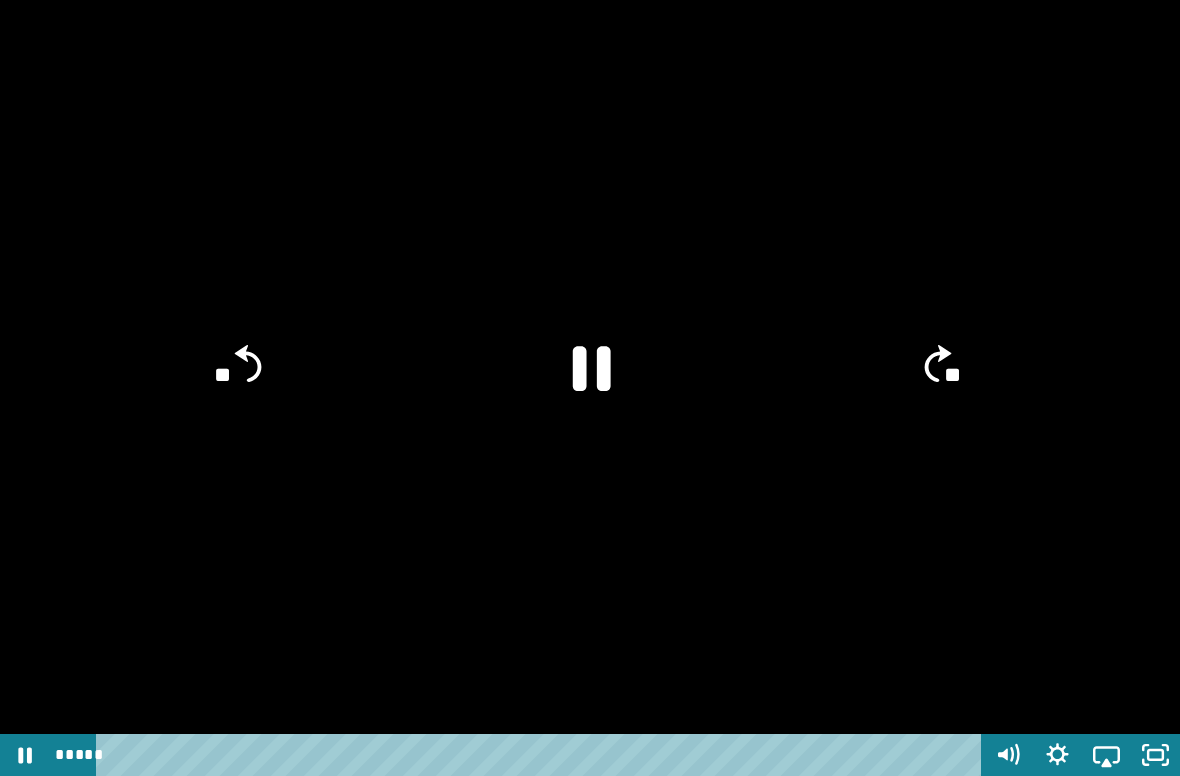 click on "**" 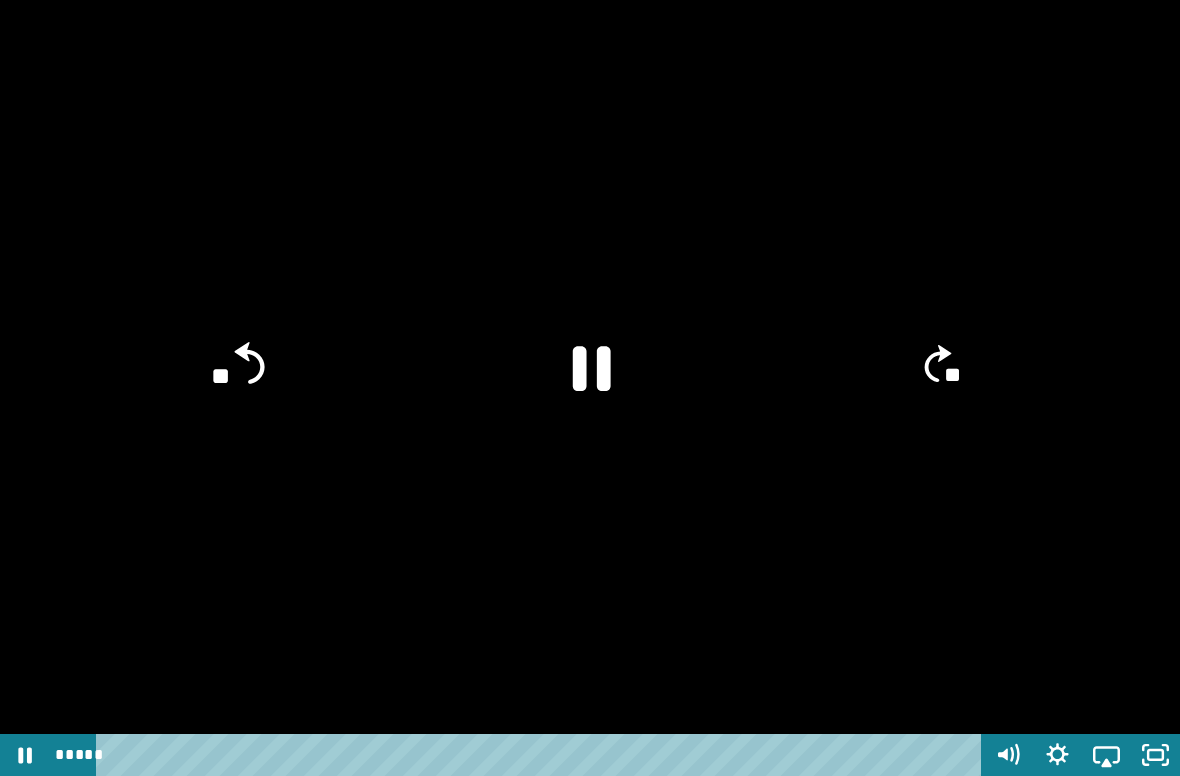 click on "**" 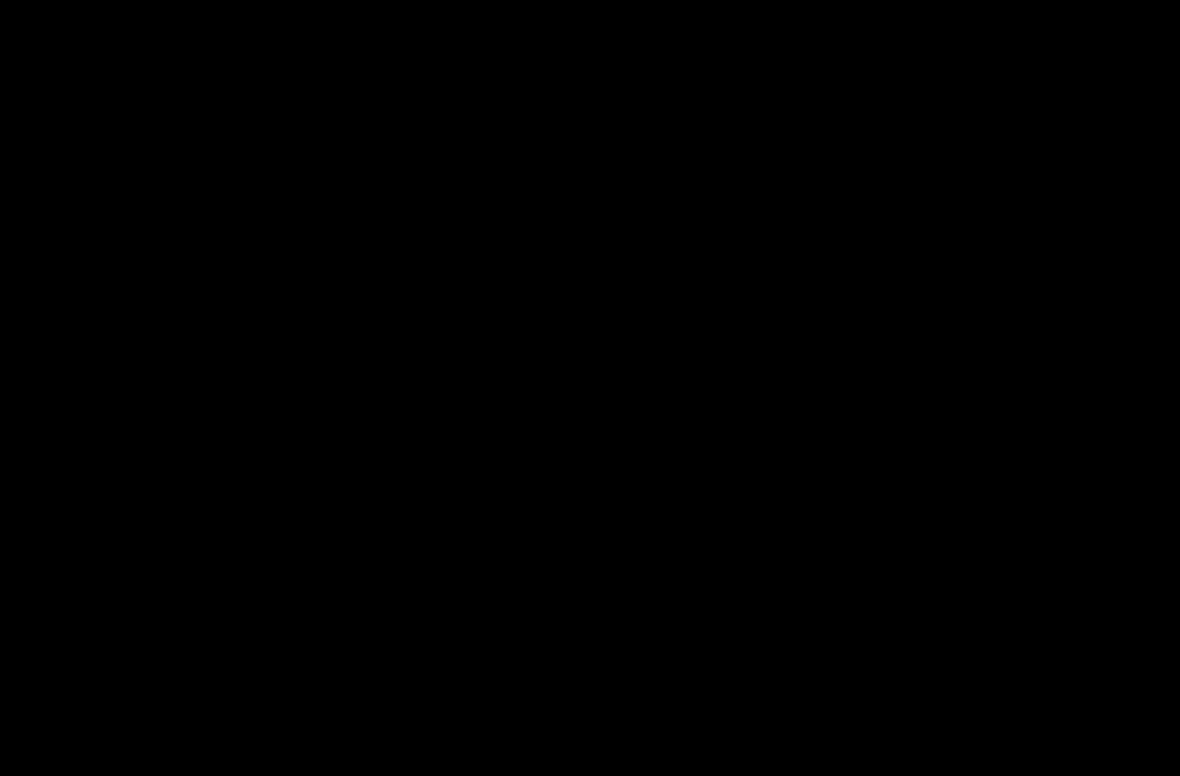 click at bounding box center [590, 388] 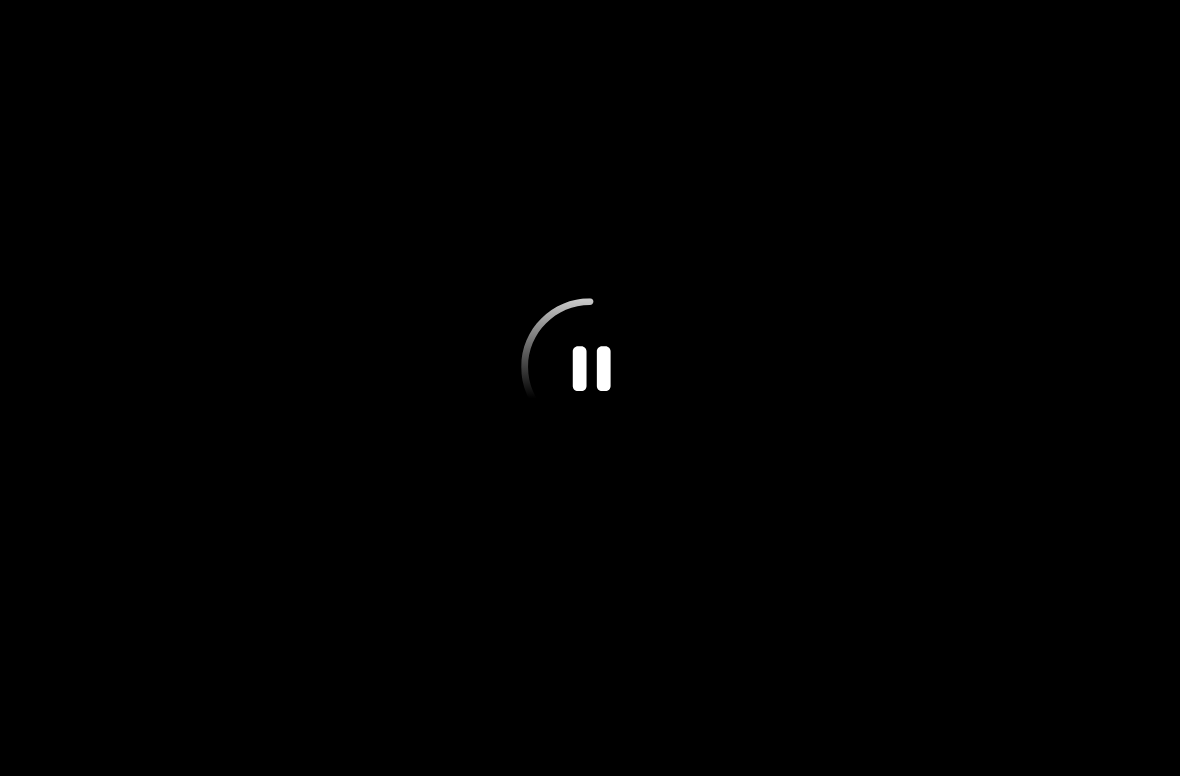 click 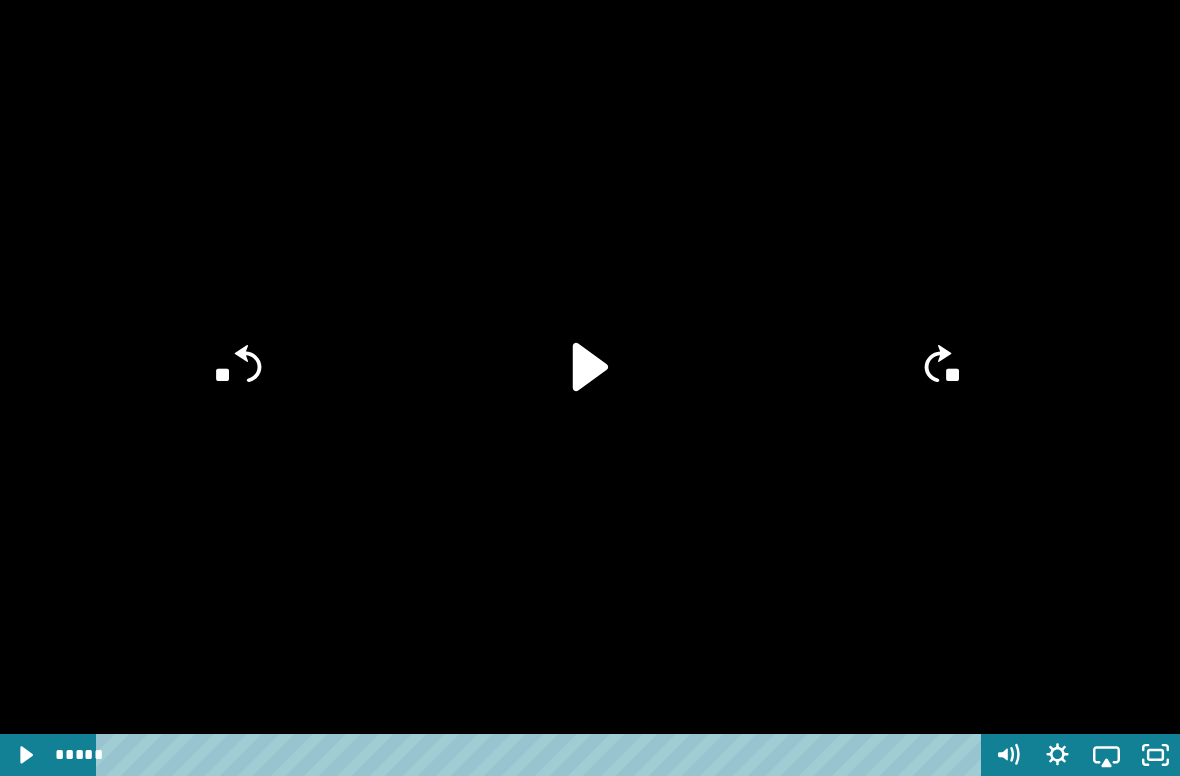 click 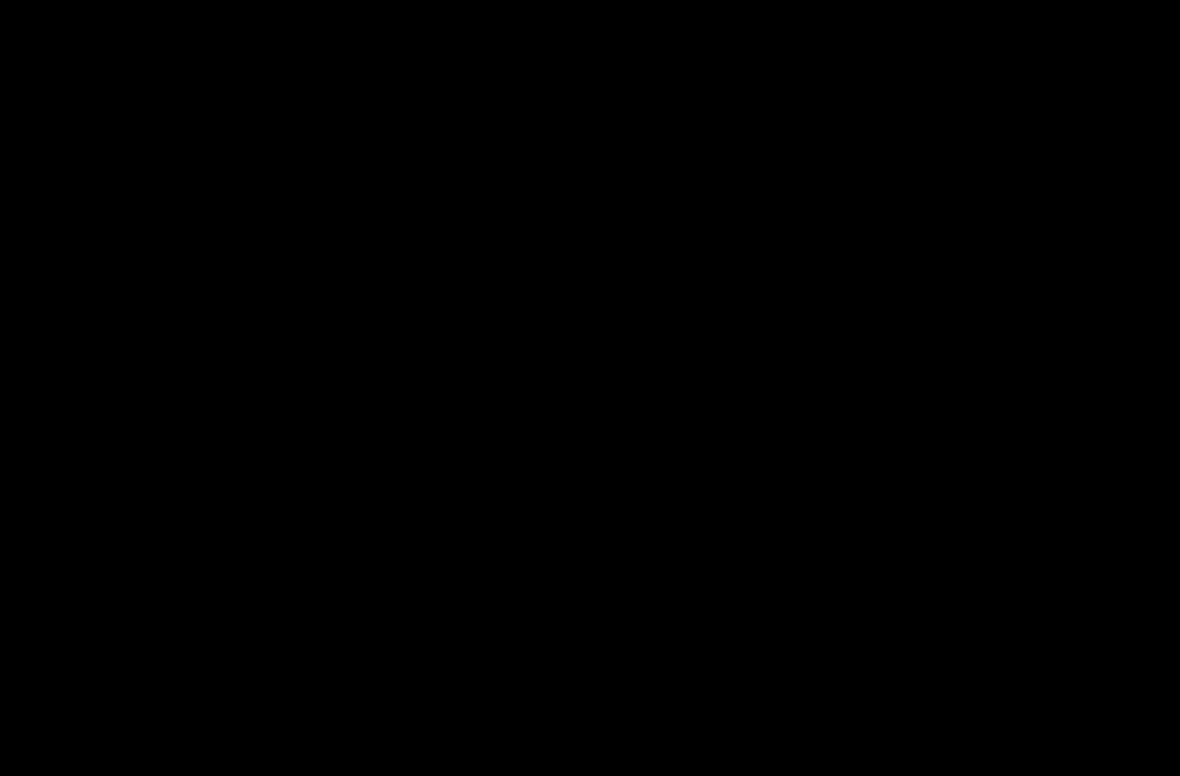 click at bounding box center (590, 388) 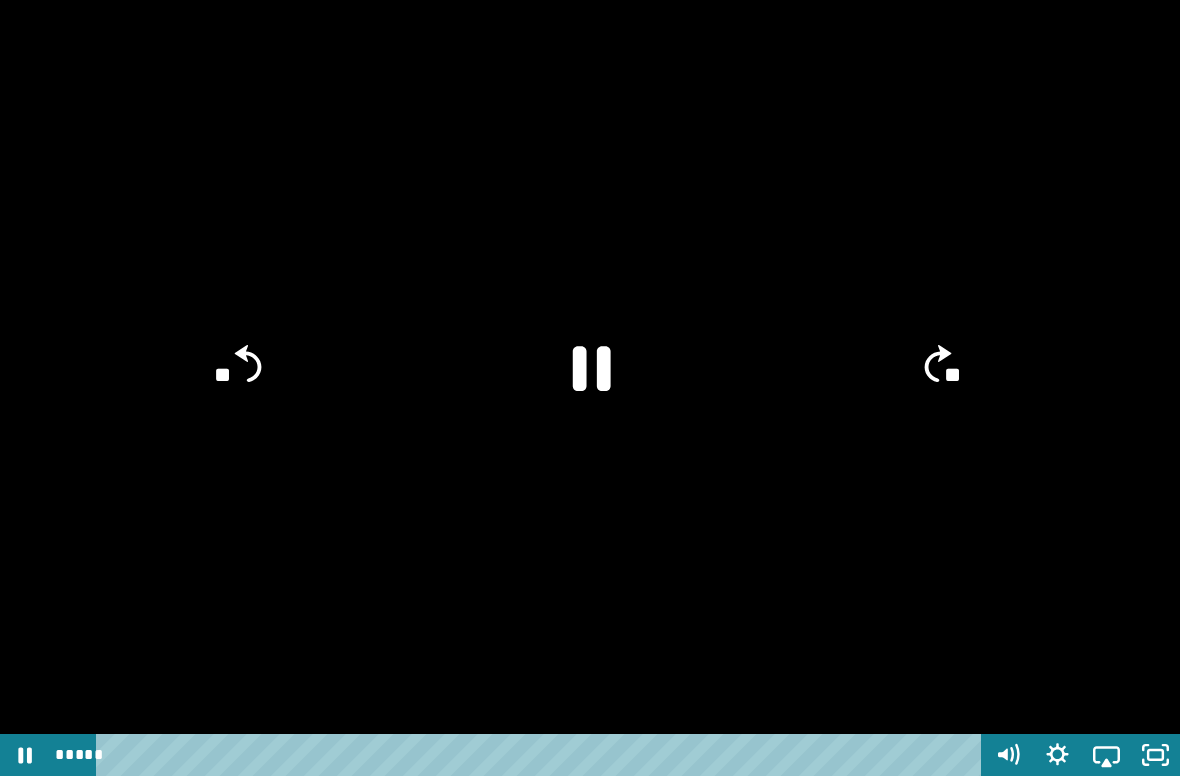 click 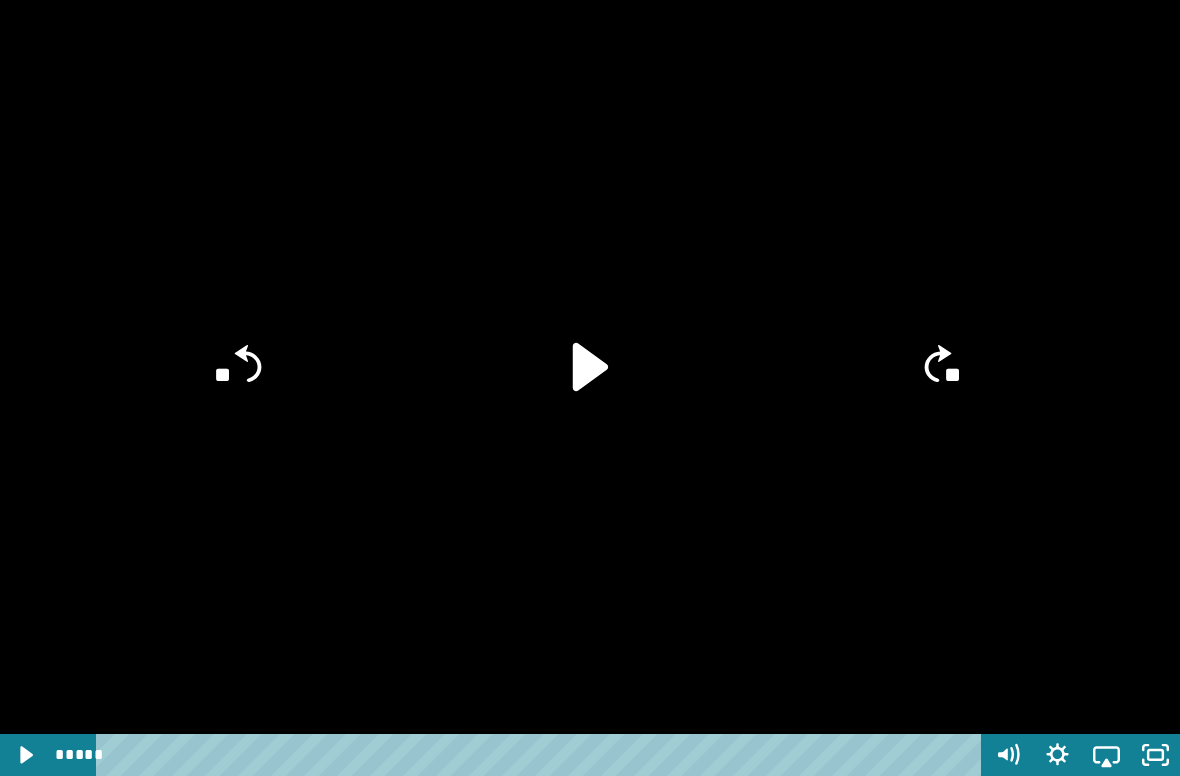 click at bounding box center [590, 388] 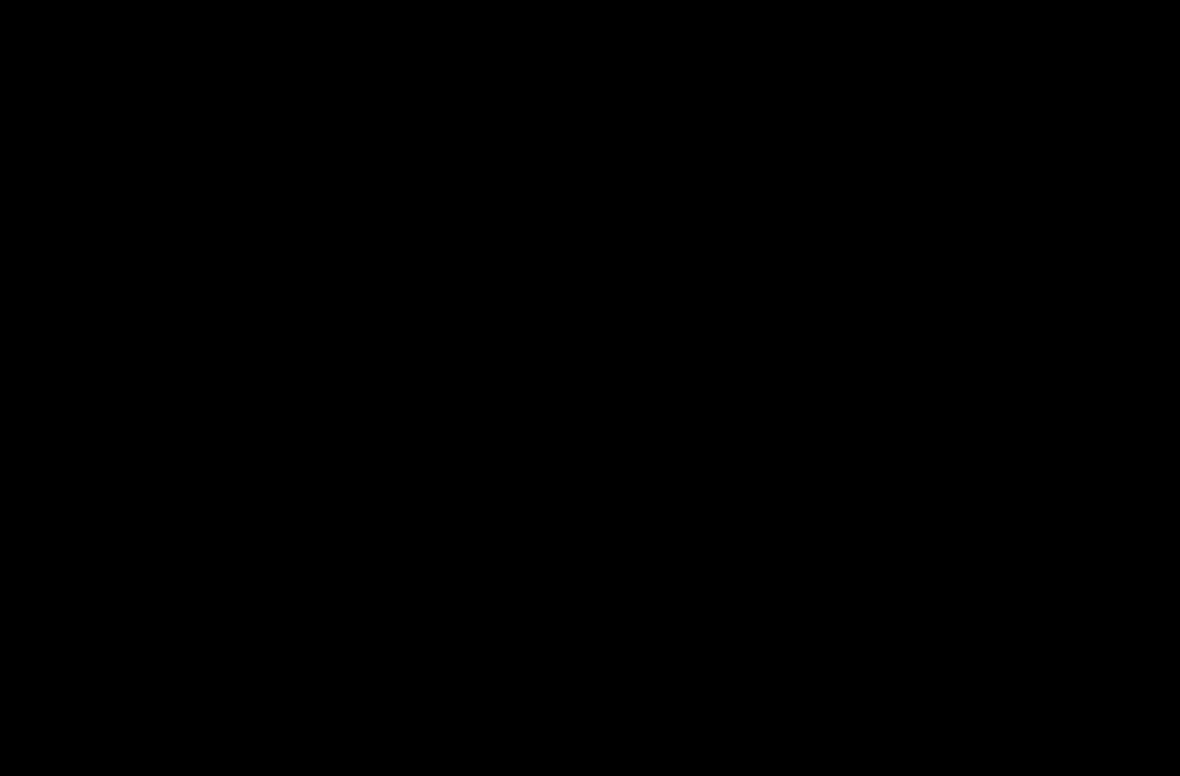 click at bounding box center [590, 388] 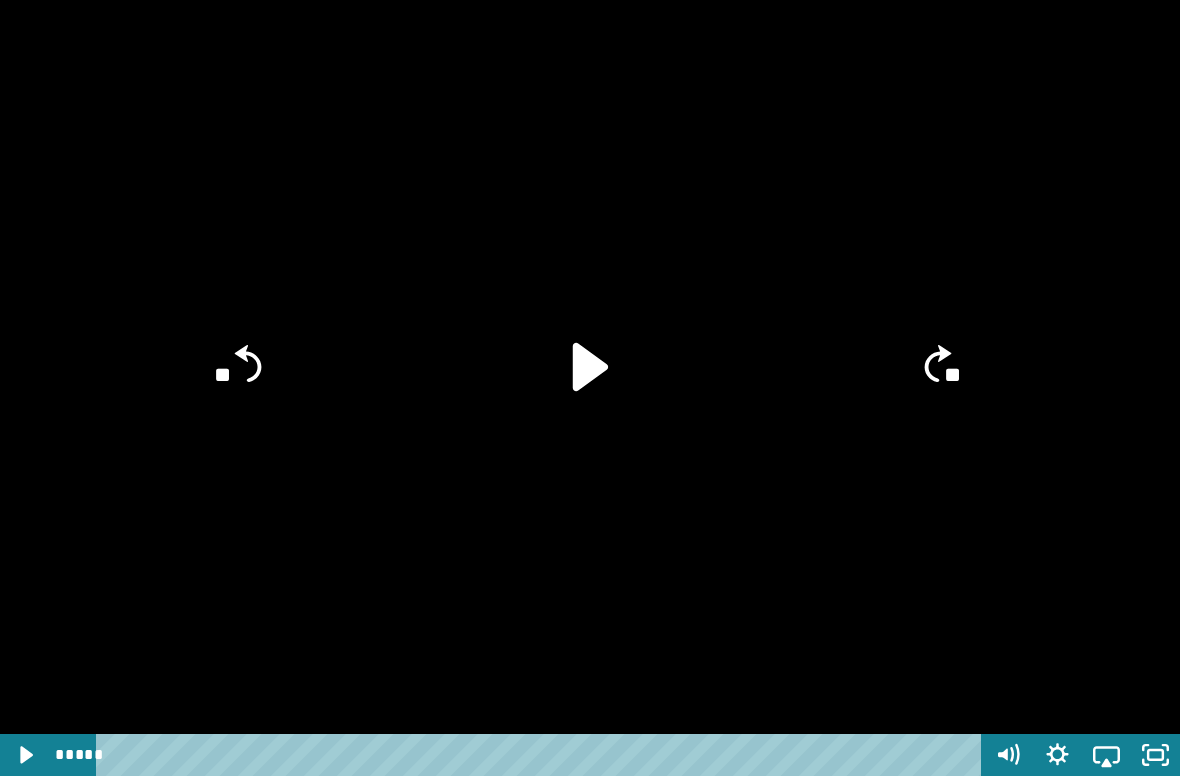 click 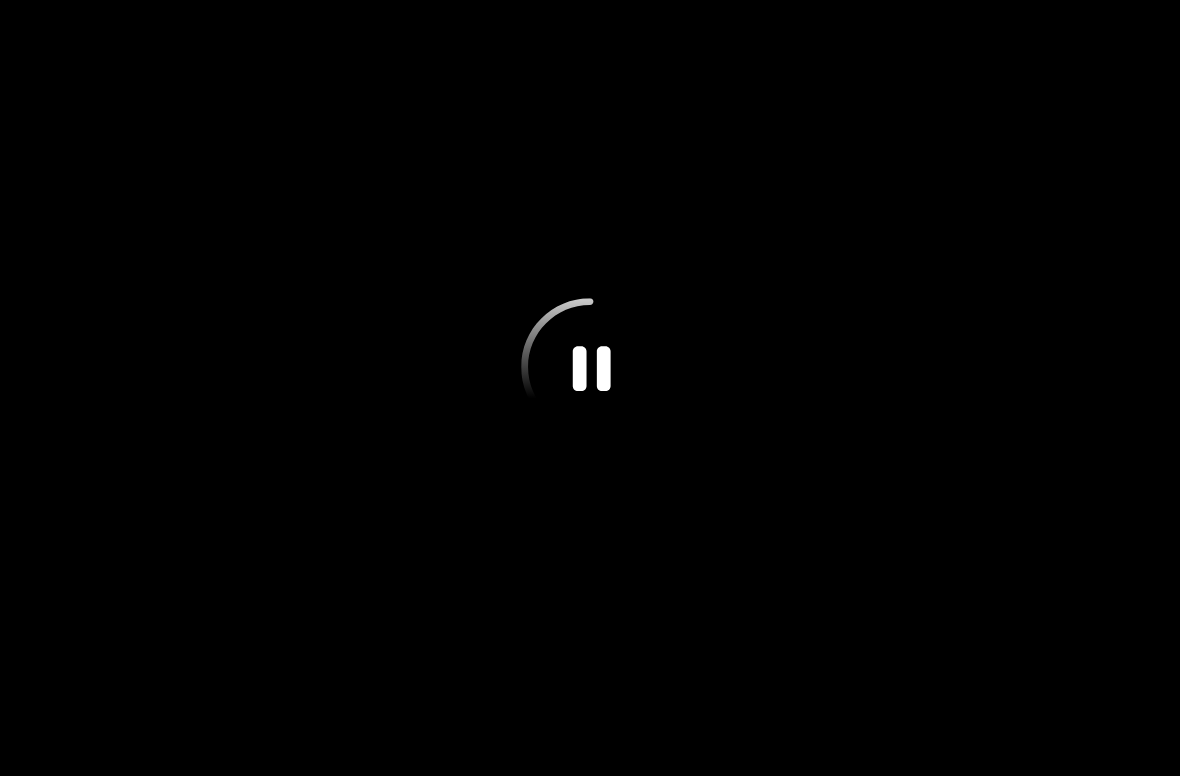 click at bounding box center [590, 388] 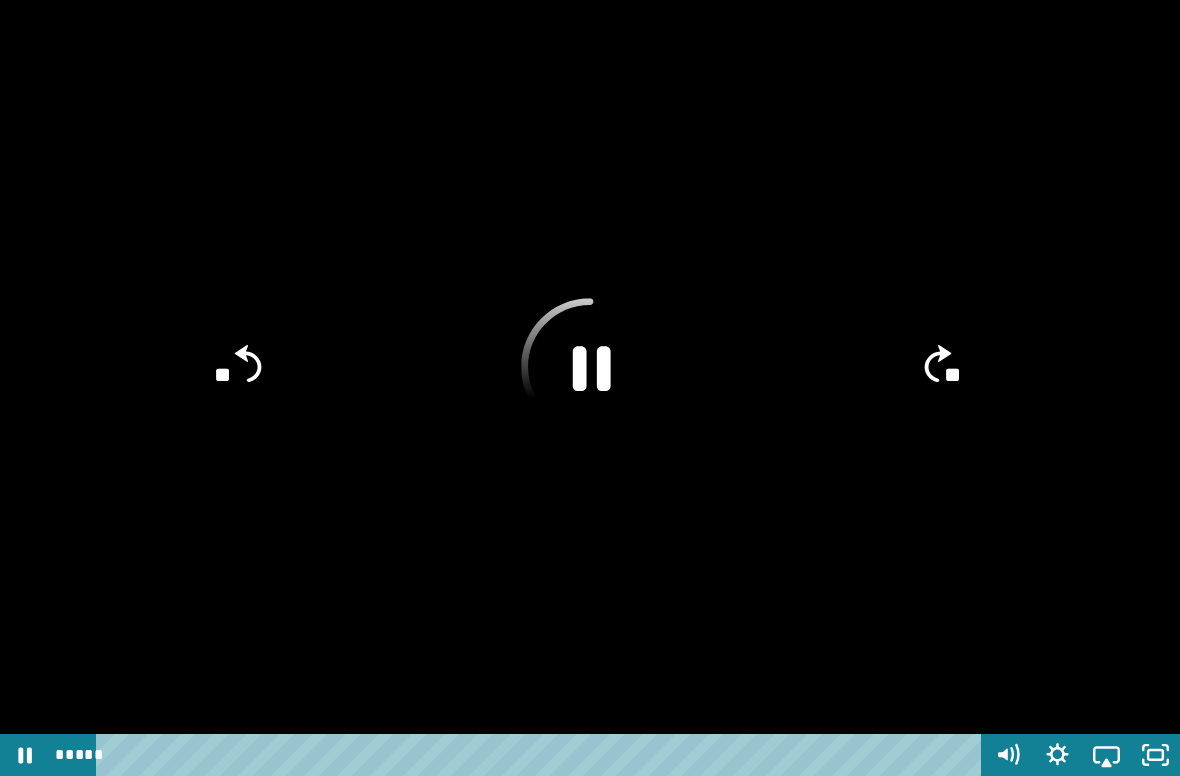 click at bounding box center (590, 388) 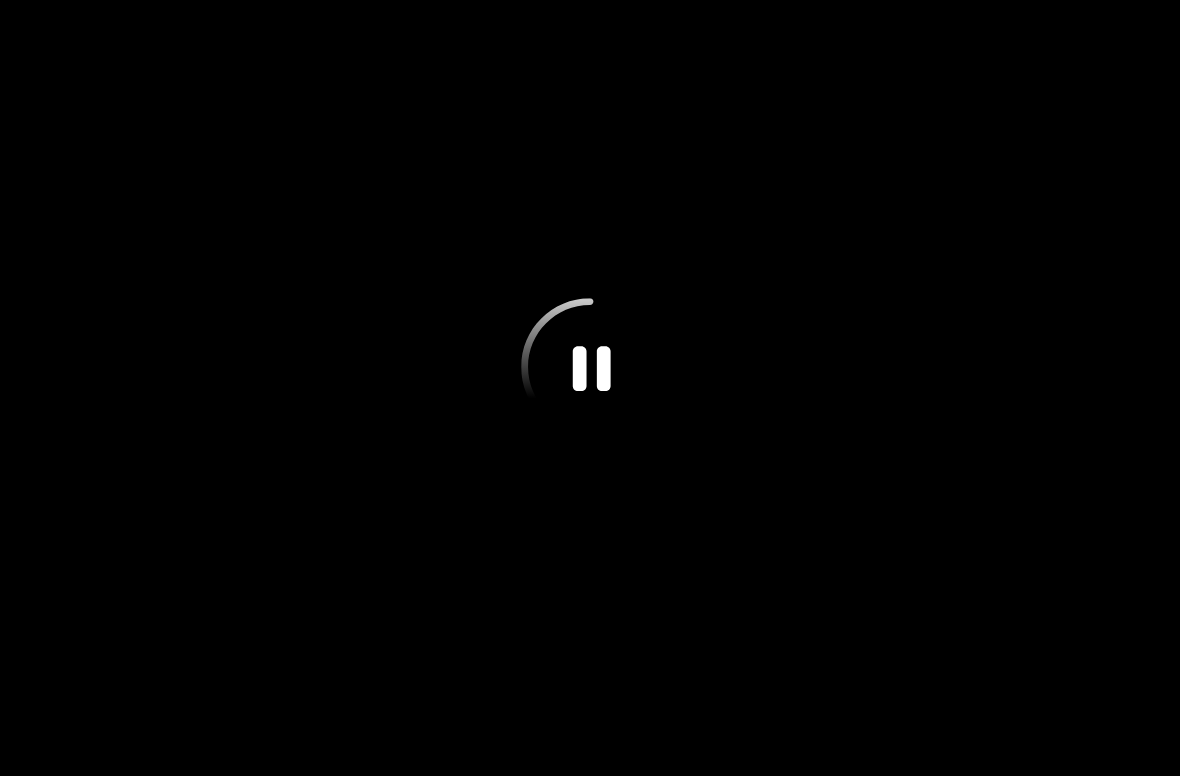 click 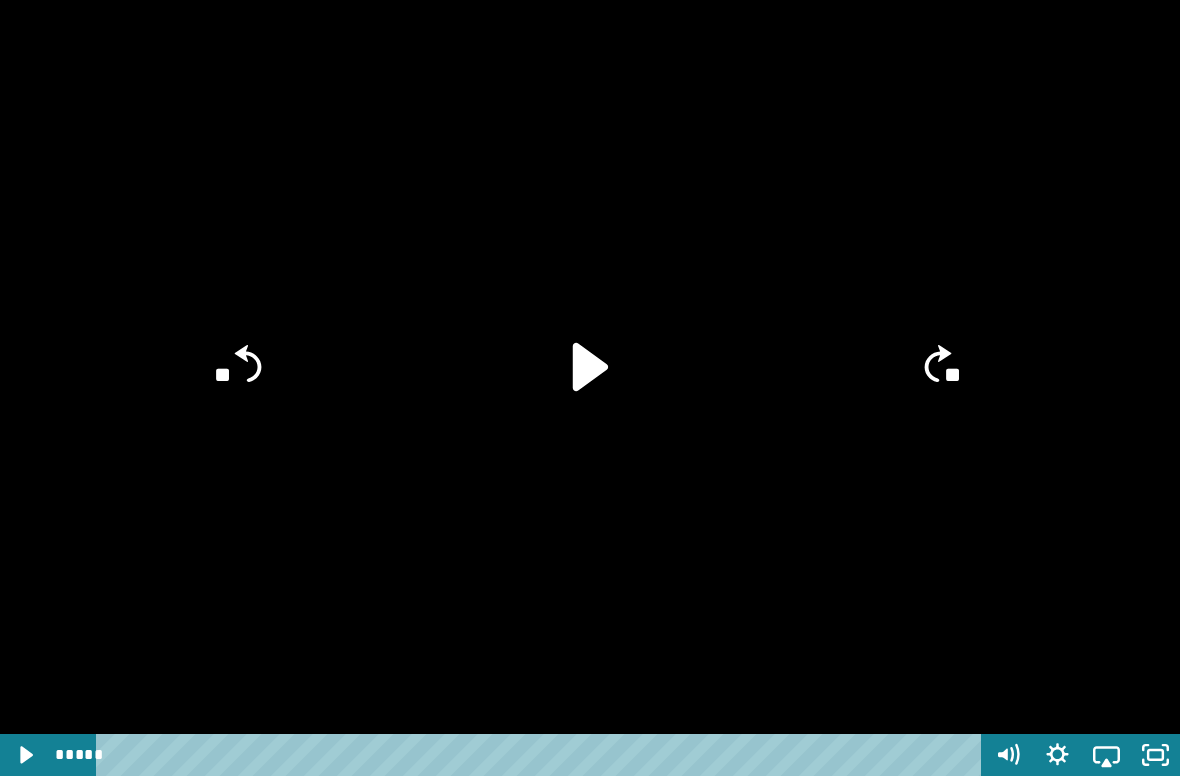 click 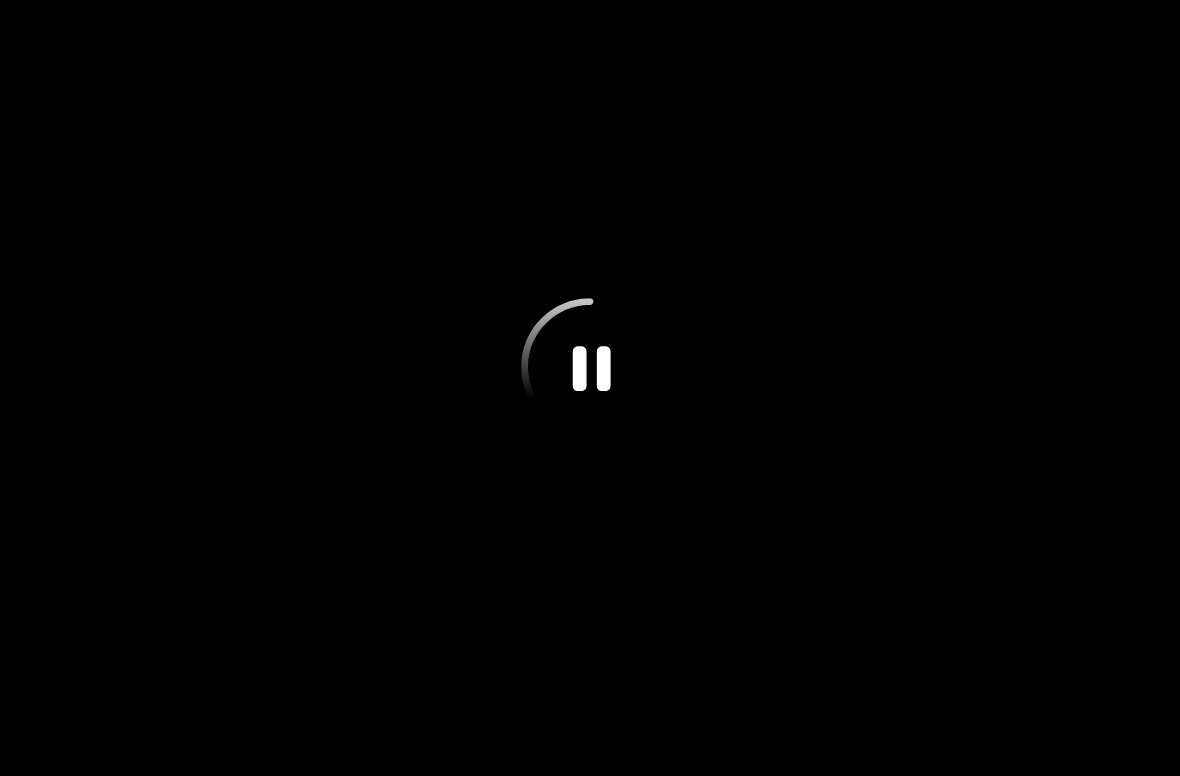 click at bounding box center (590, 388) 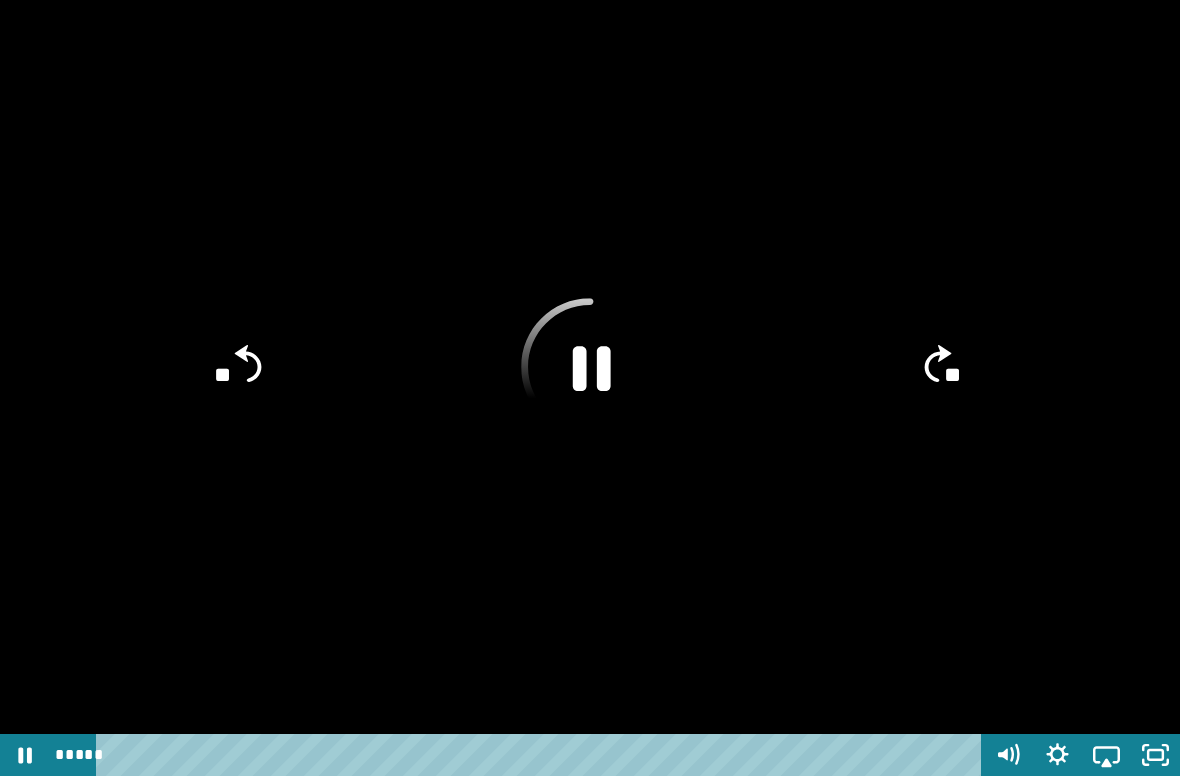 click 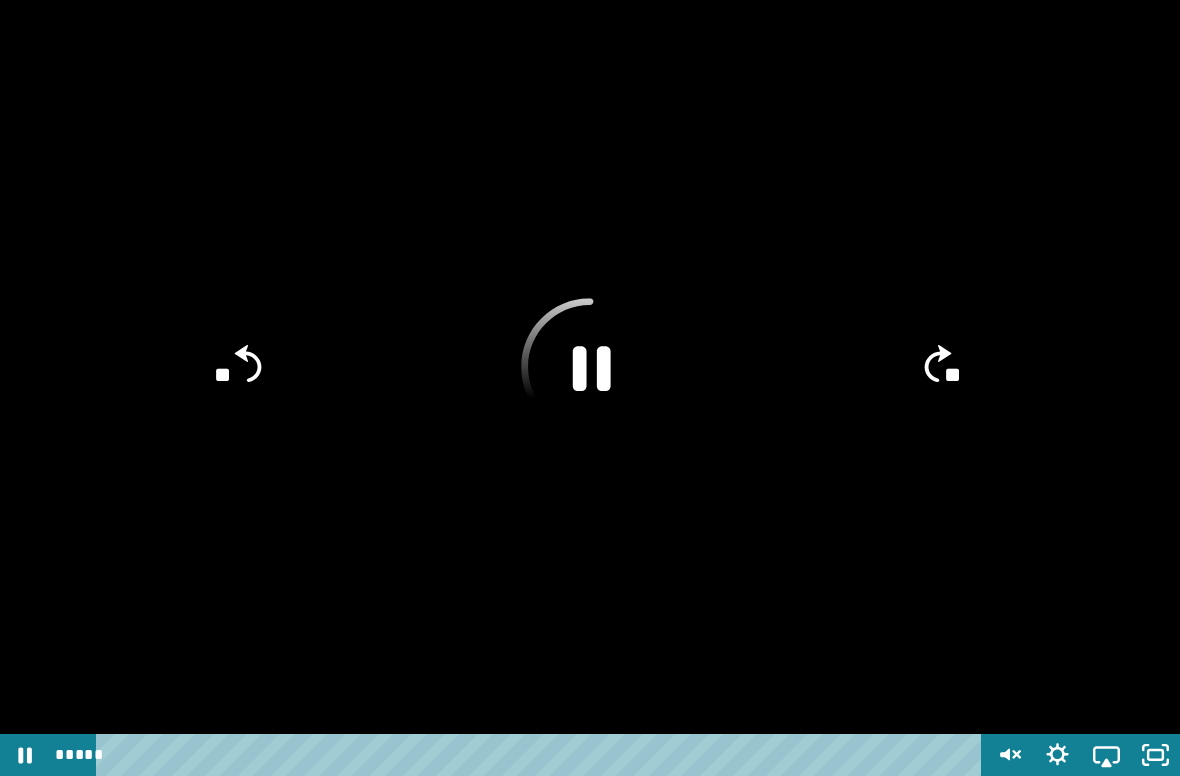 click 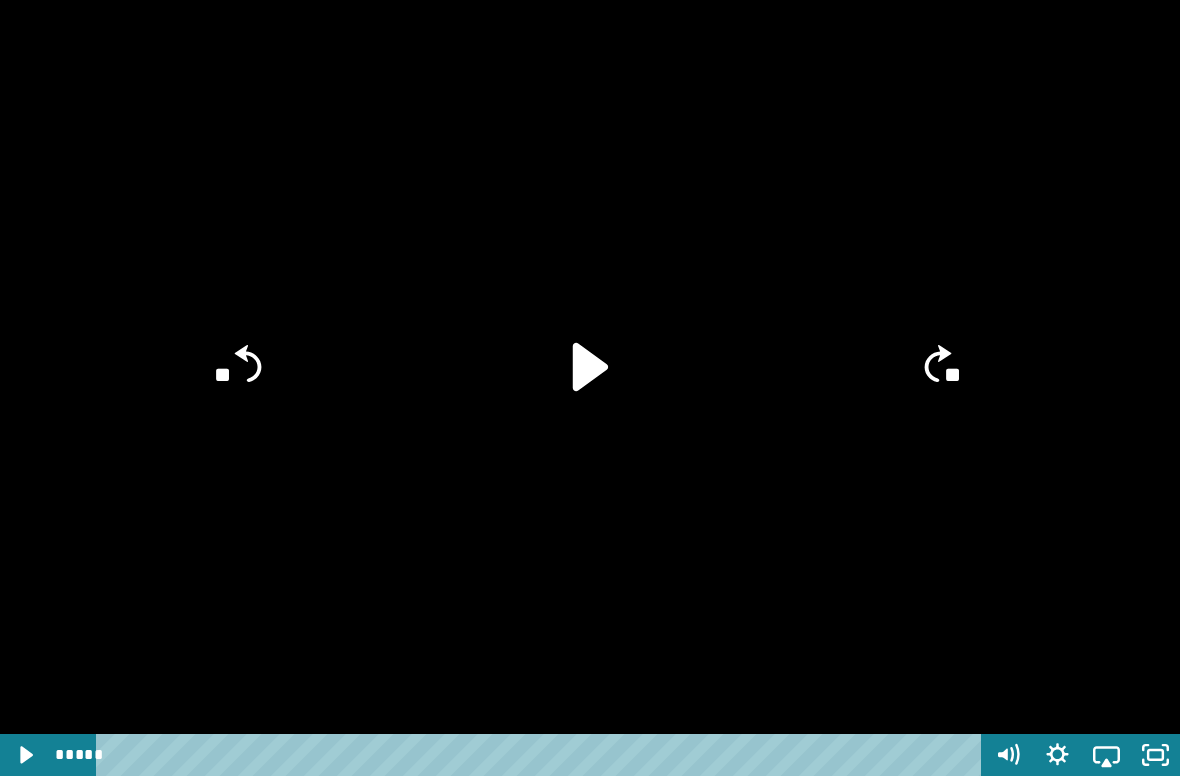 click 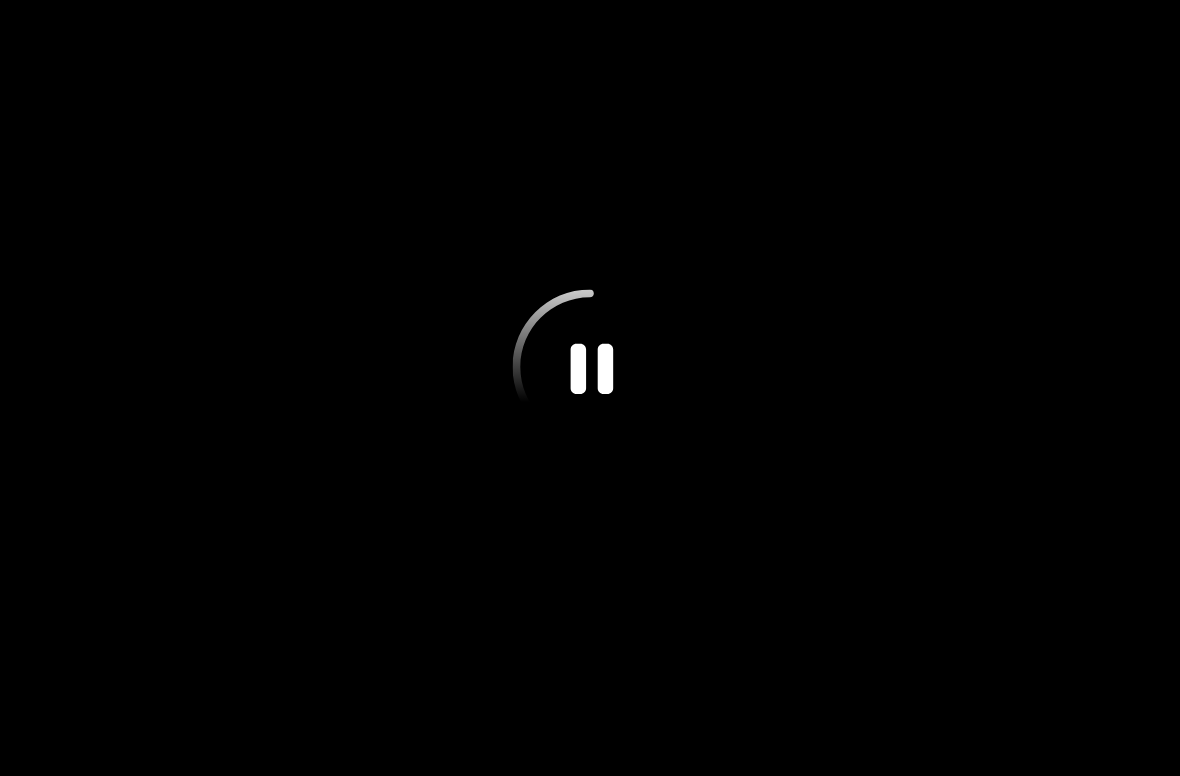 click 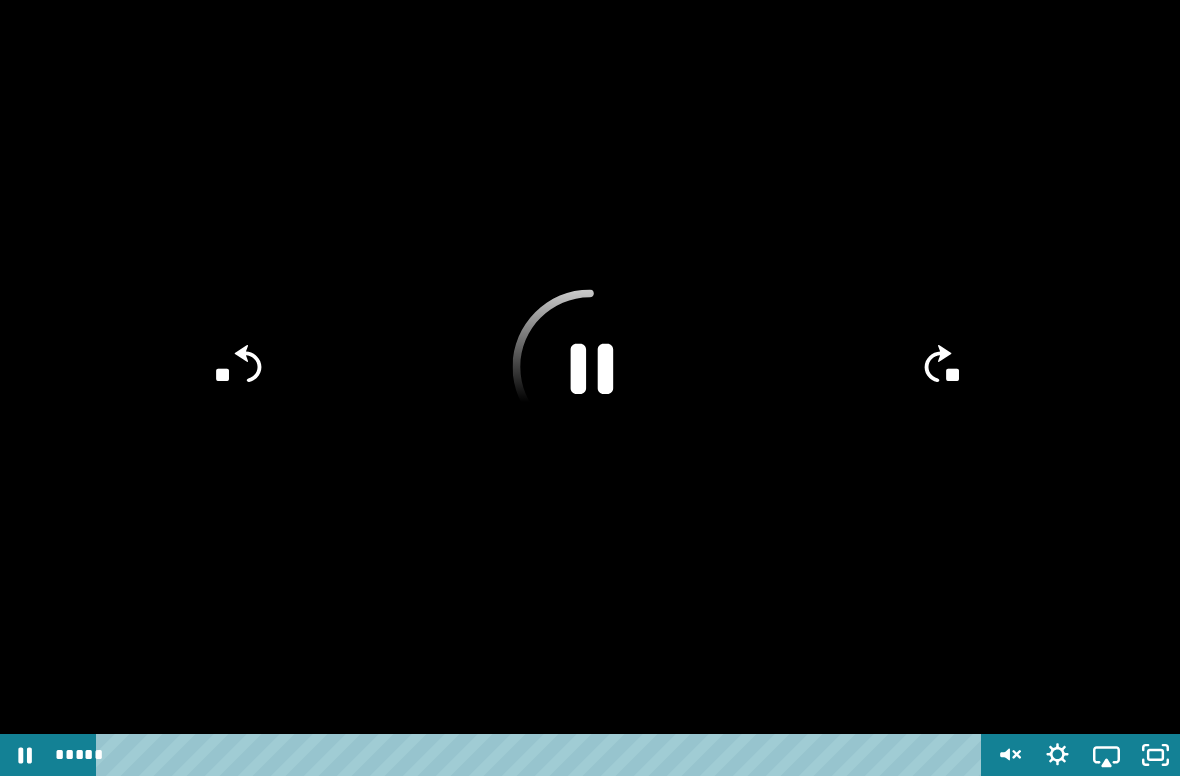 click 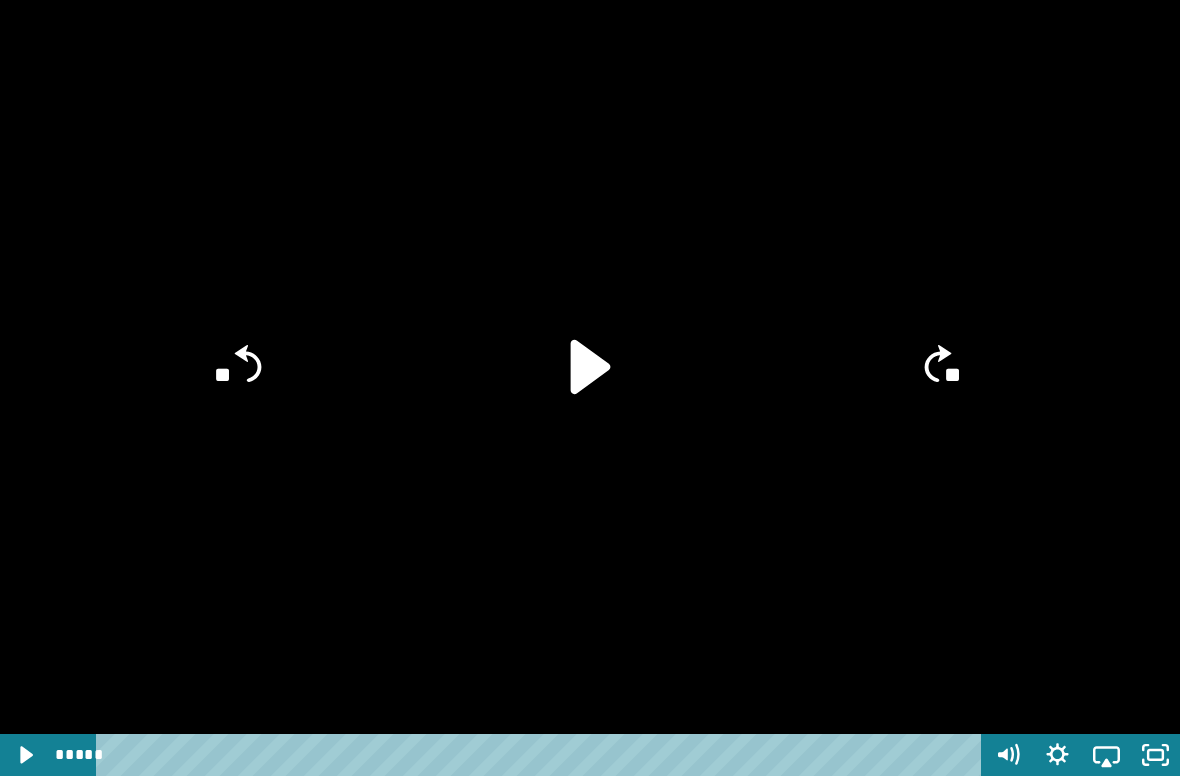 click 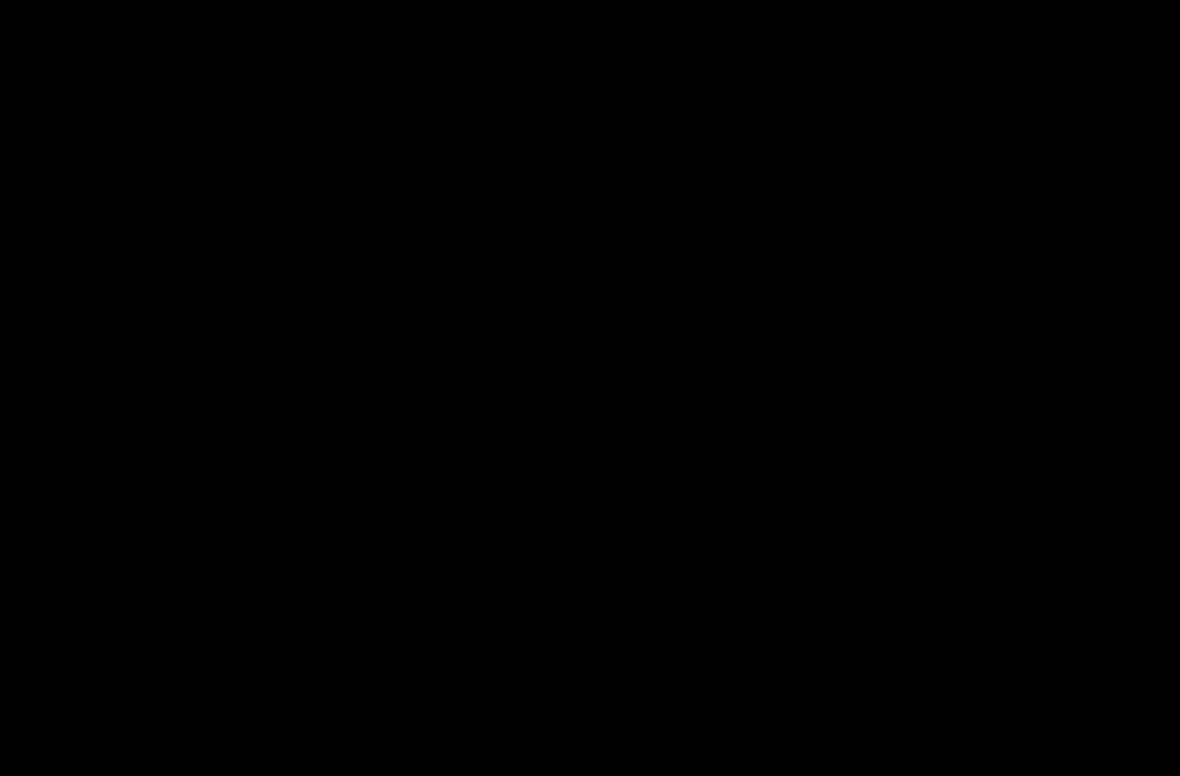 click at bounding box center (590, 388) 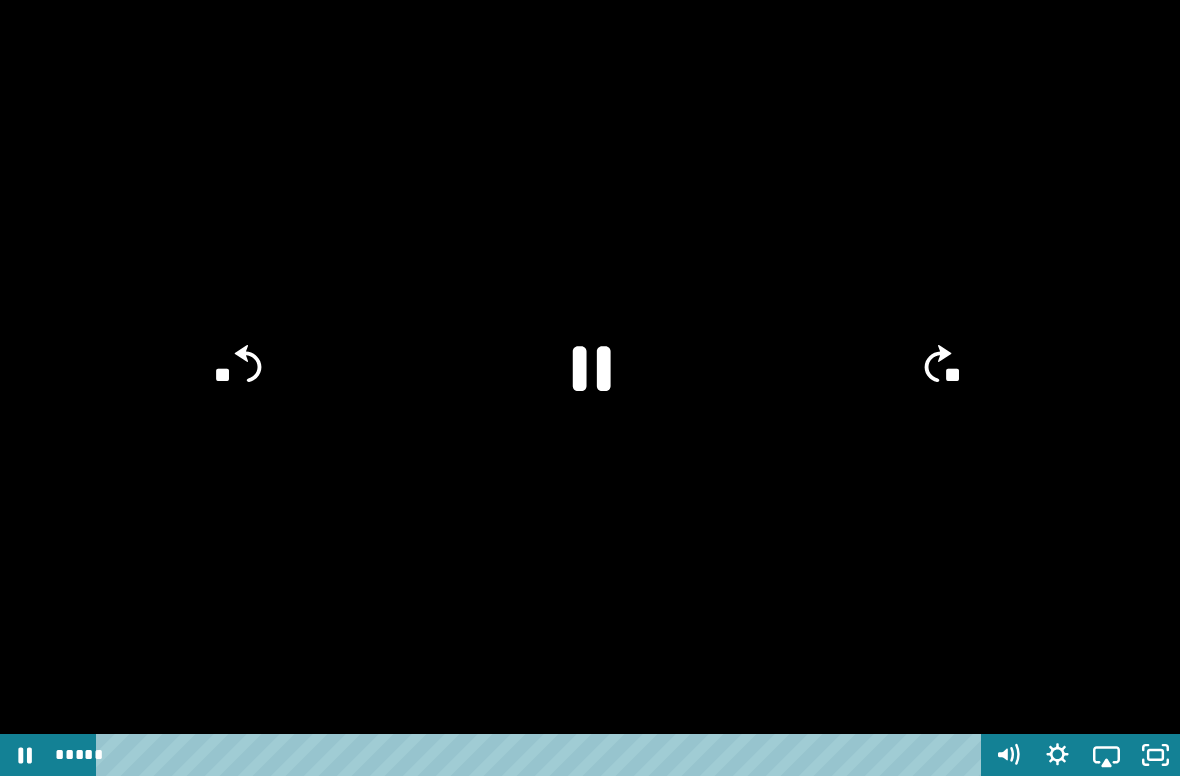 click on "**" 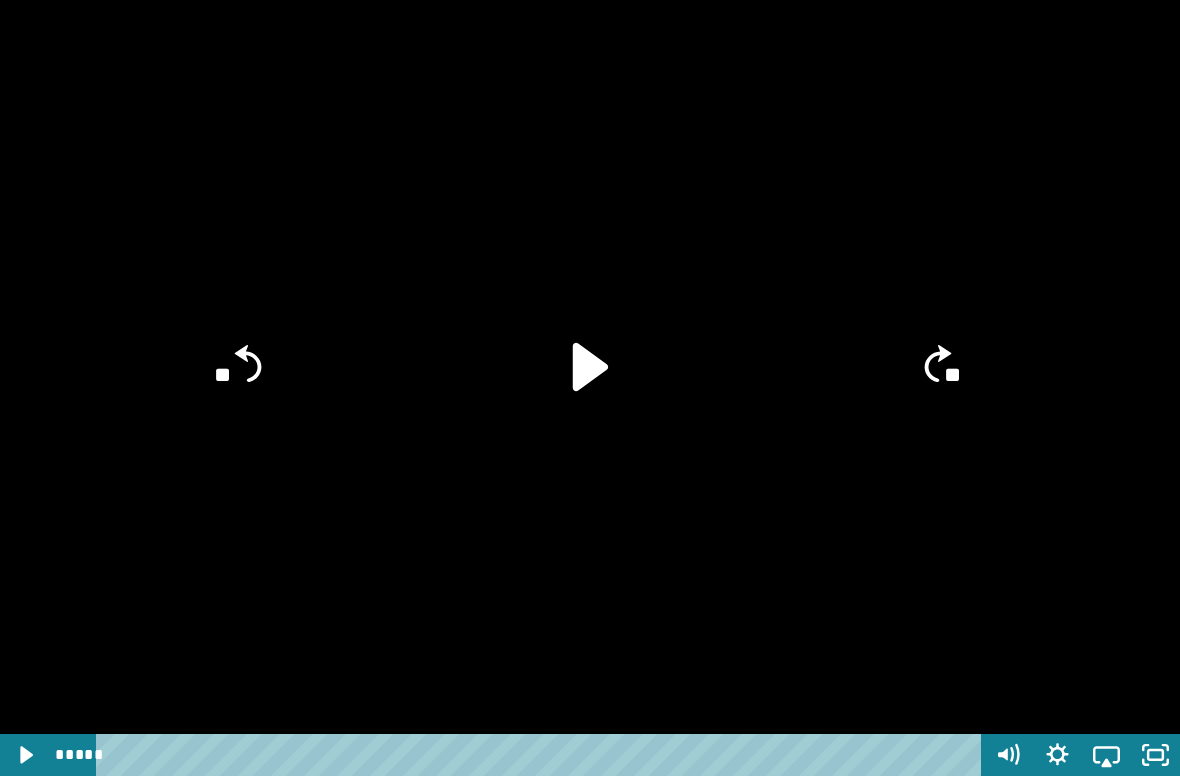 click 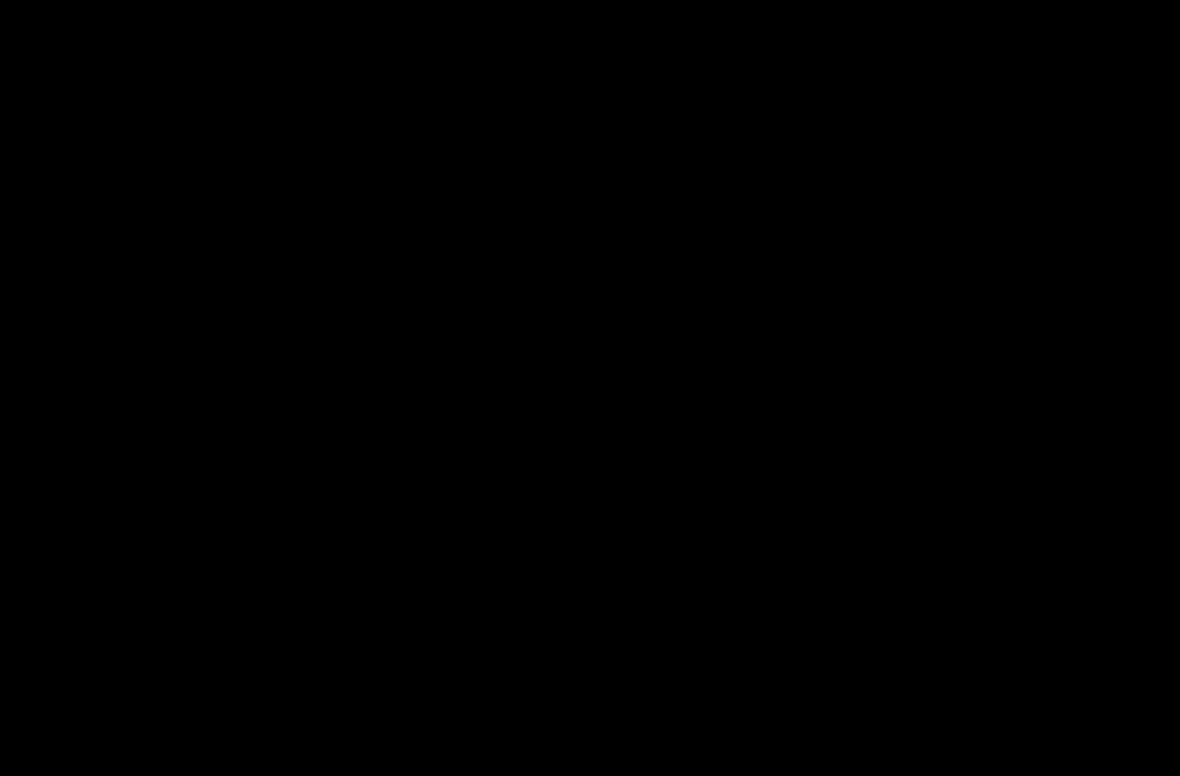 click at bounding box center [590, 388] 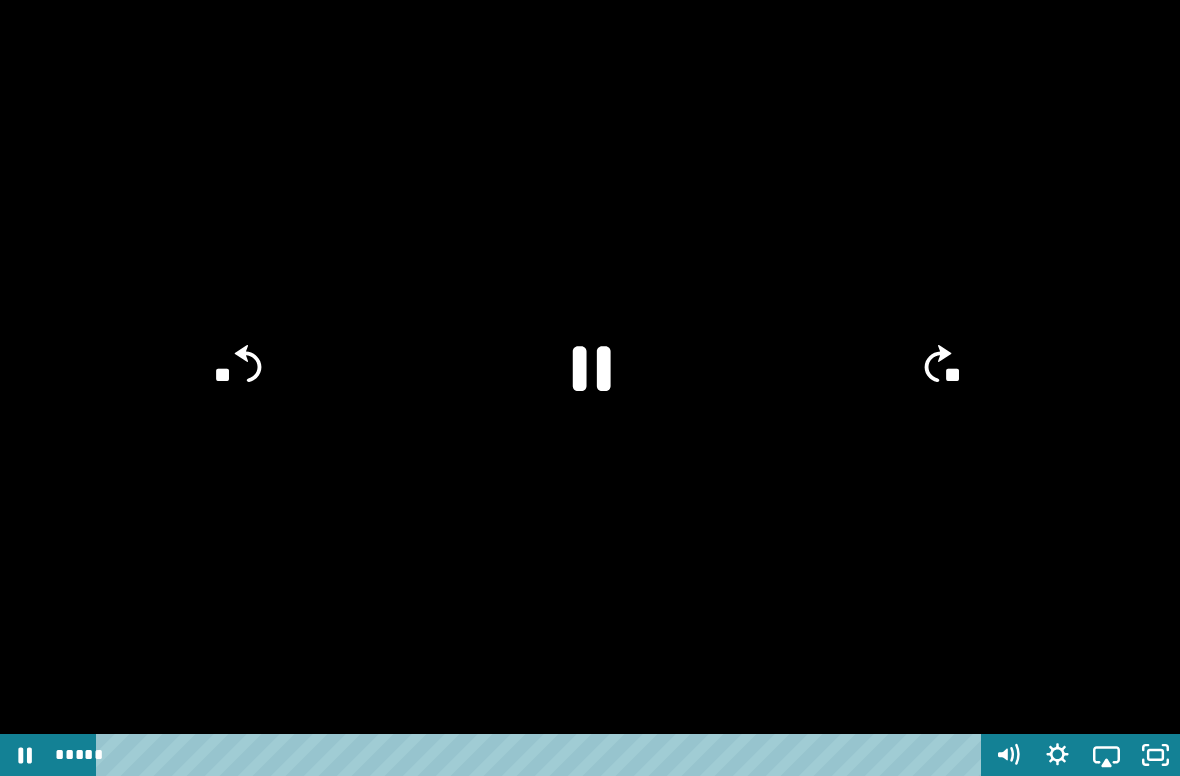 click at bounding box center [590, 388] 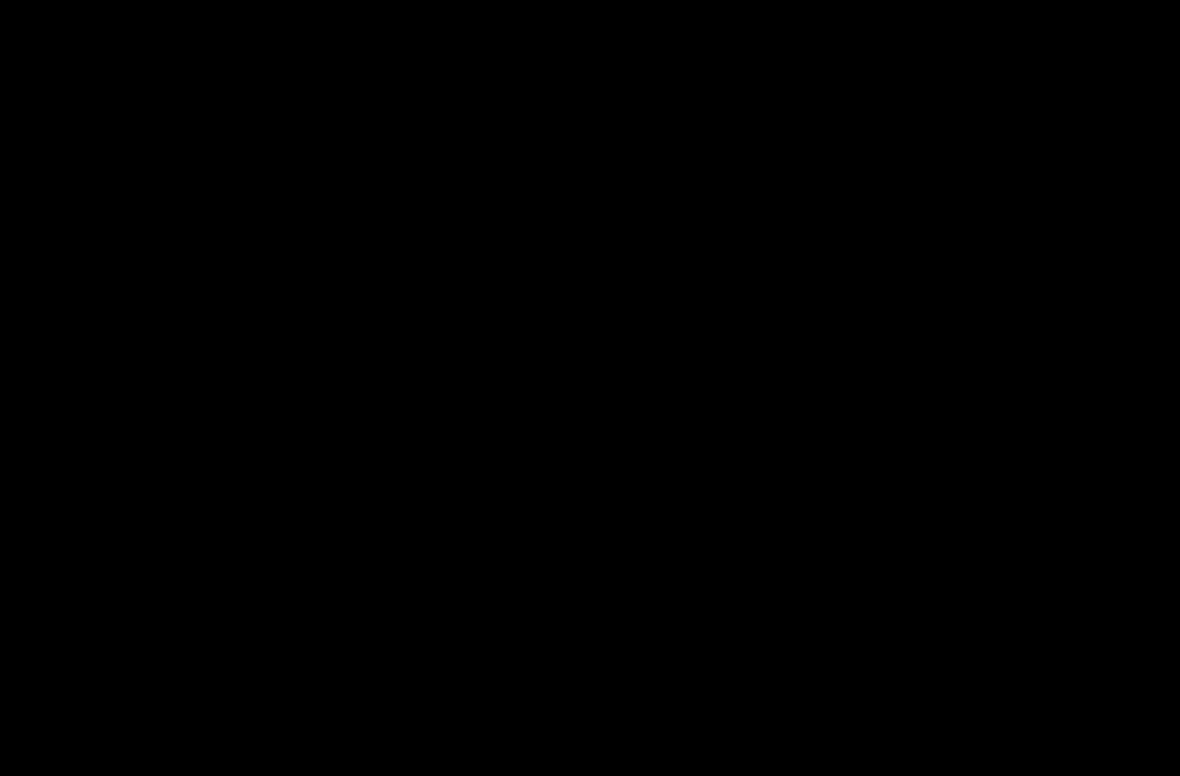 click at bounding box center [590, 388] 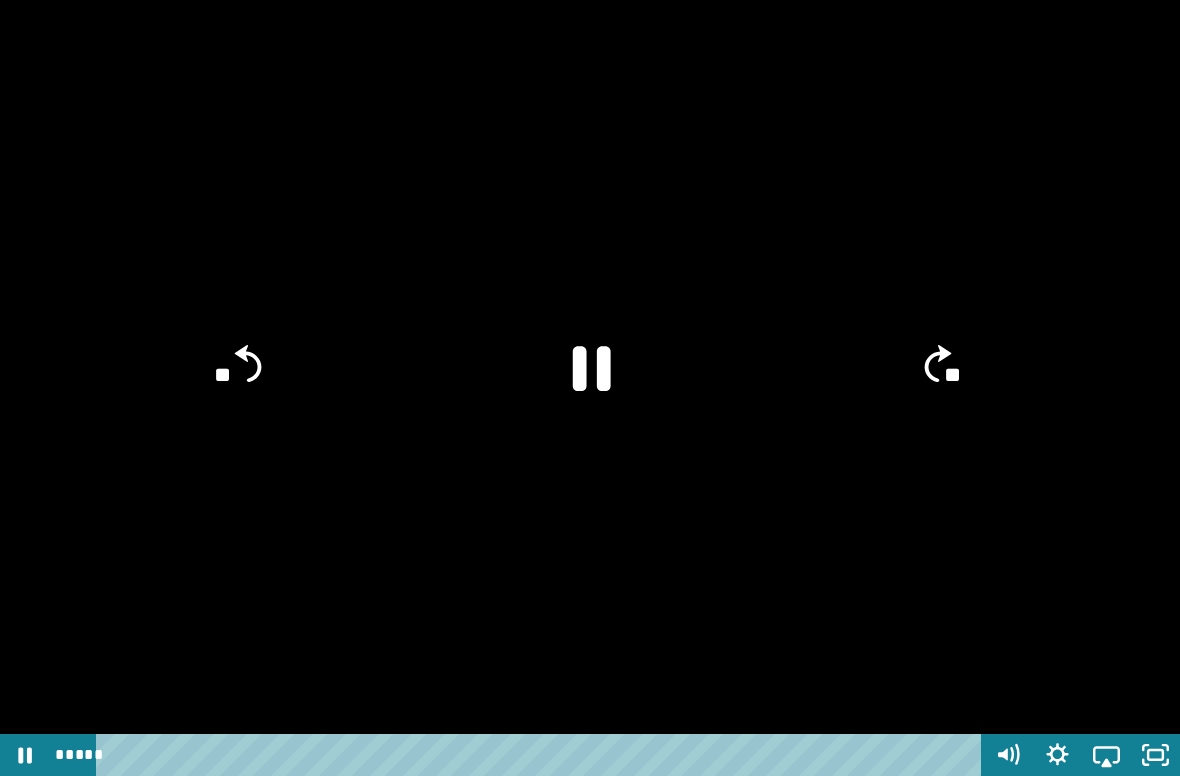 click 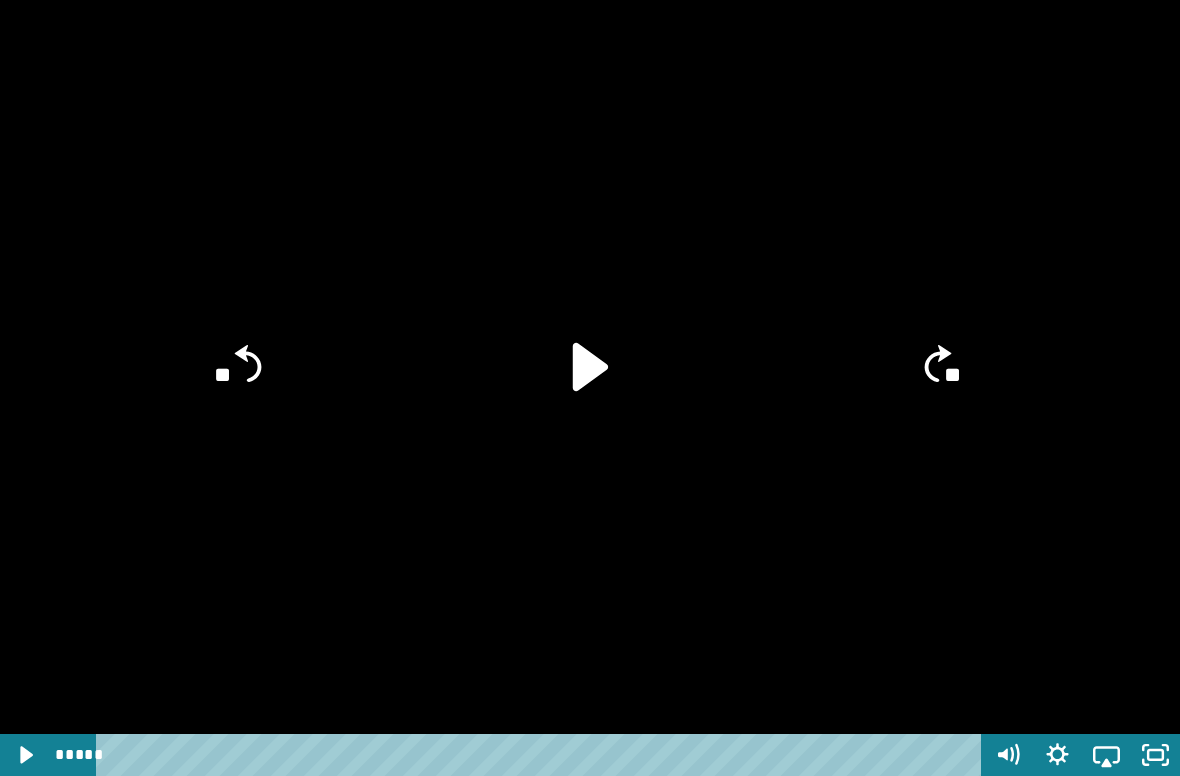 click 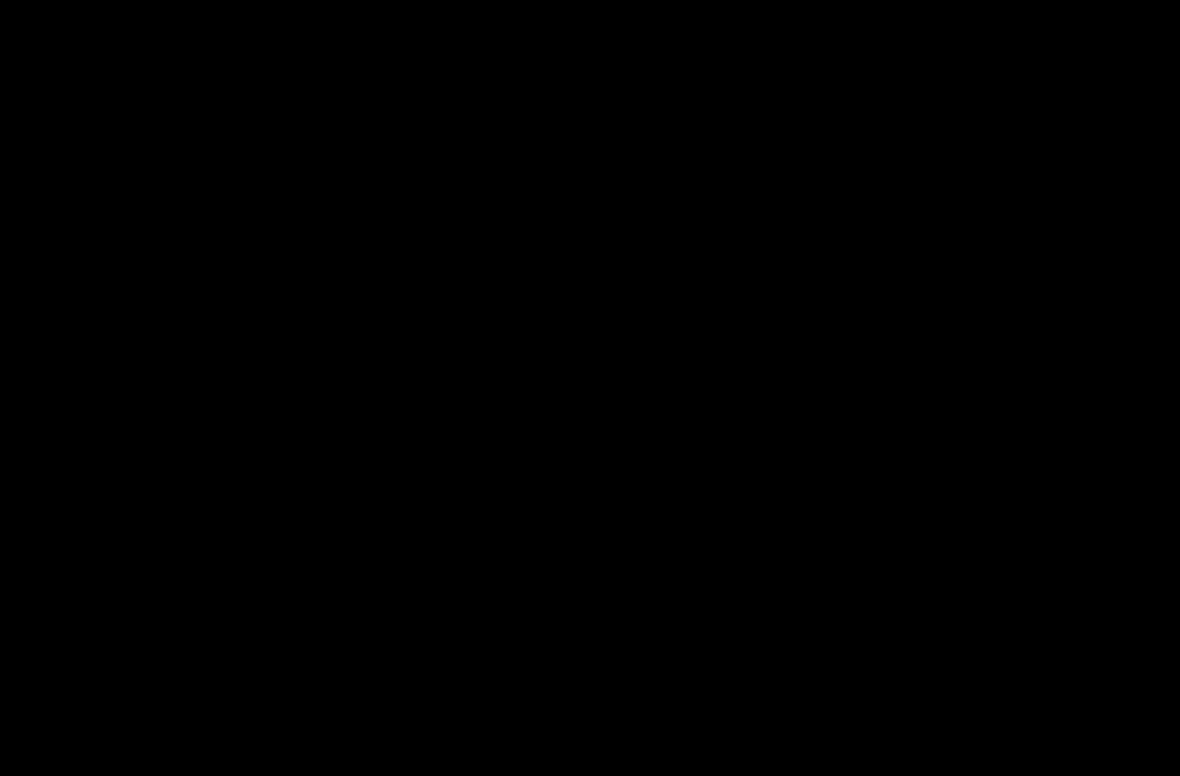 click at bounding box center (590, 388) 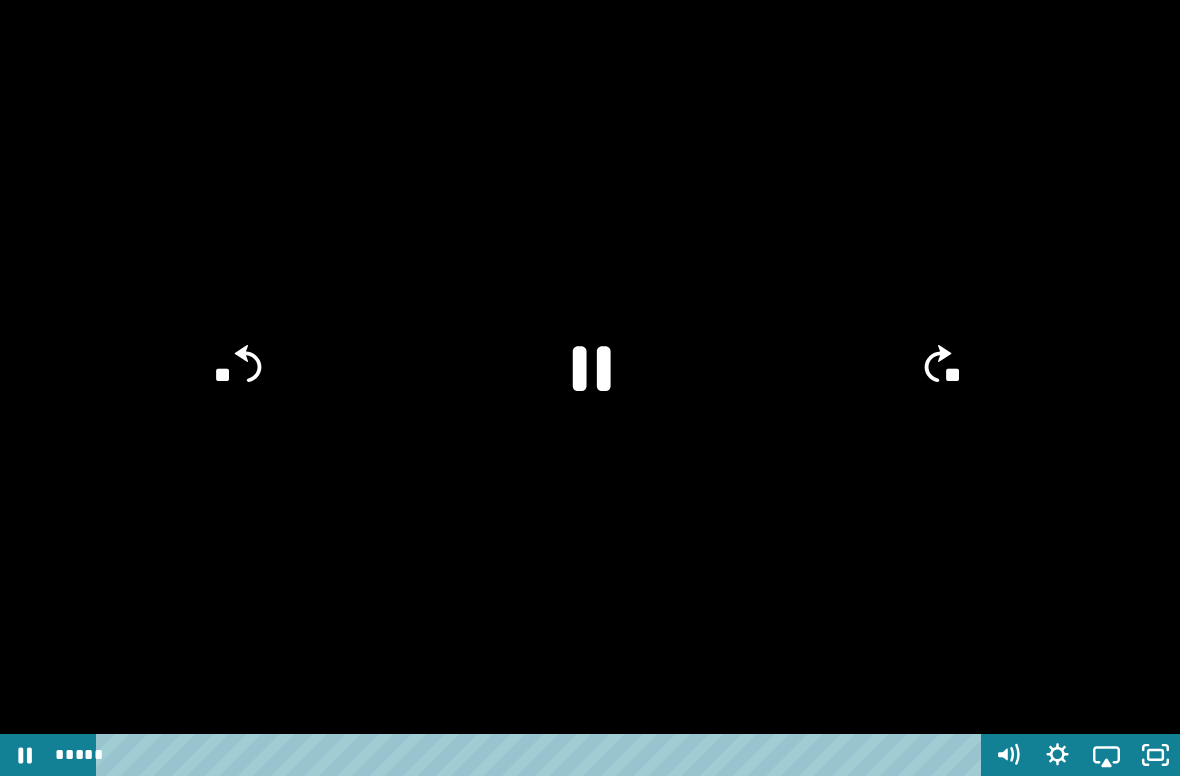 click at bounding box center (590, 388) 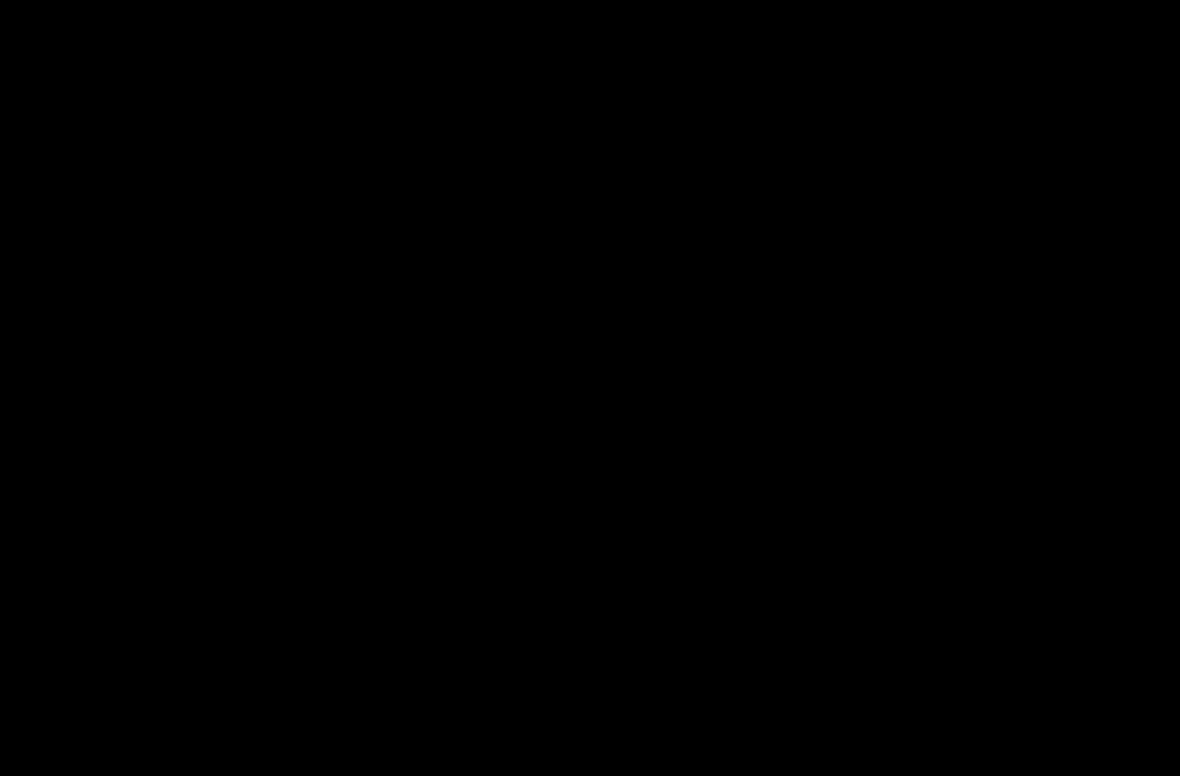 click at bounding box center [590, 388] 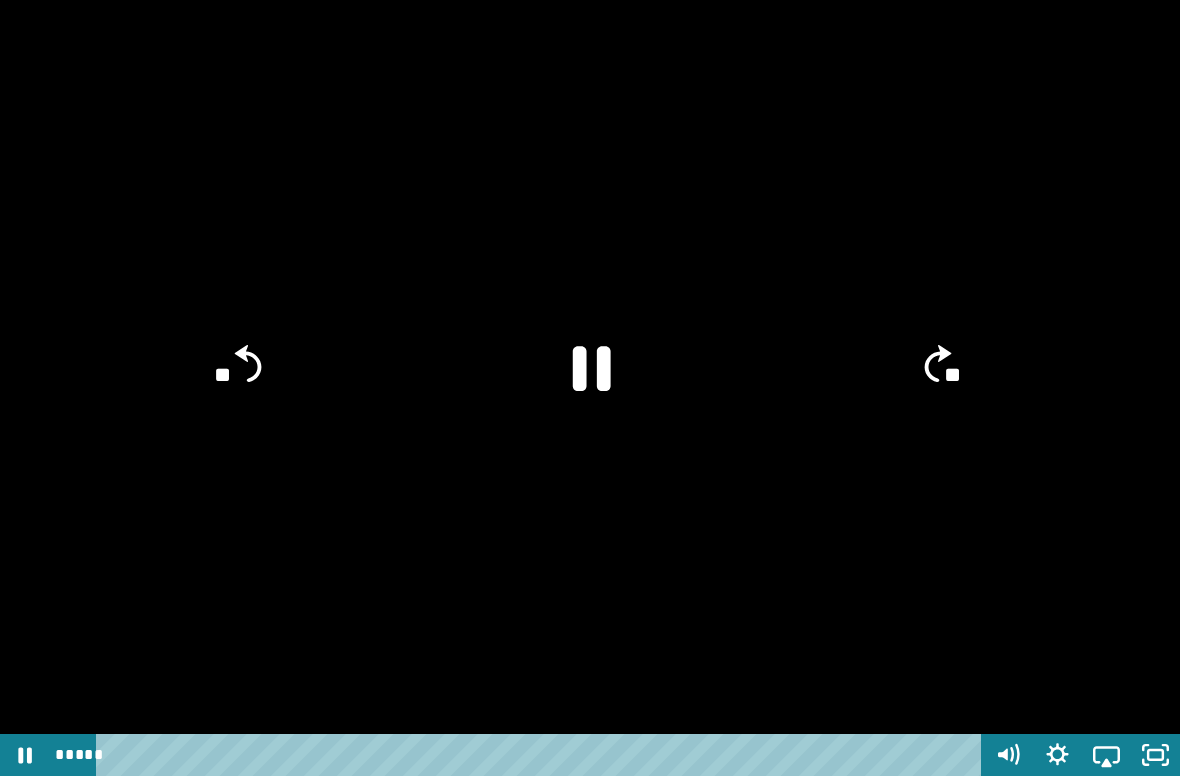 click at bounding box center [590, 388] 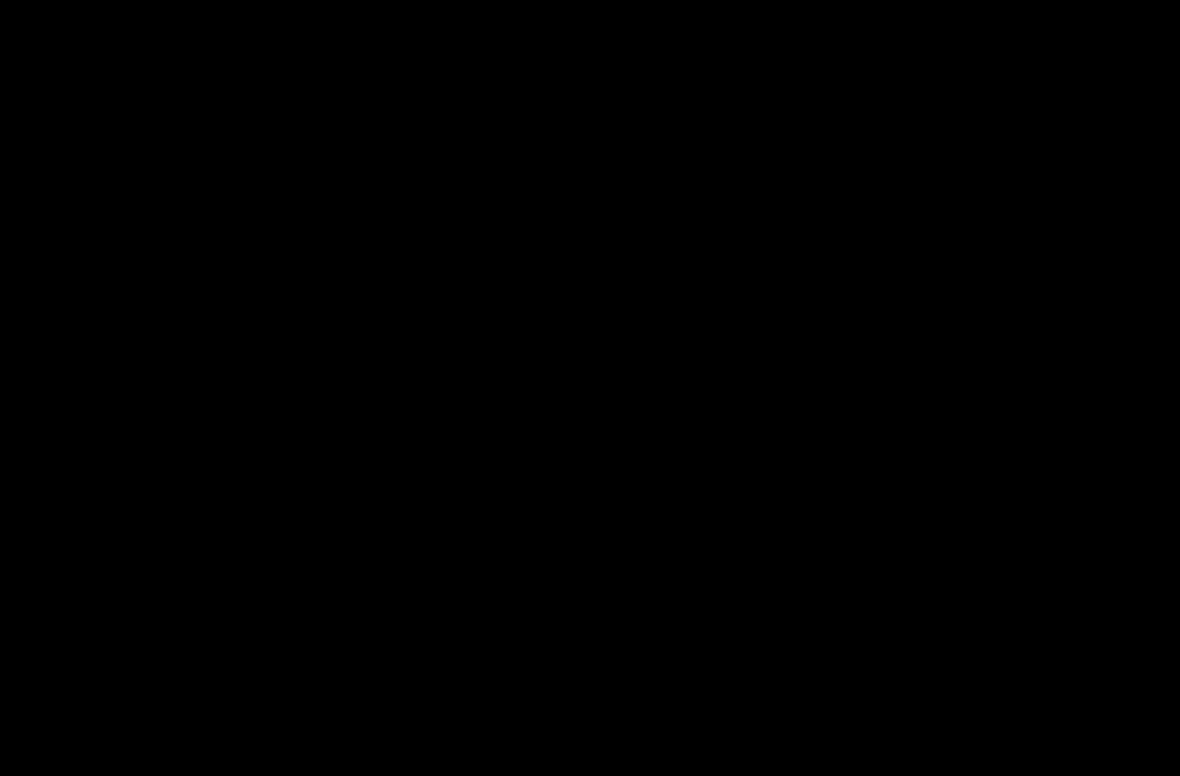 click at bounding box center [590, 388] 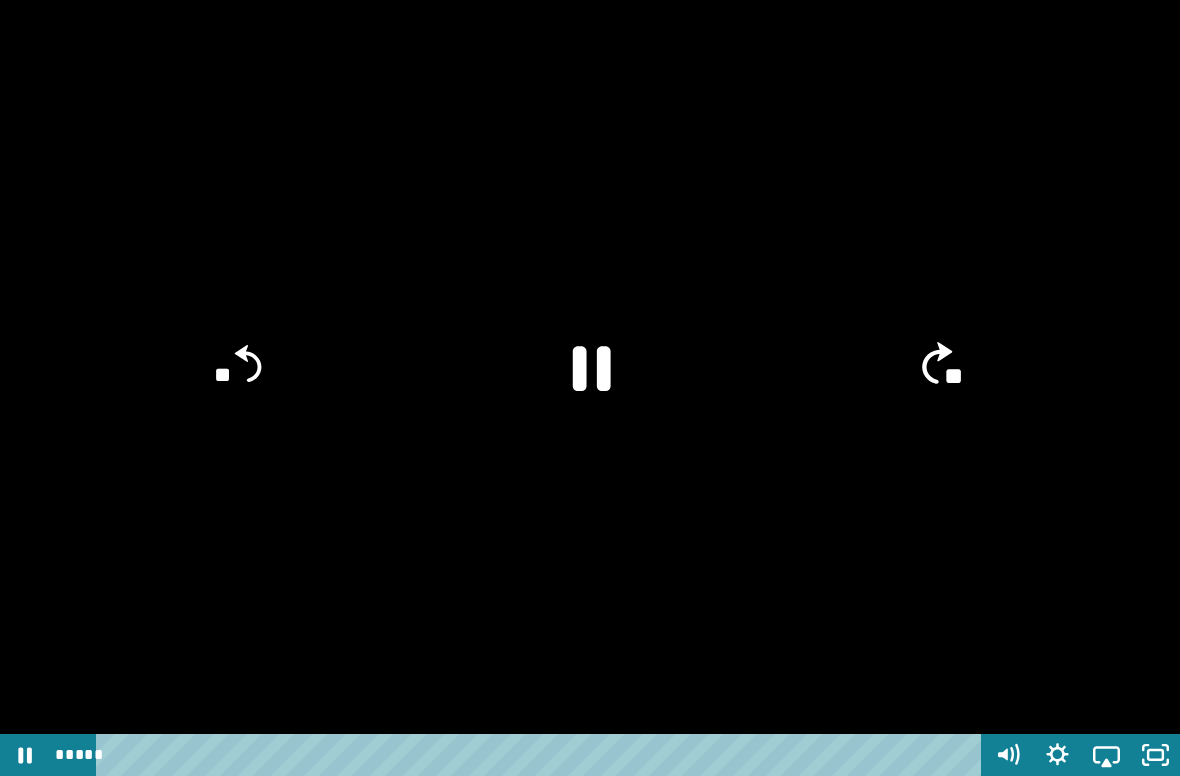 click on "**" 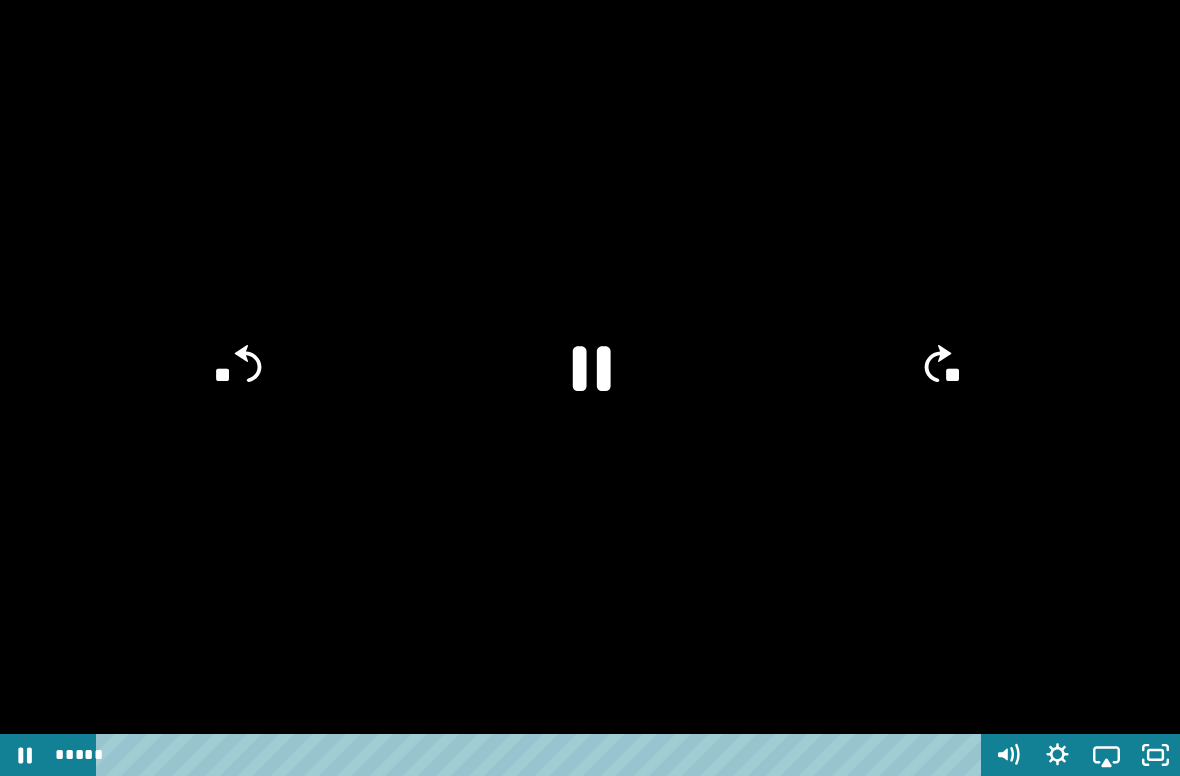 click on "**" 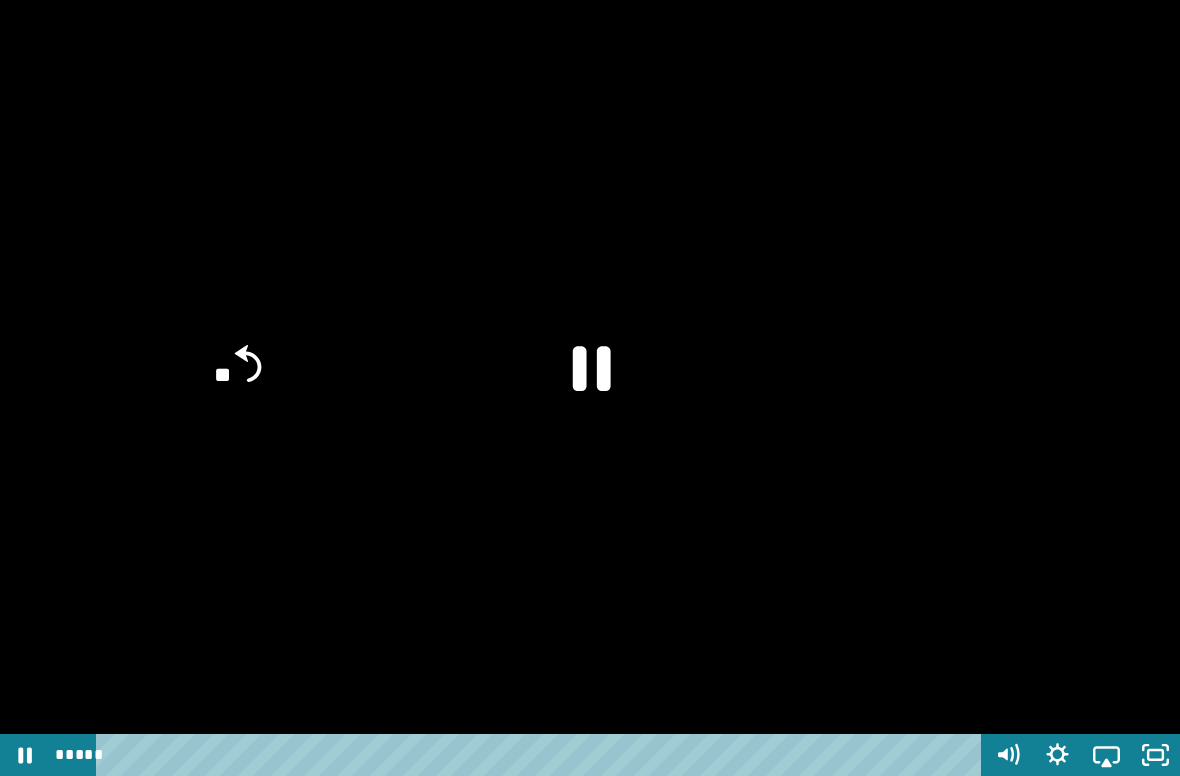click on "**" 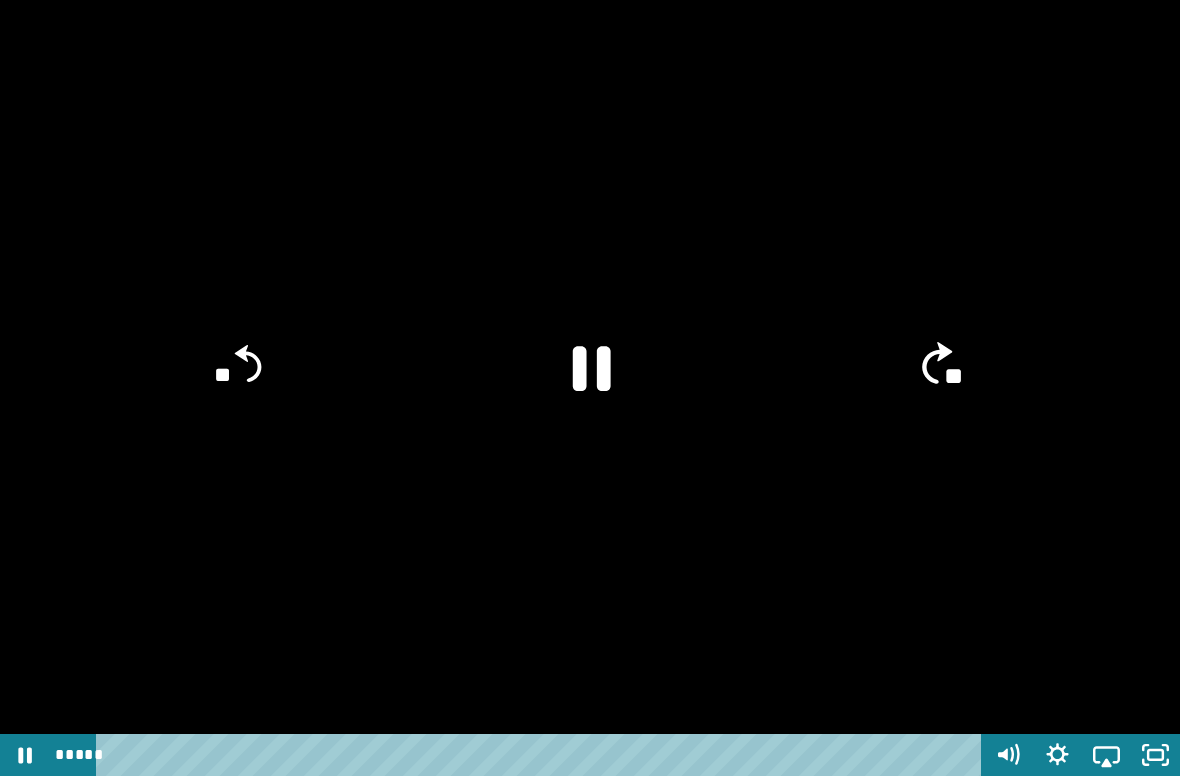 click on "**" 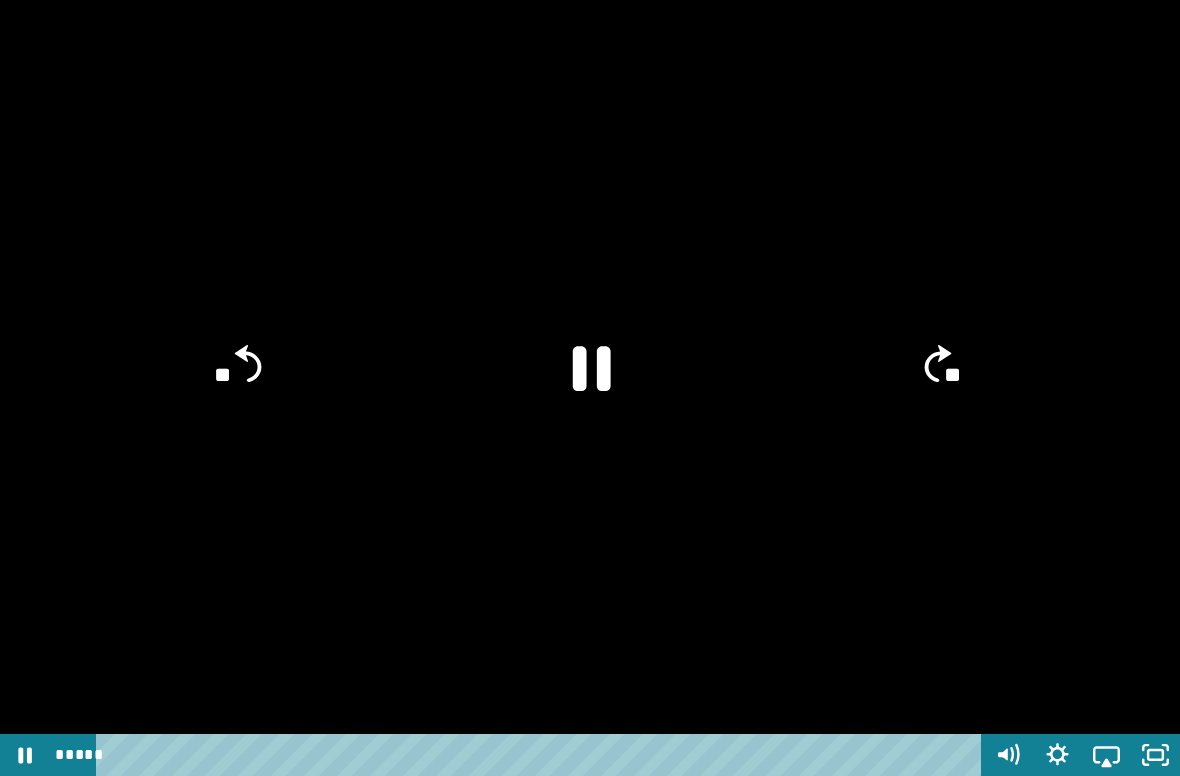 click on "**" 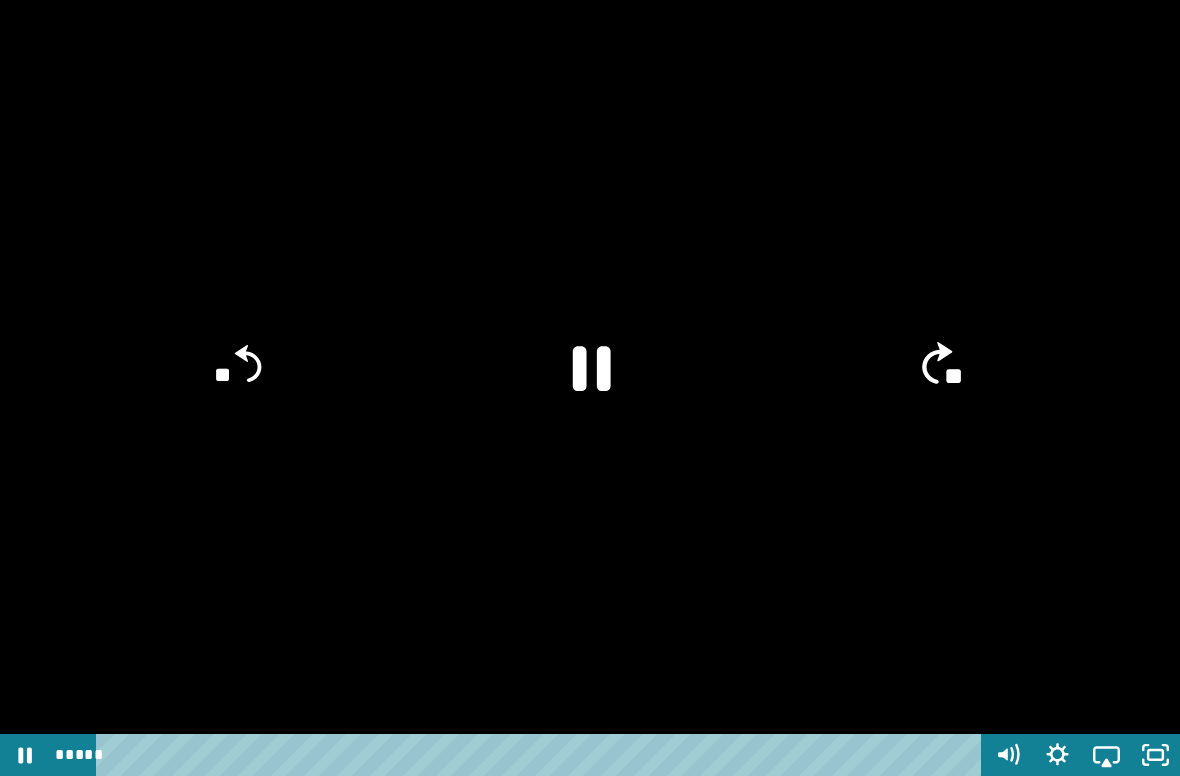 click on "**" 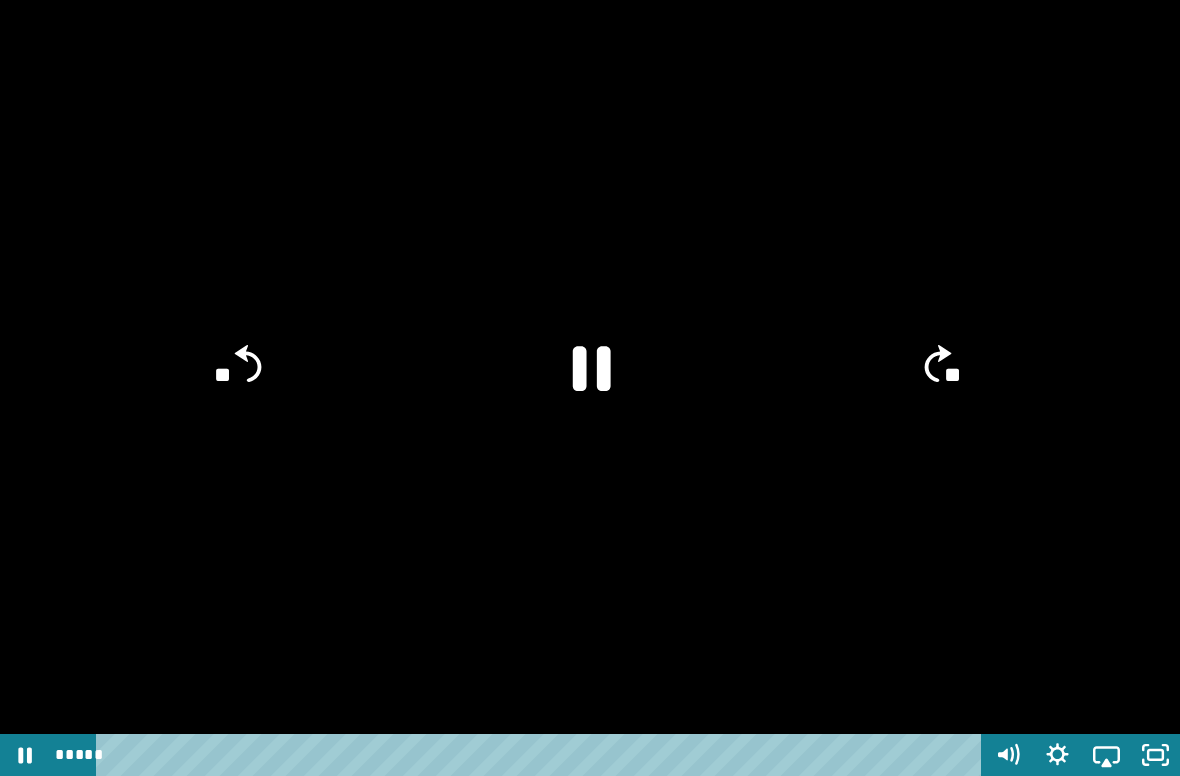 click on "**" 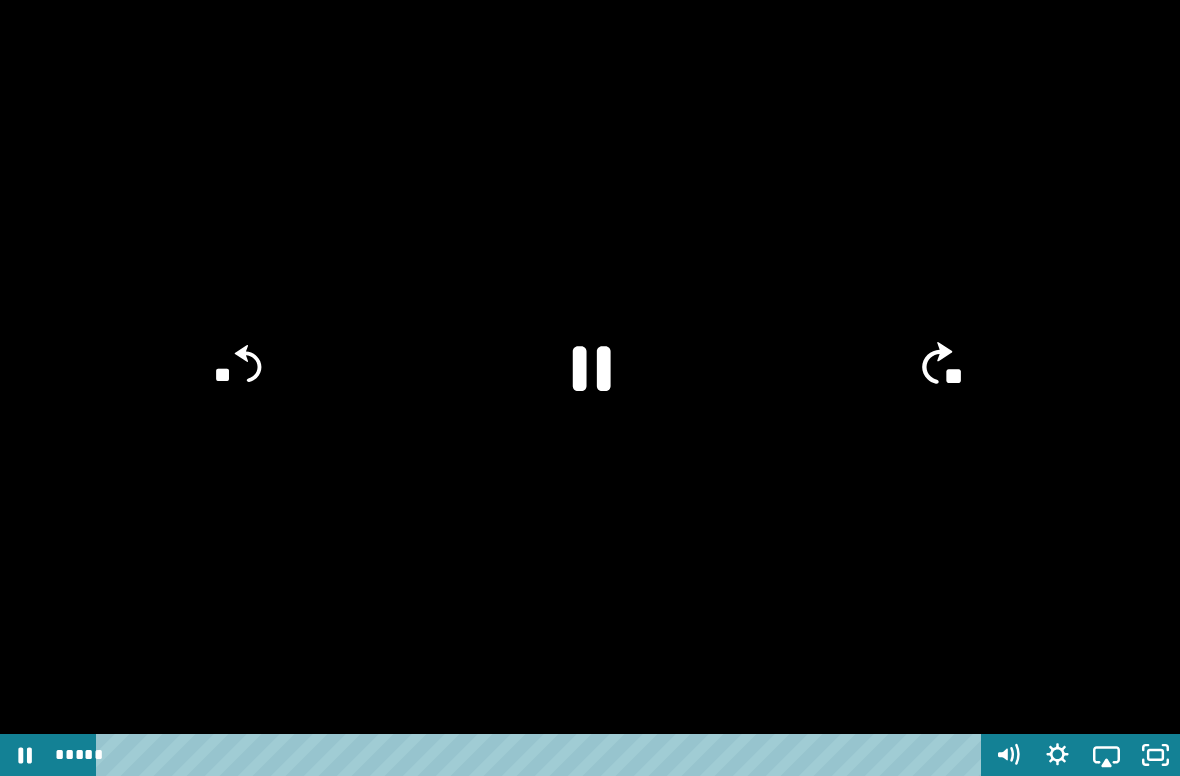 click on "**" 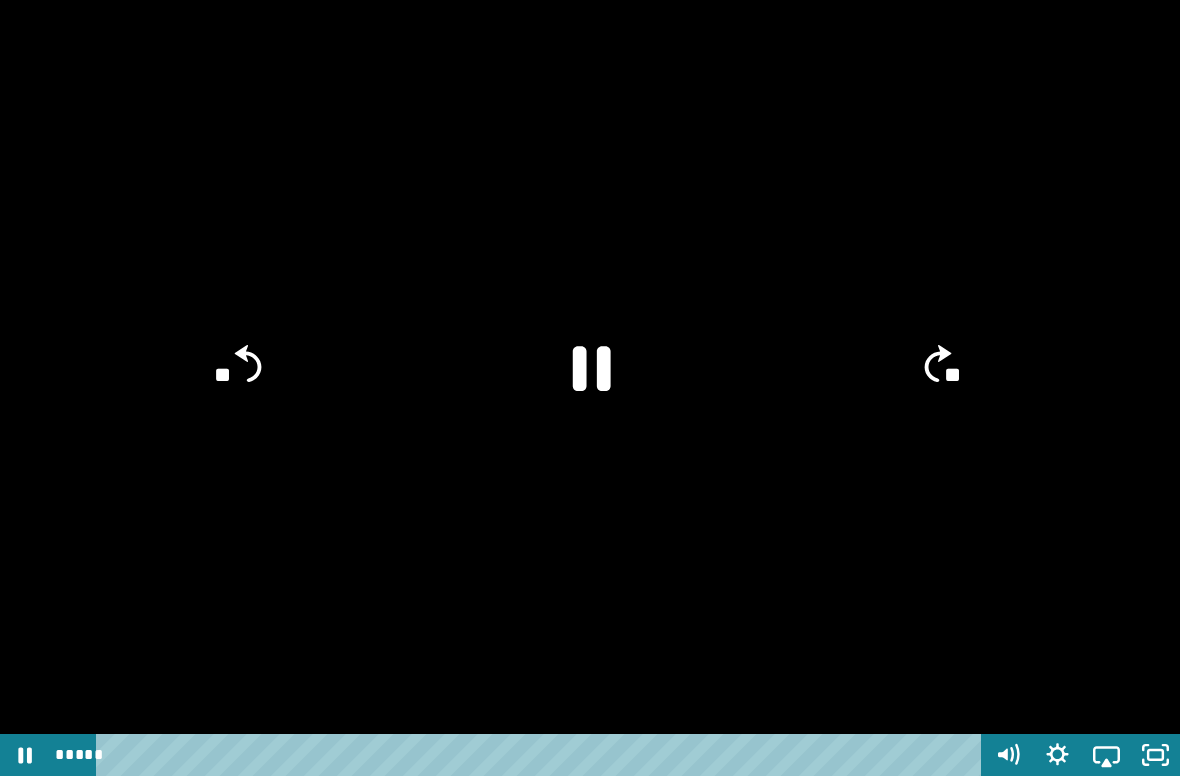 click 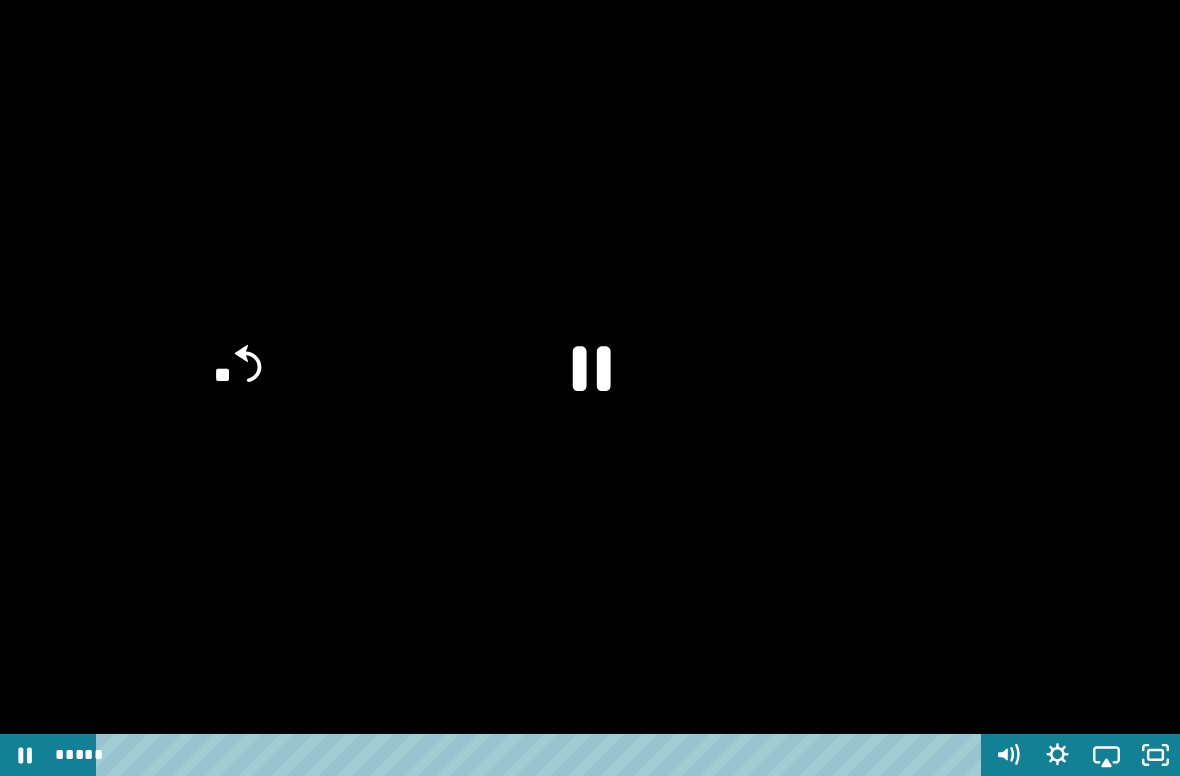 click on "**" 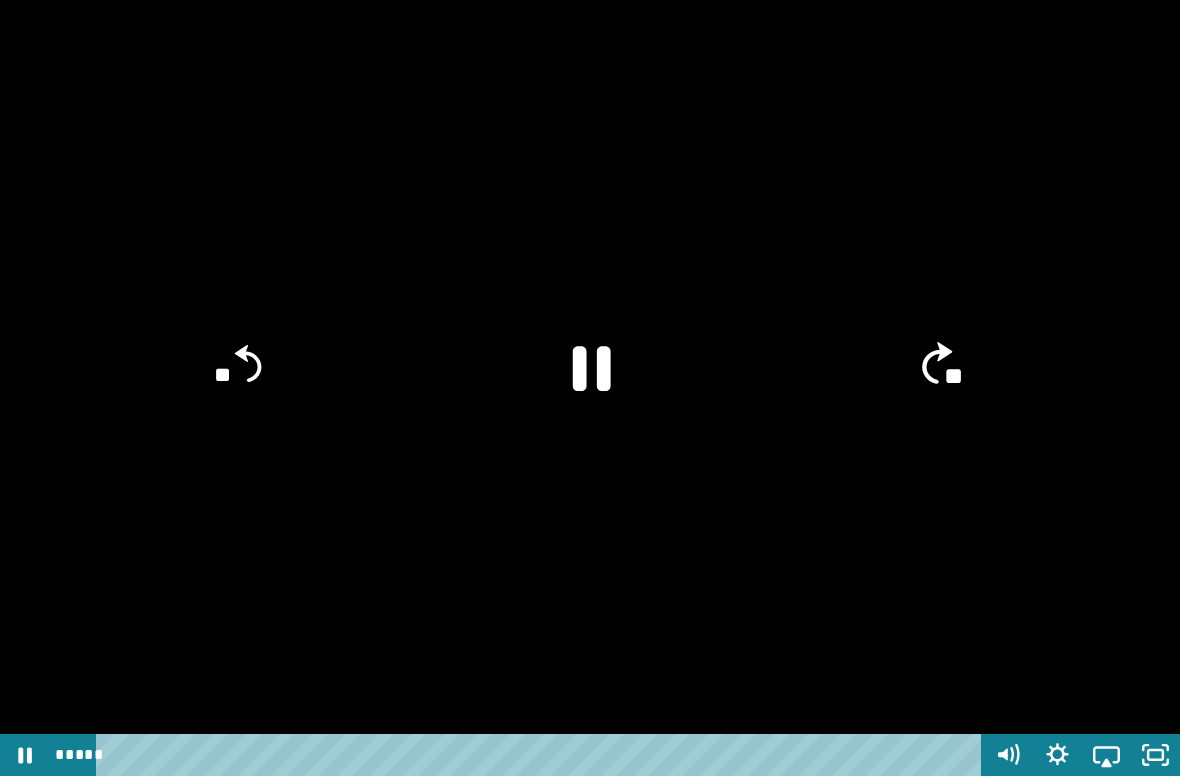 click on "**" 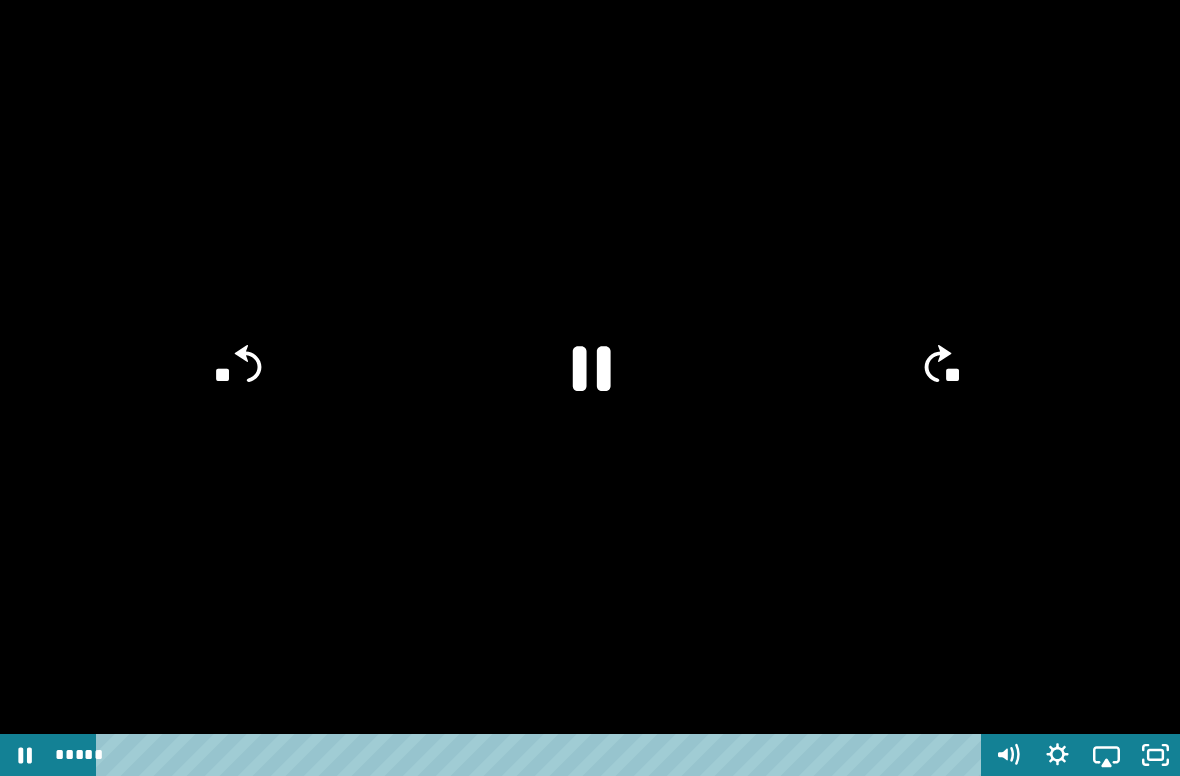 click on "**" 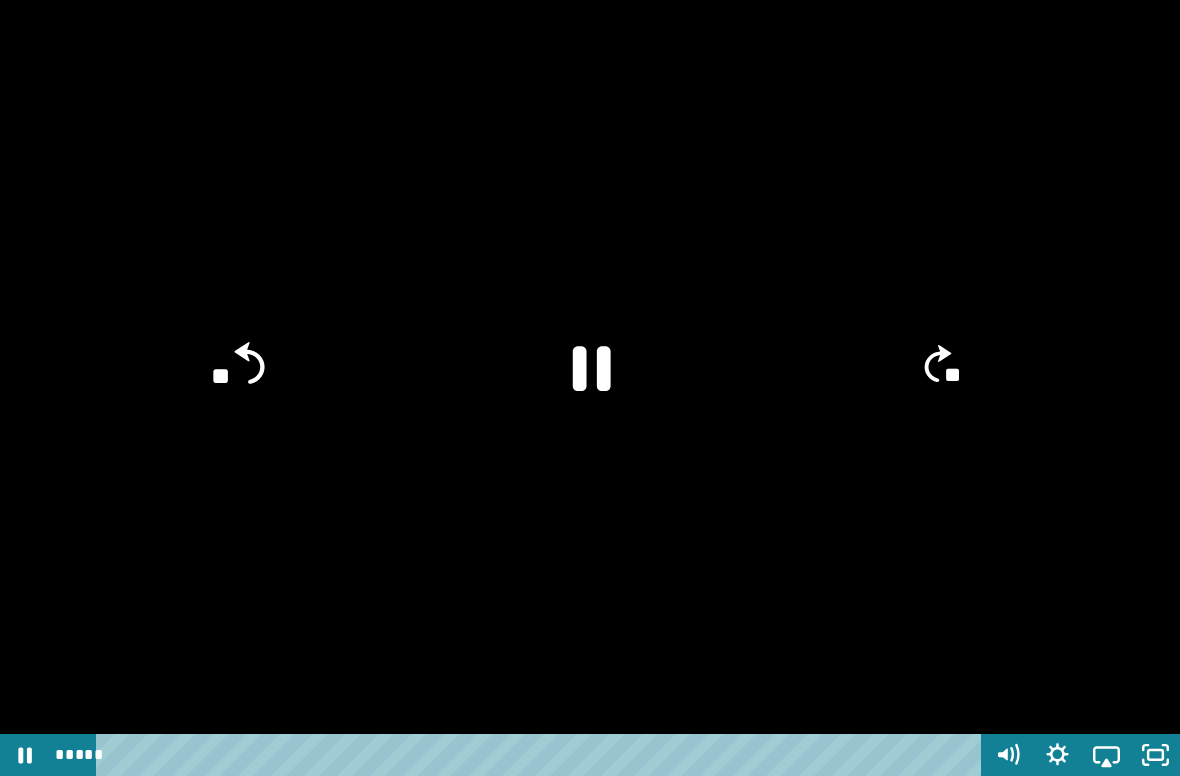 click on "**" 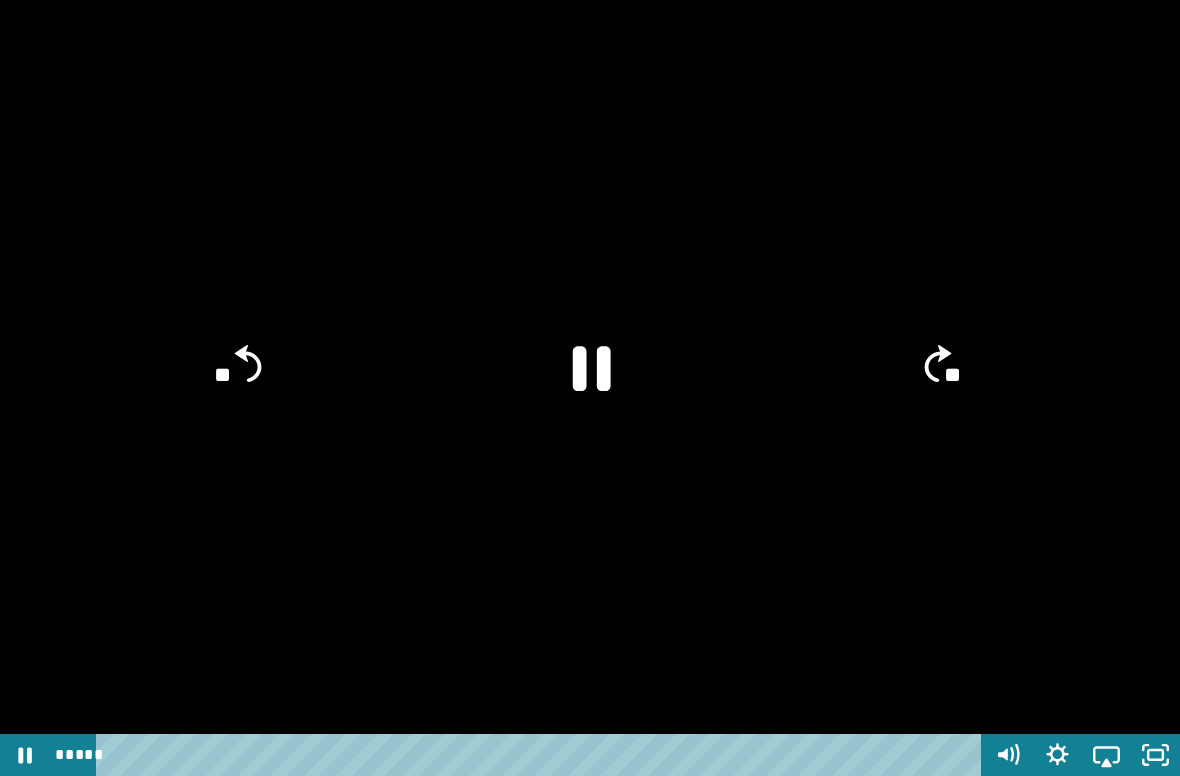 click on "**" 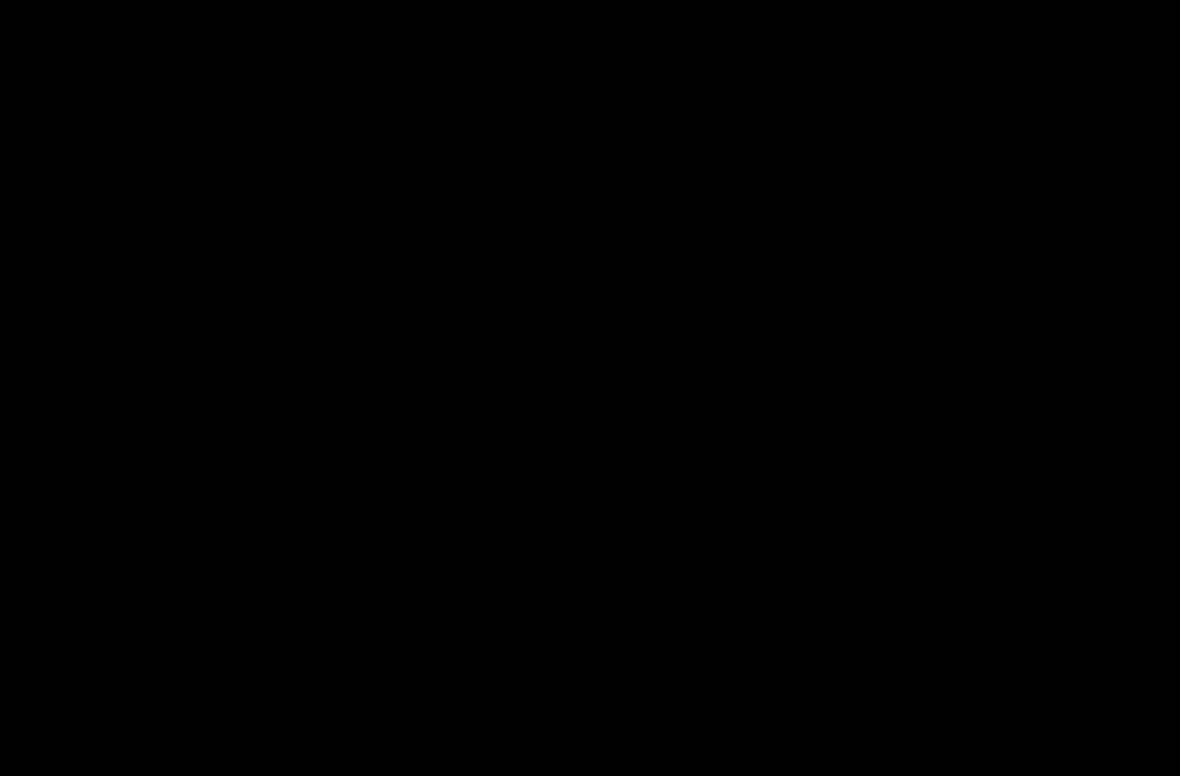 click at bounding box center (590, 388) 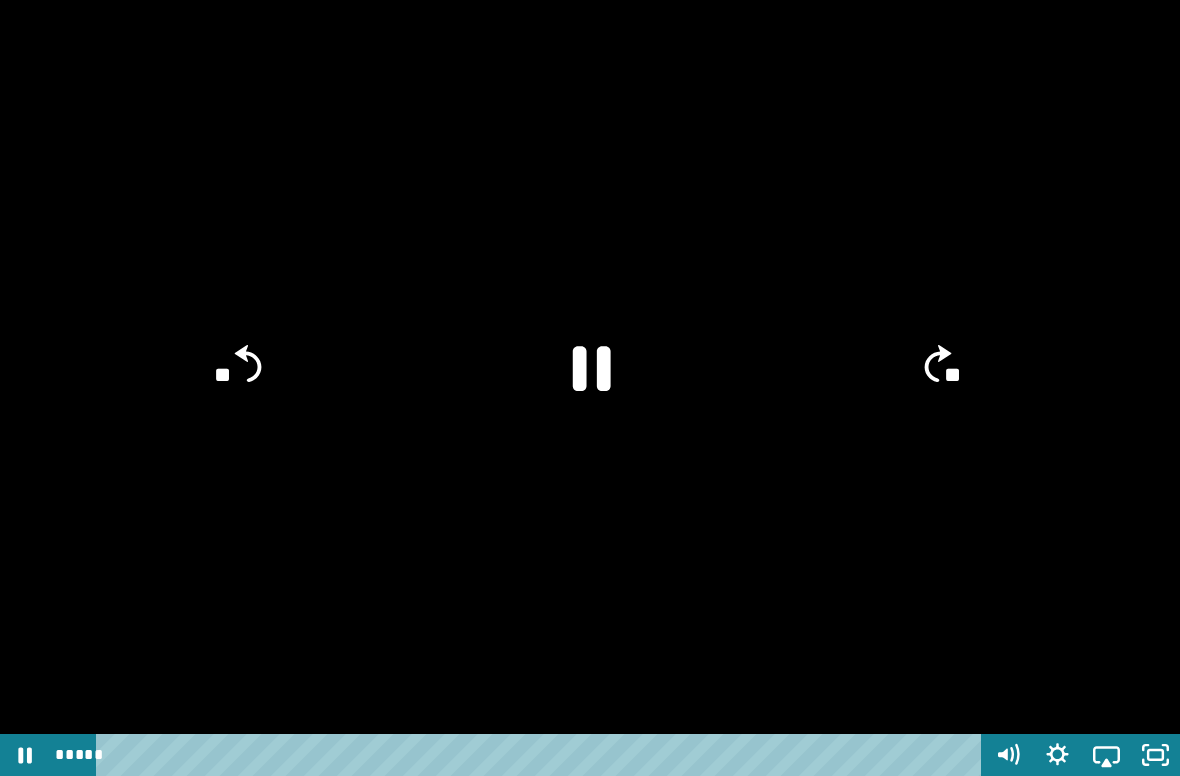 click on "**" 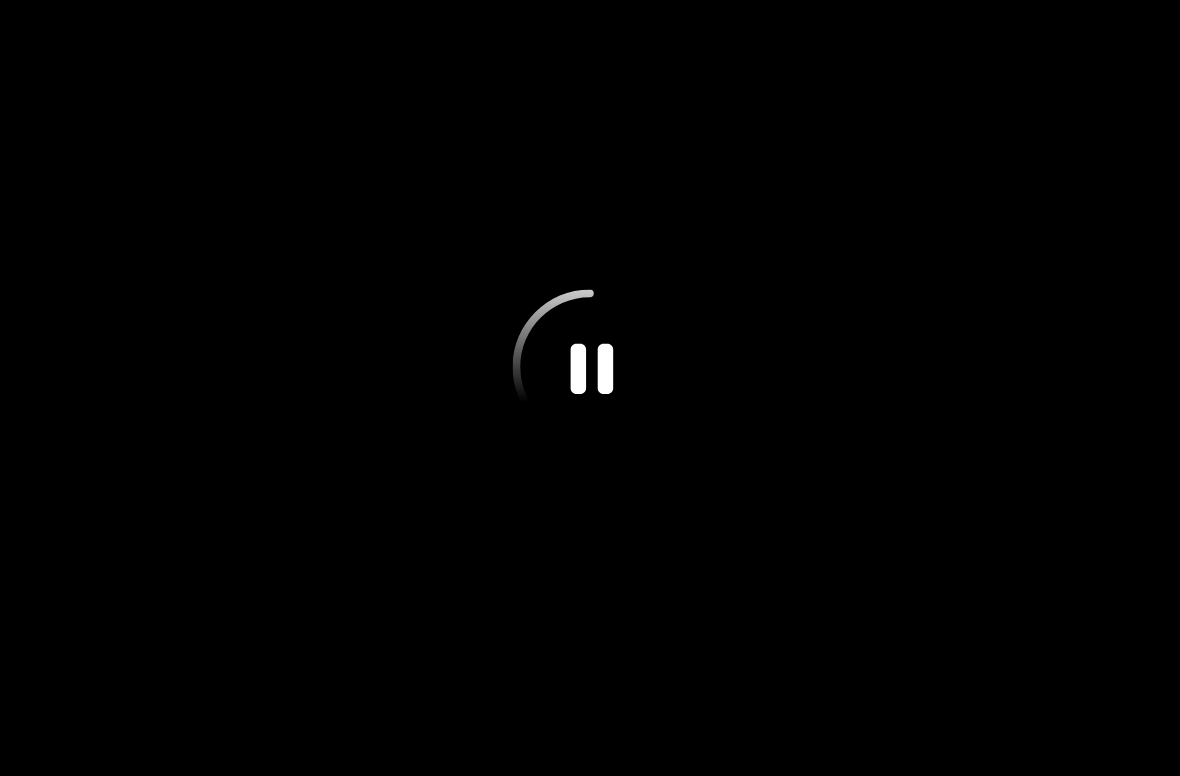 click 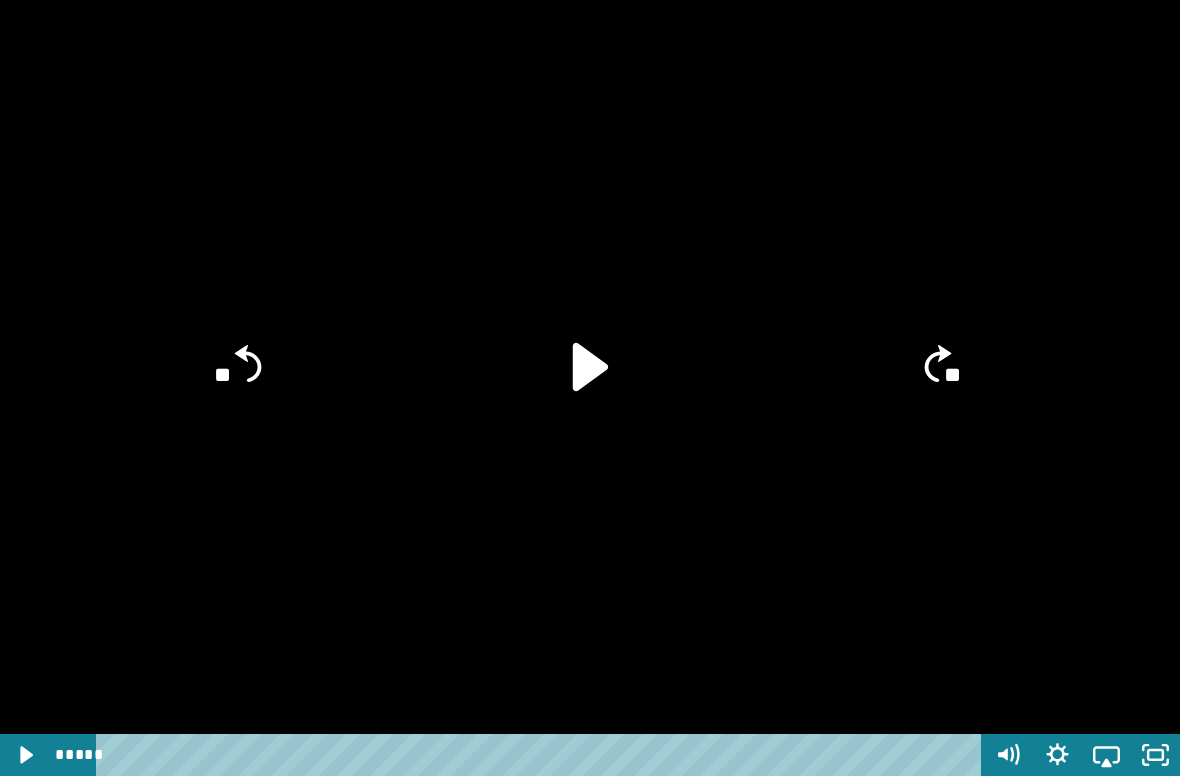 click 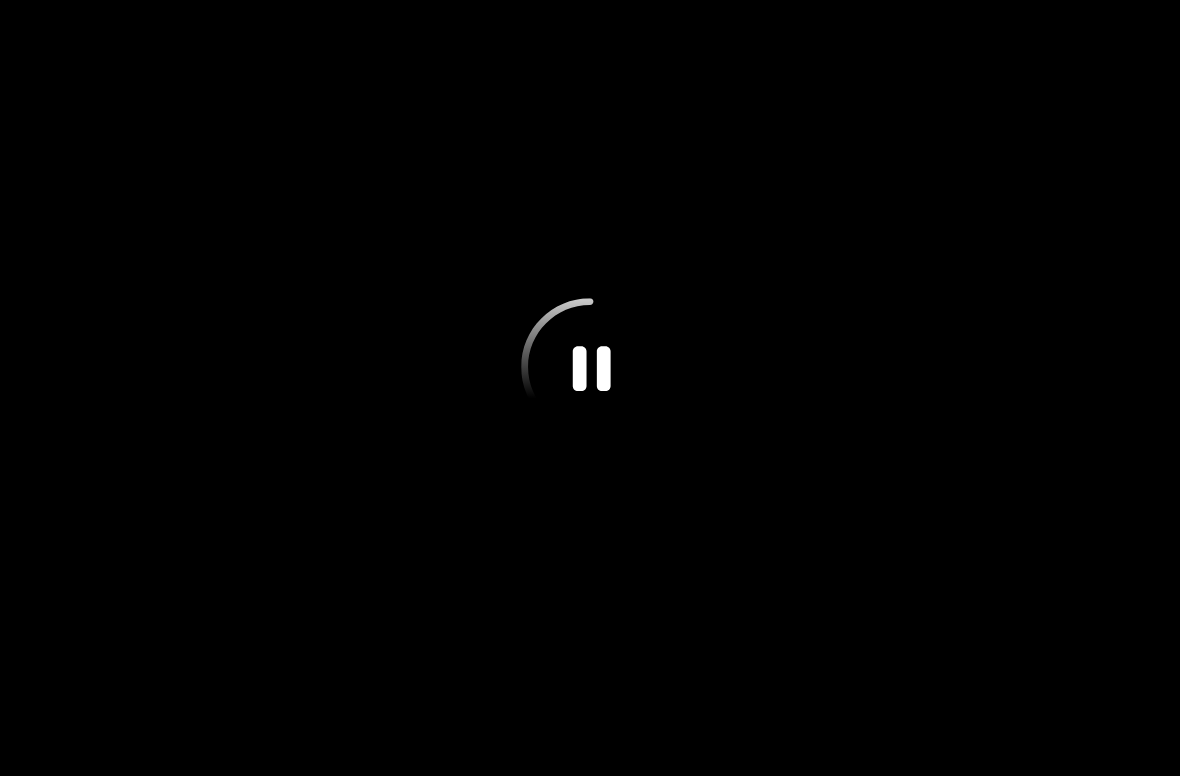 click 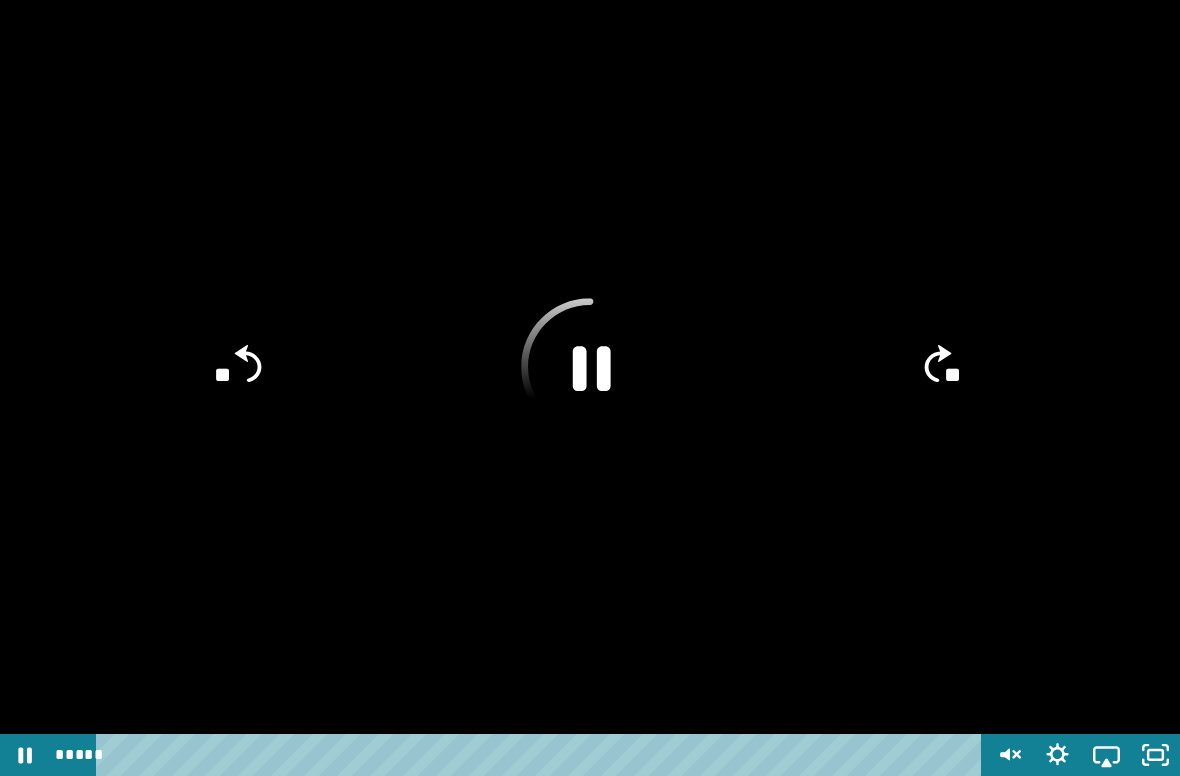 click 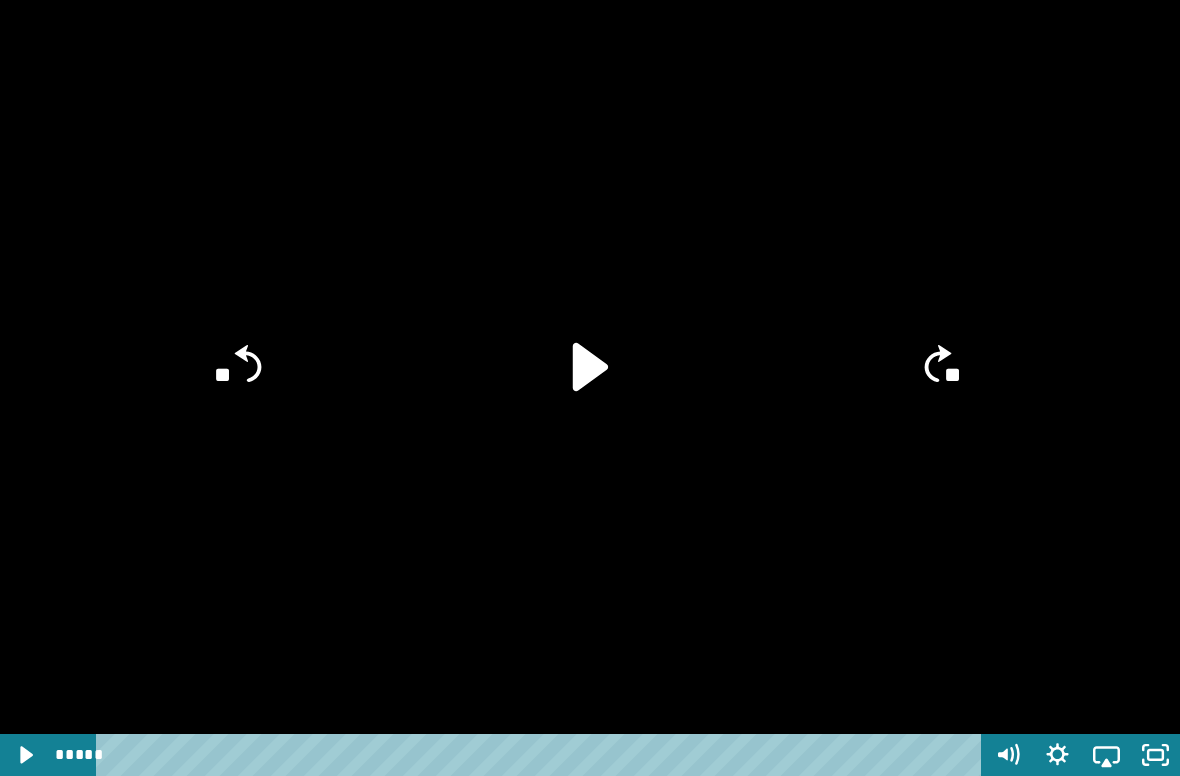 click 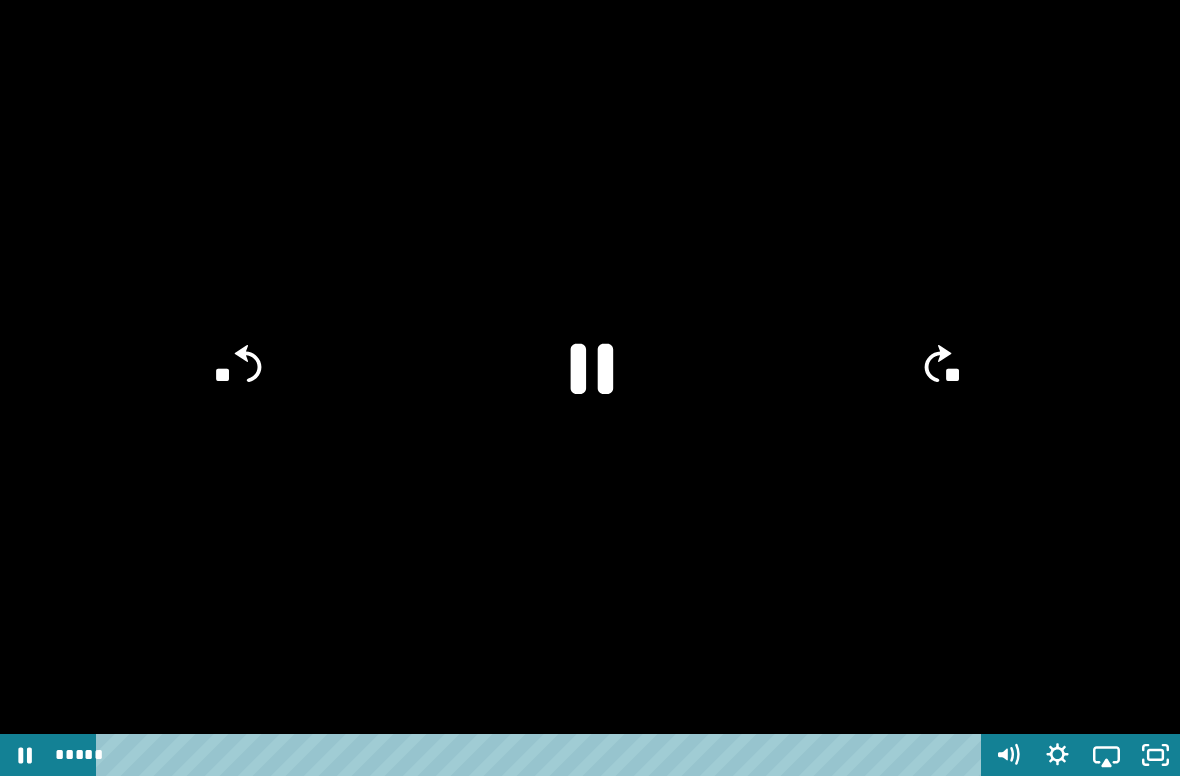 click 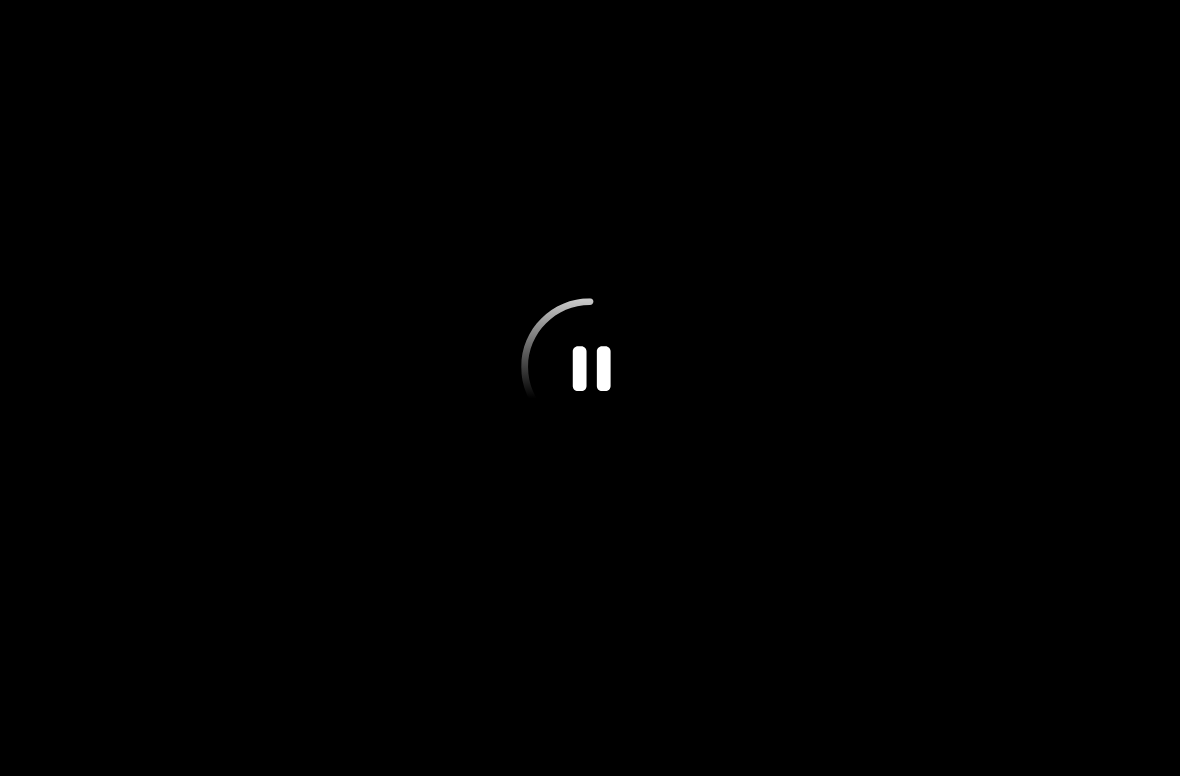 click at bounding box center [590, 388] 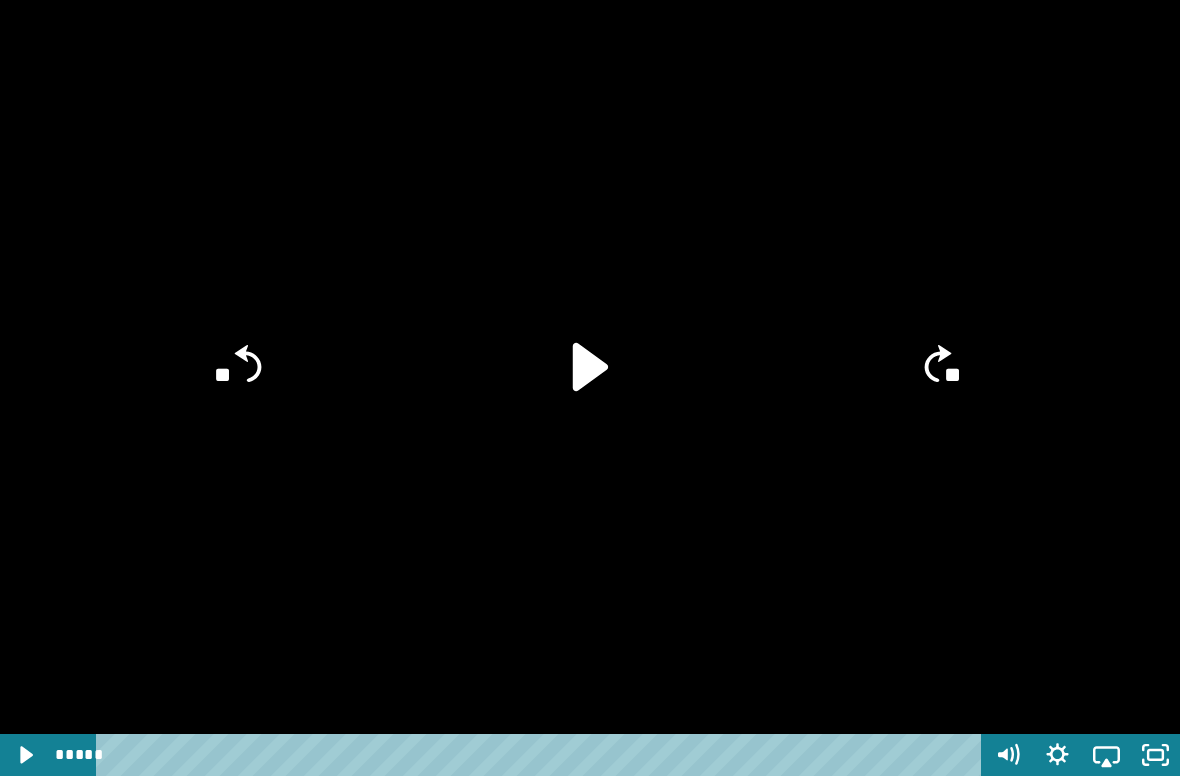 click 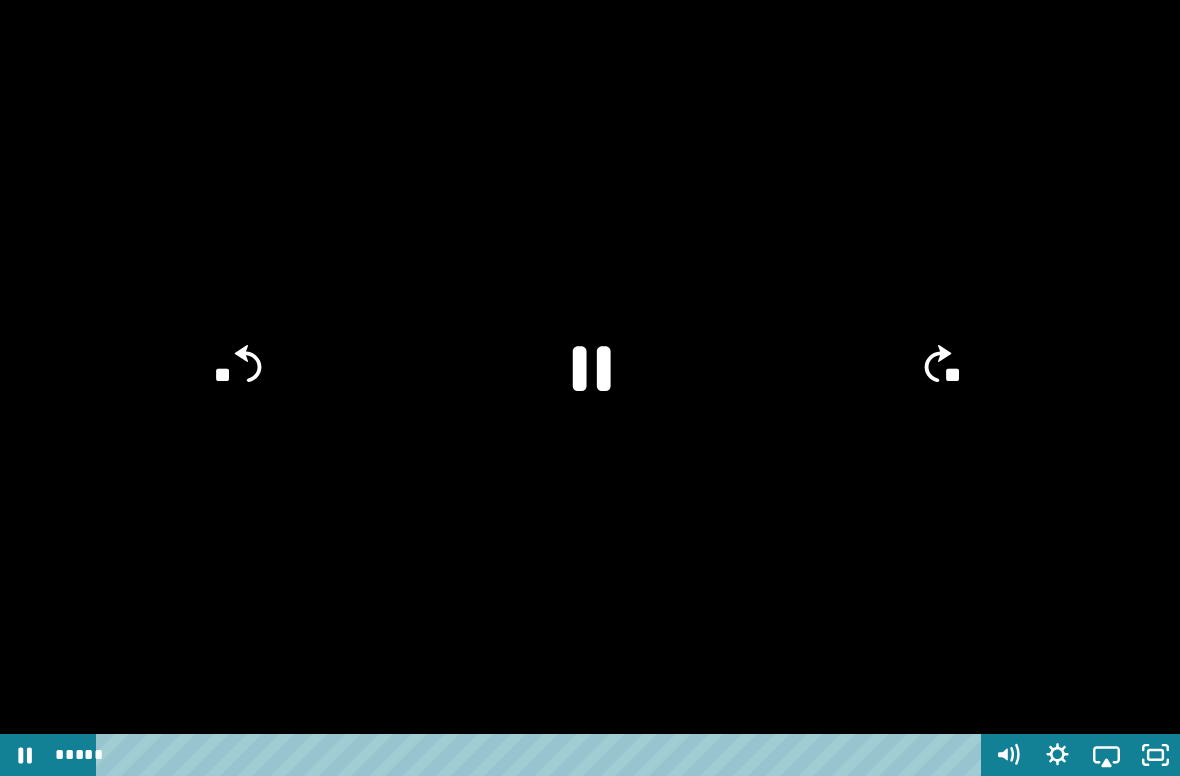 click 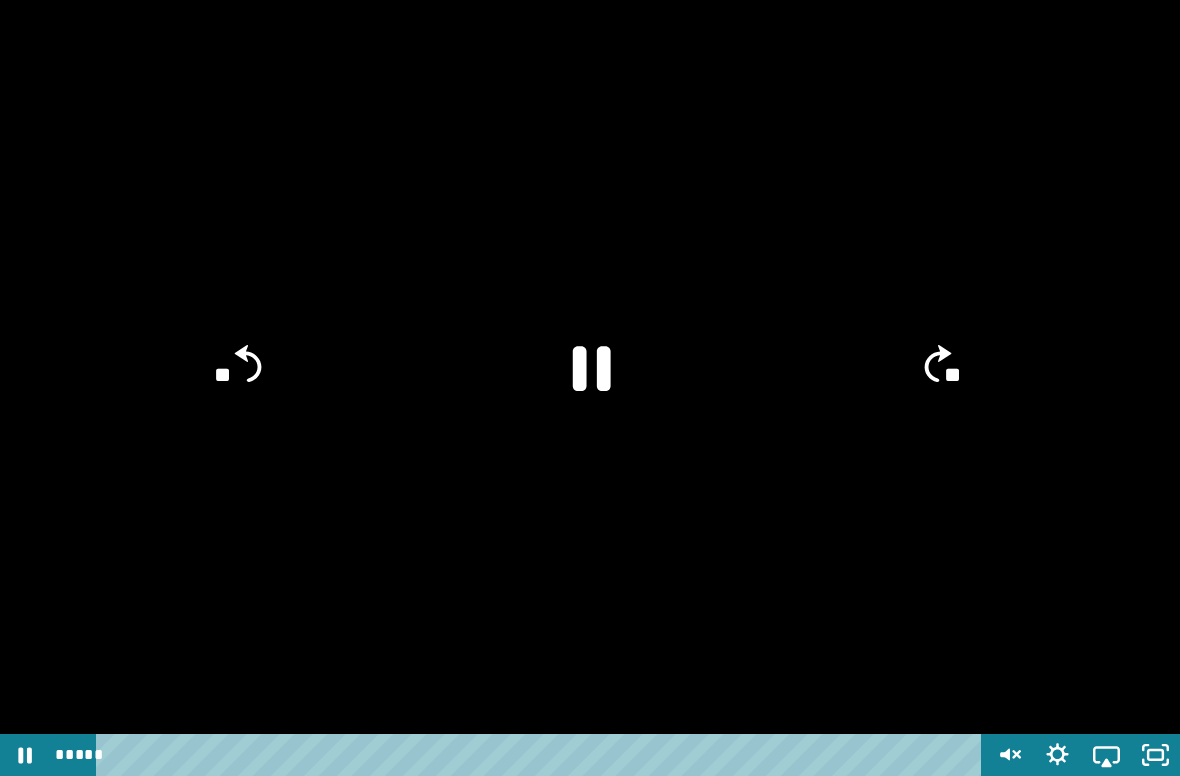 click 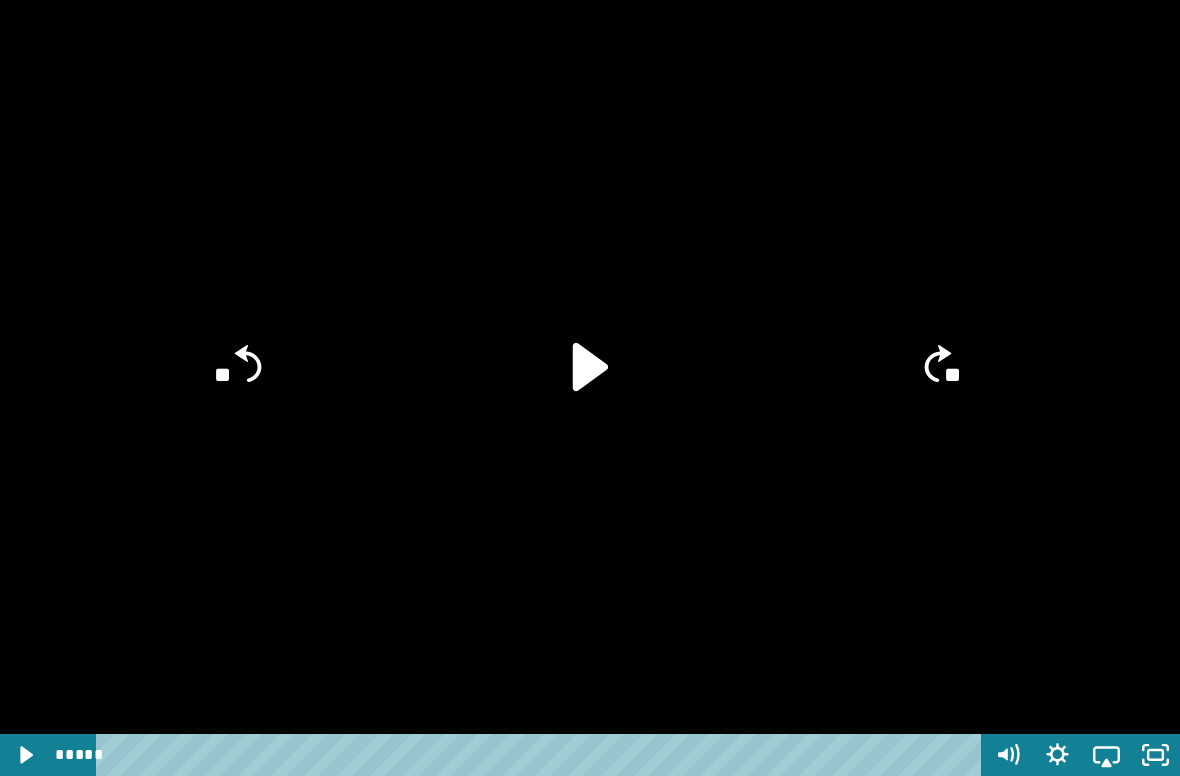 click 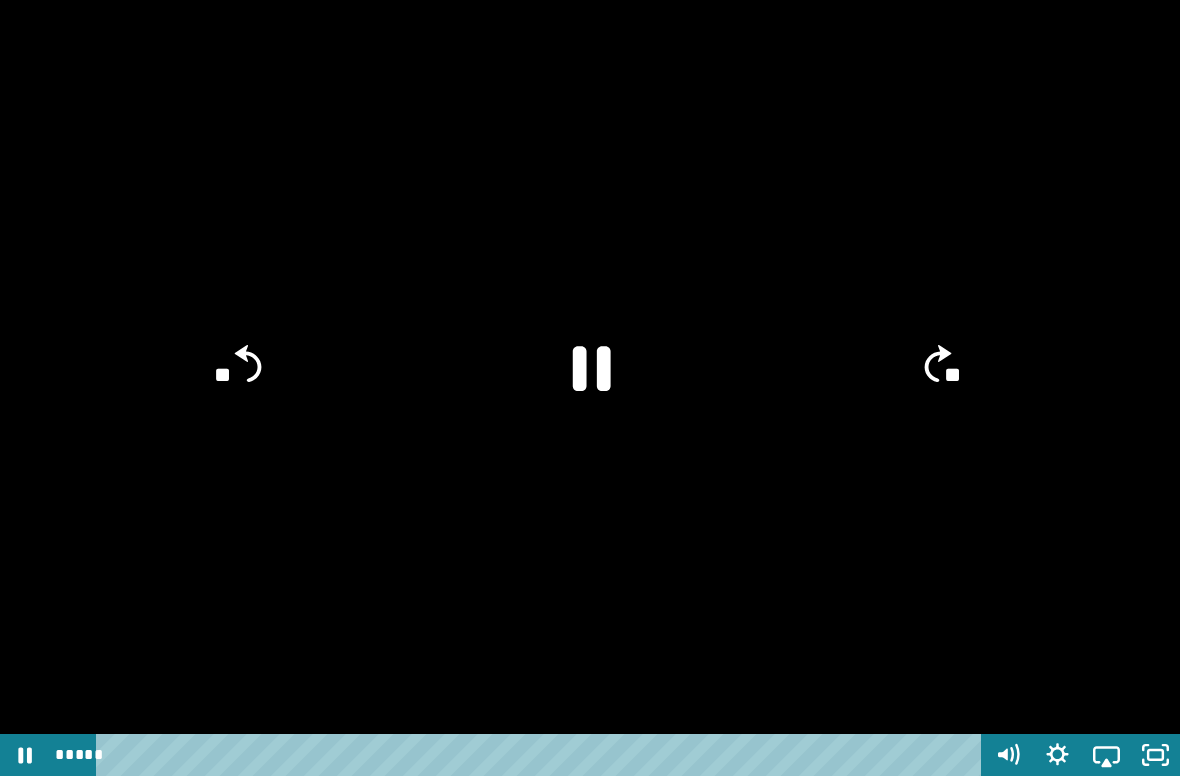 click 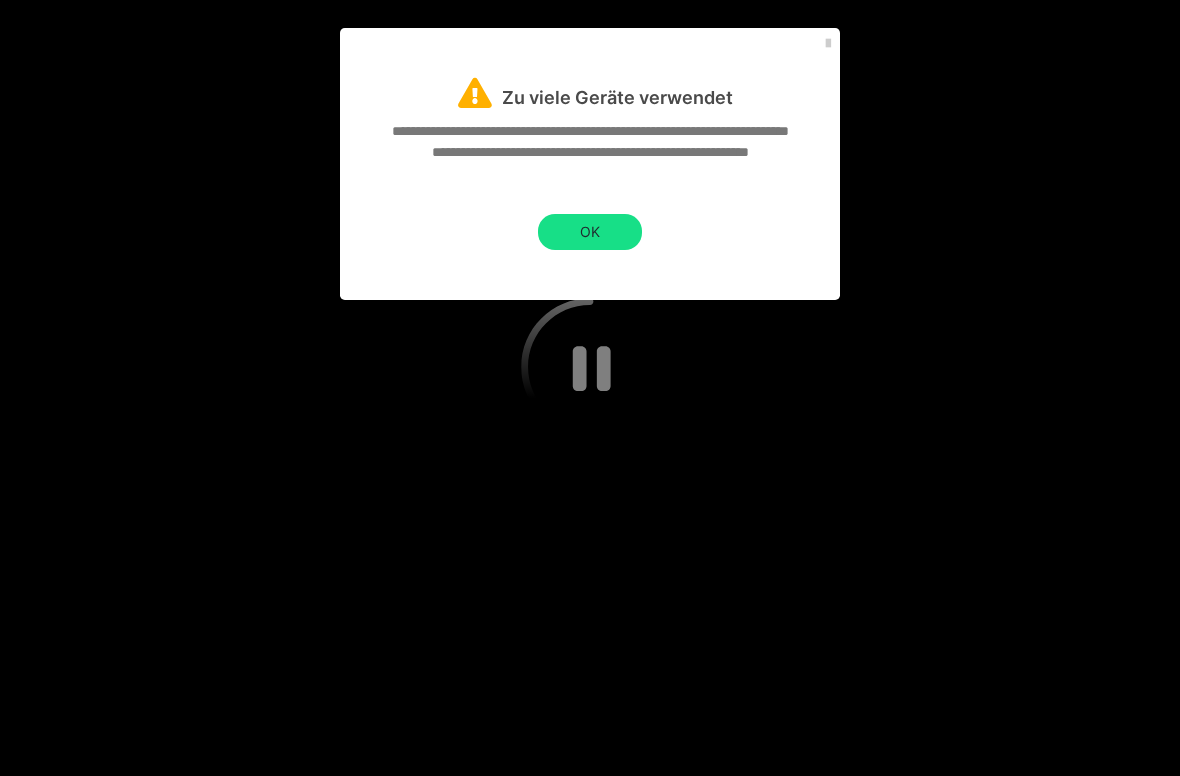 click 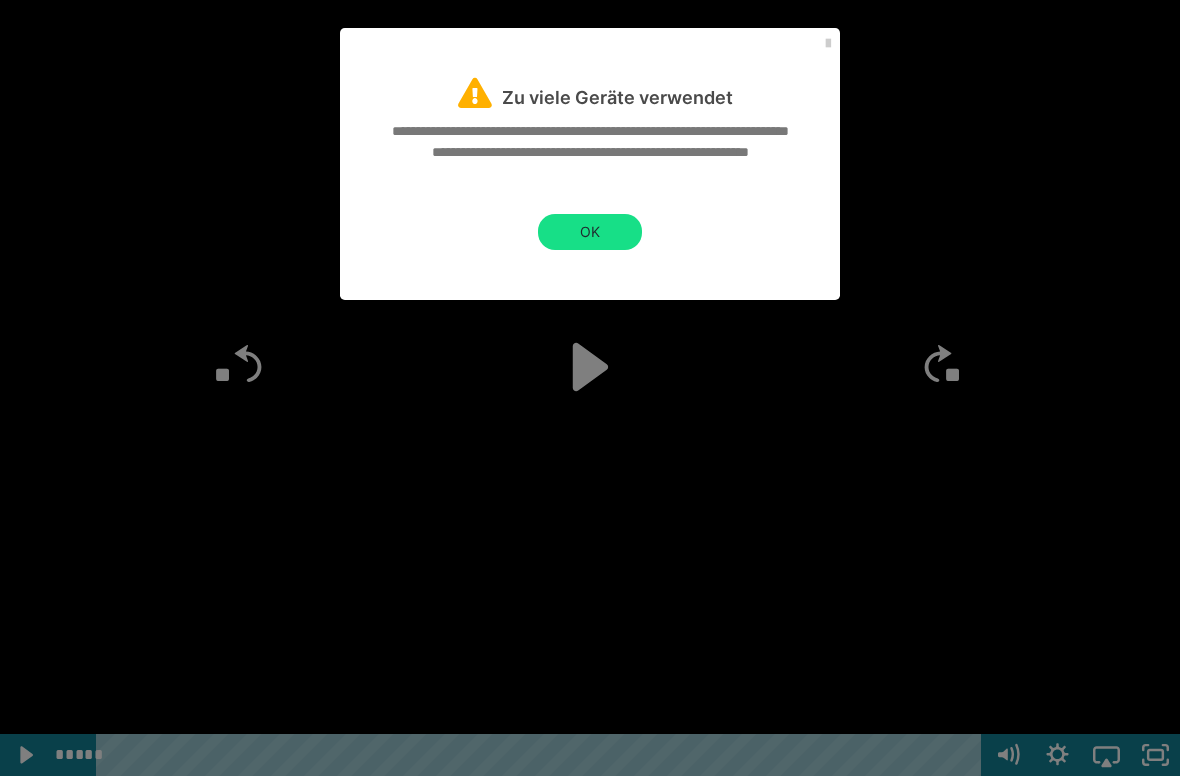 click 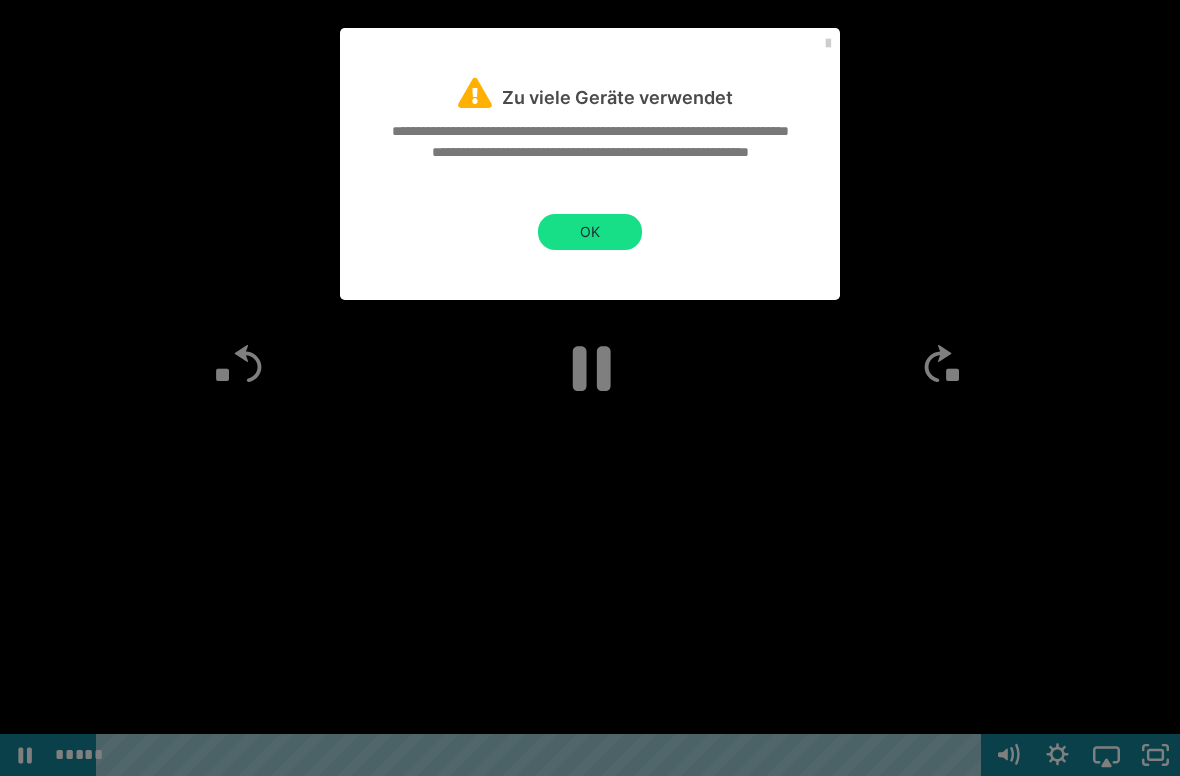 click 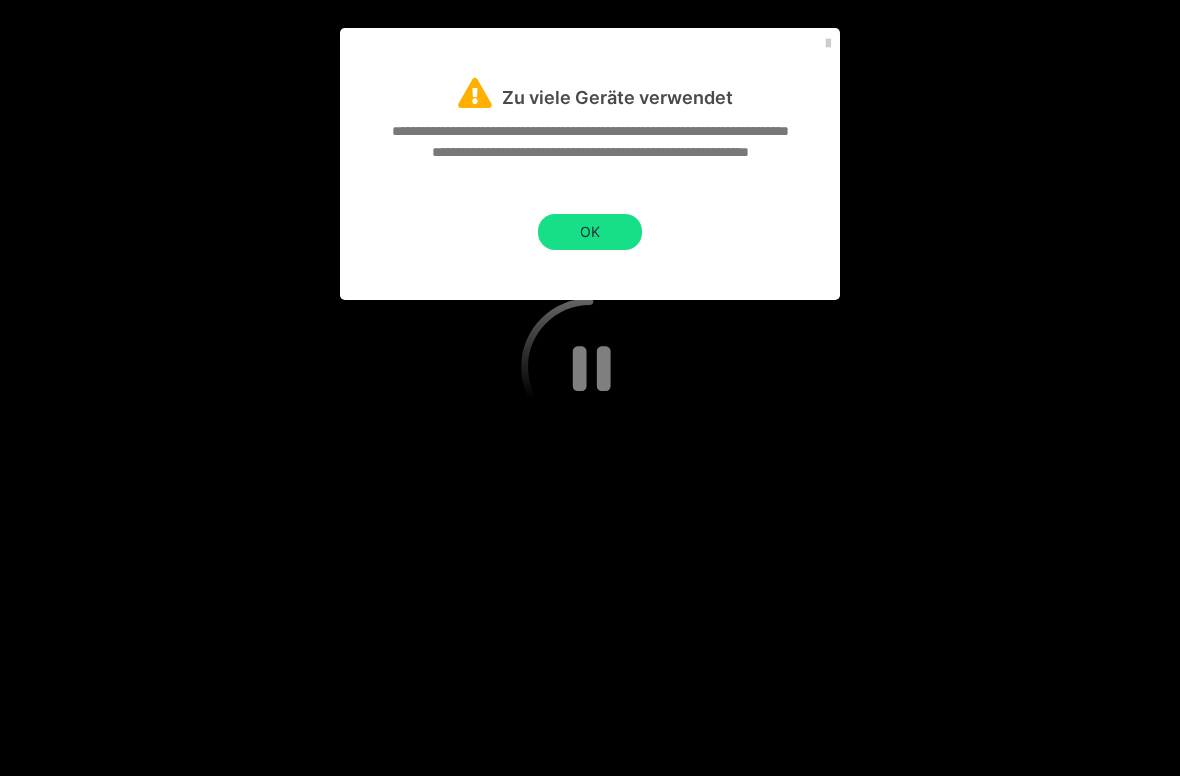 click at bounding box center (590, 388) 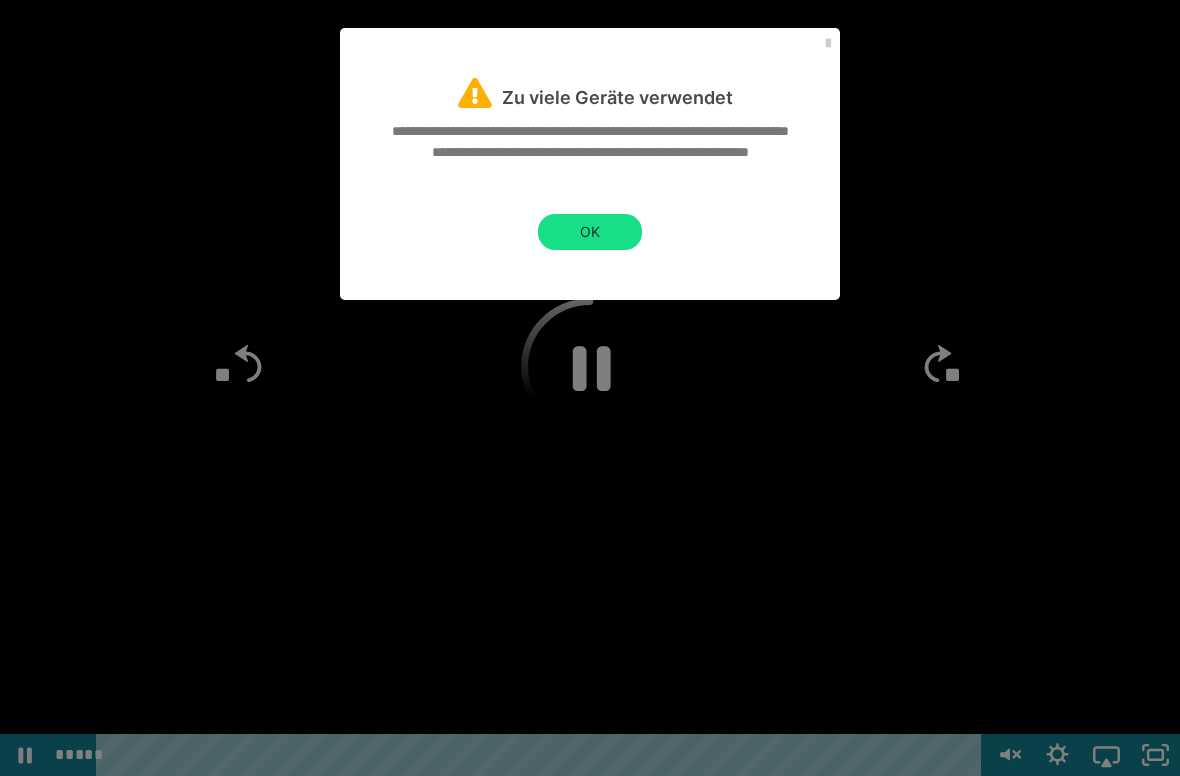 click 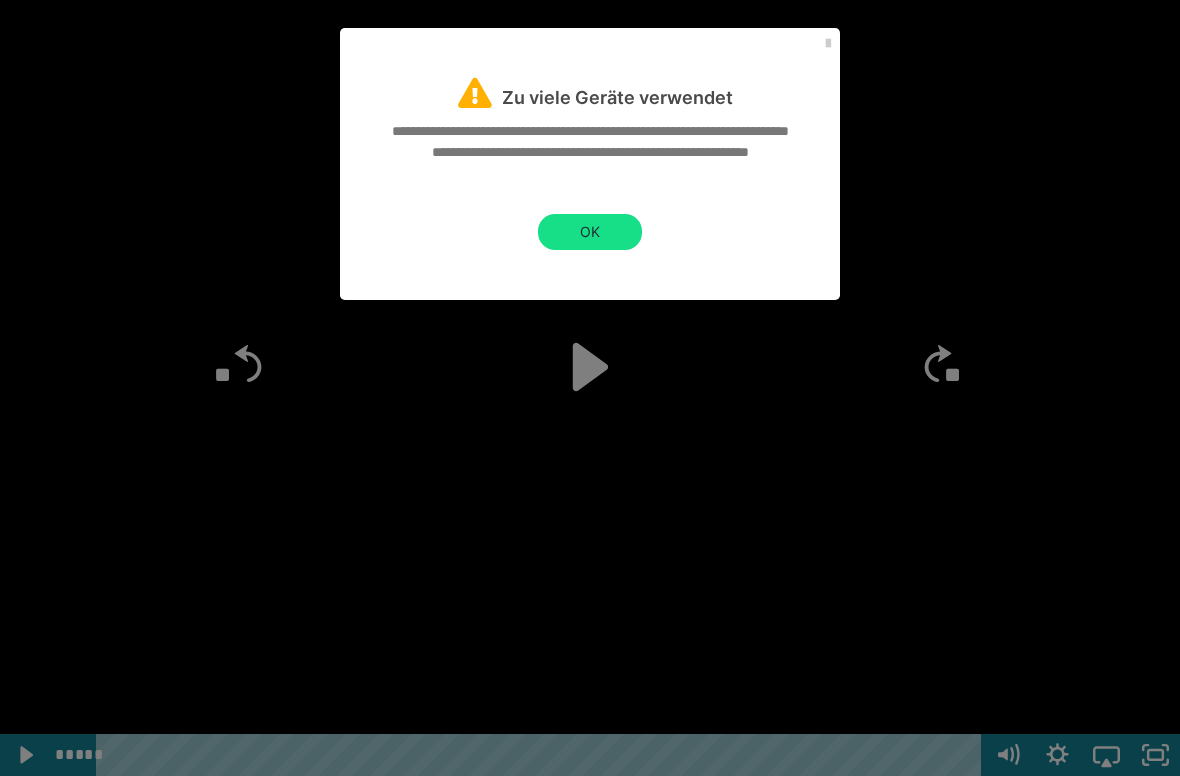 click 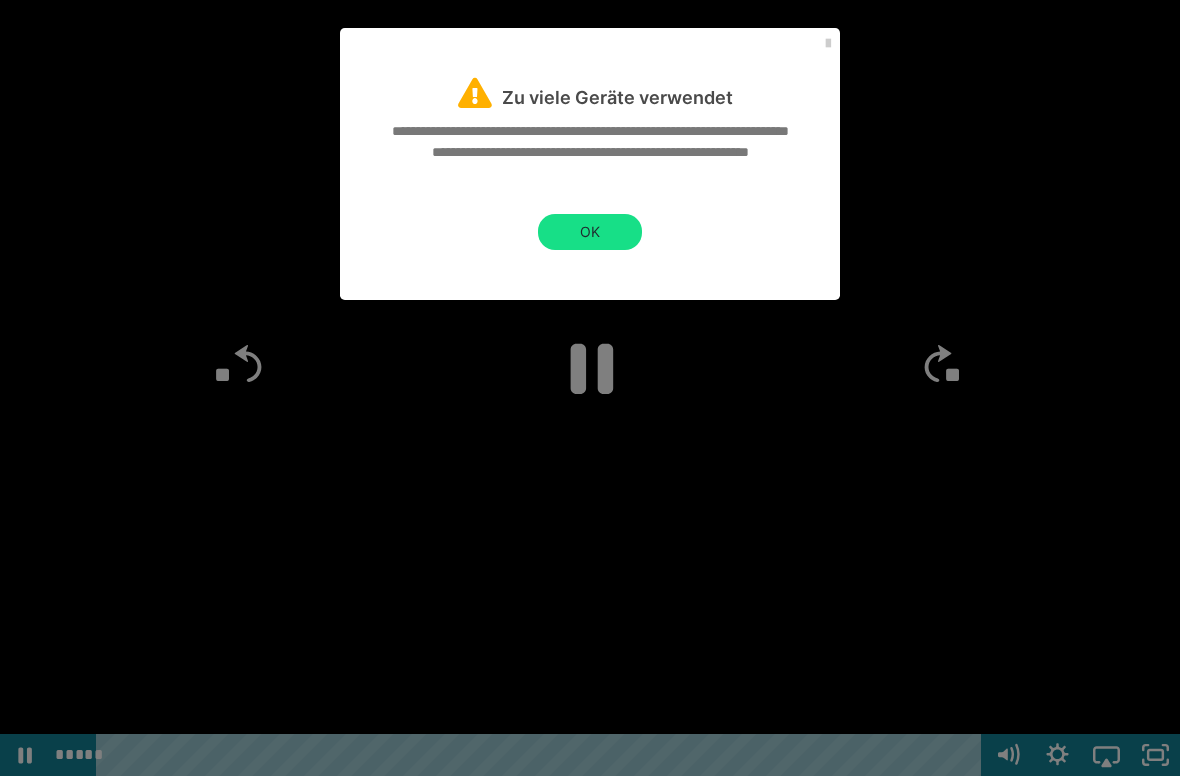 click 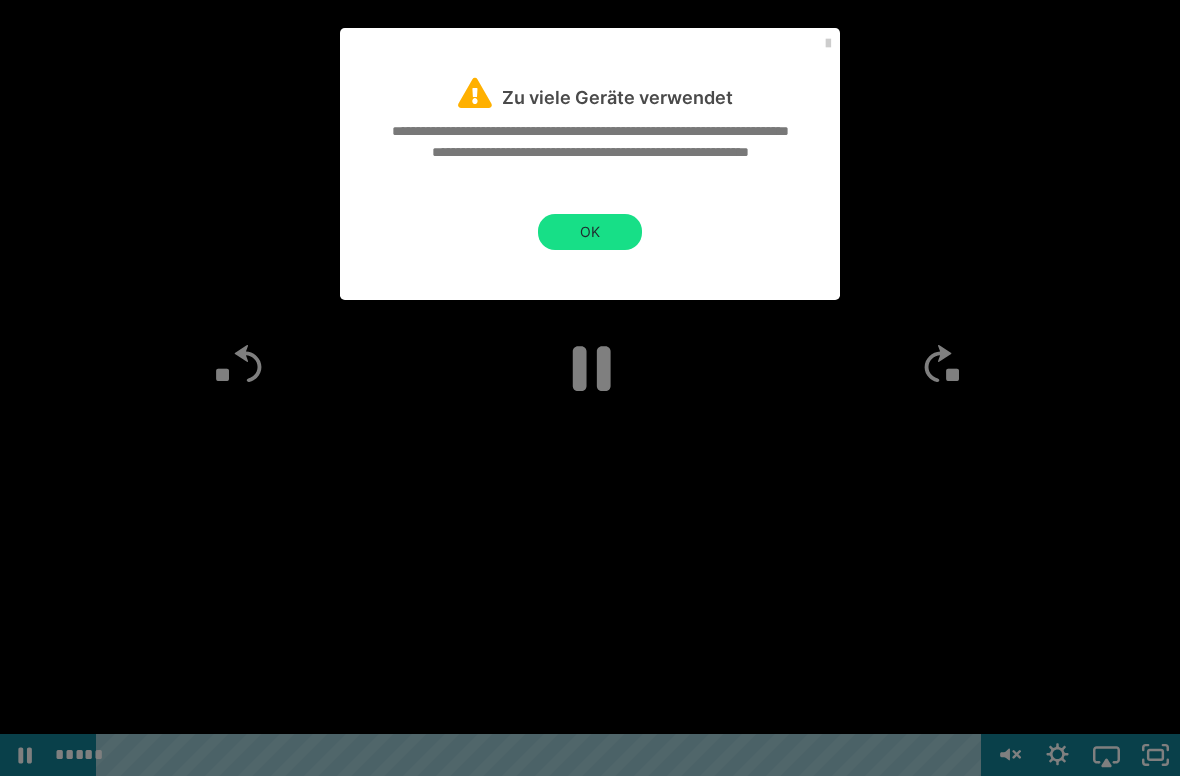 click 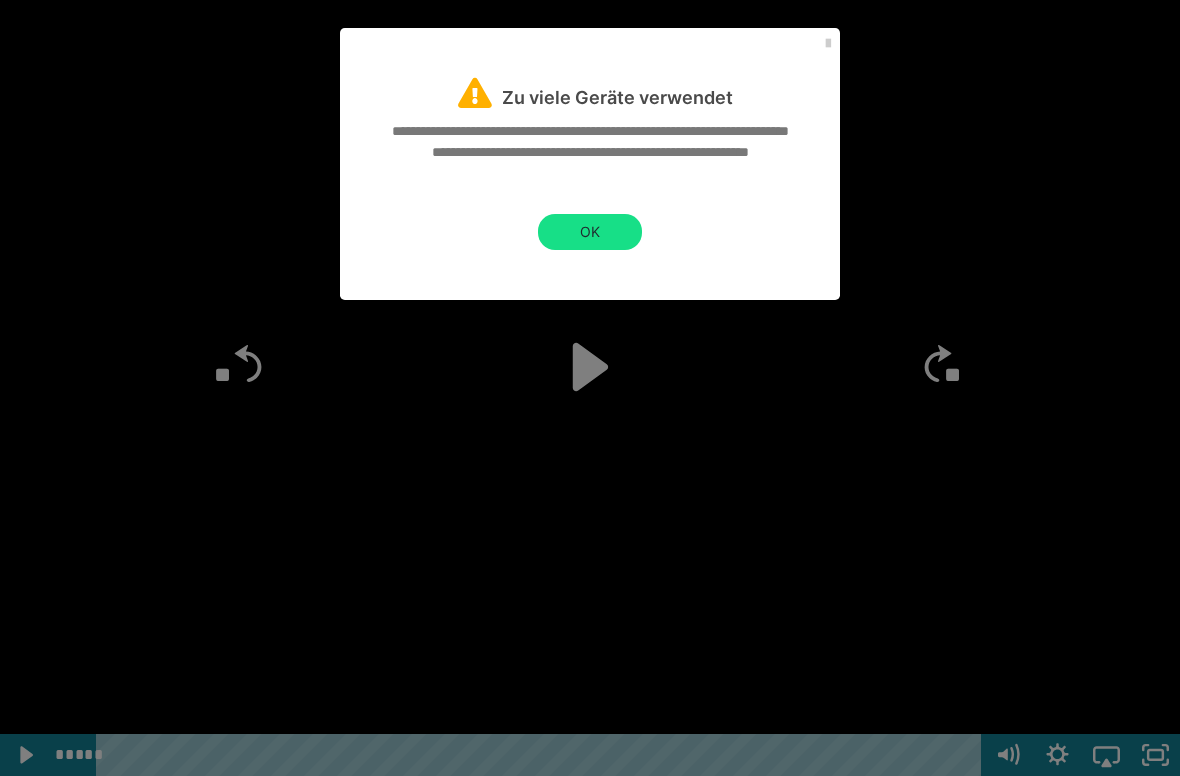 click 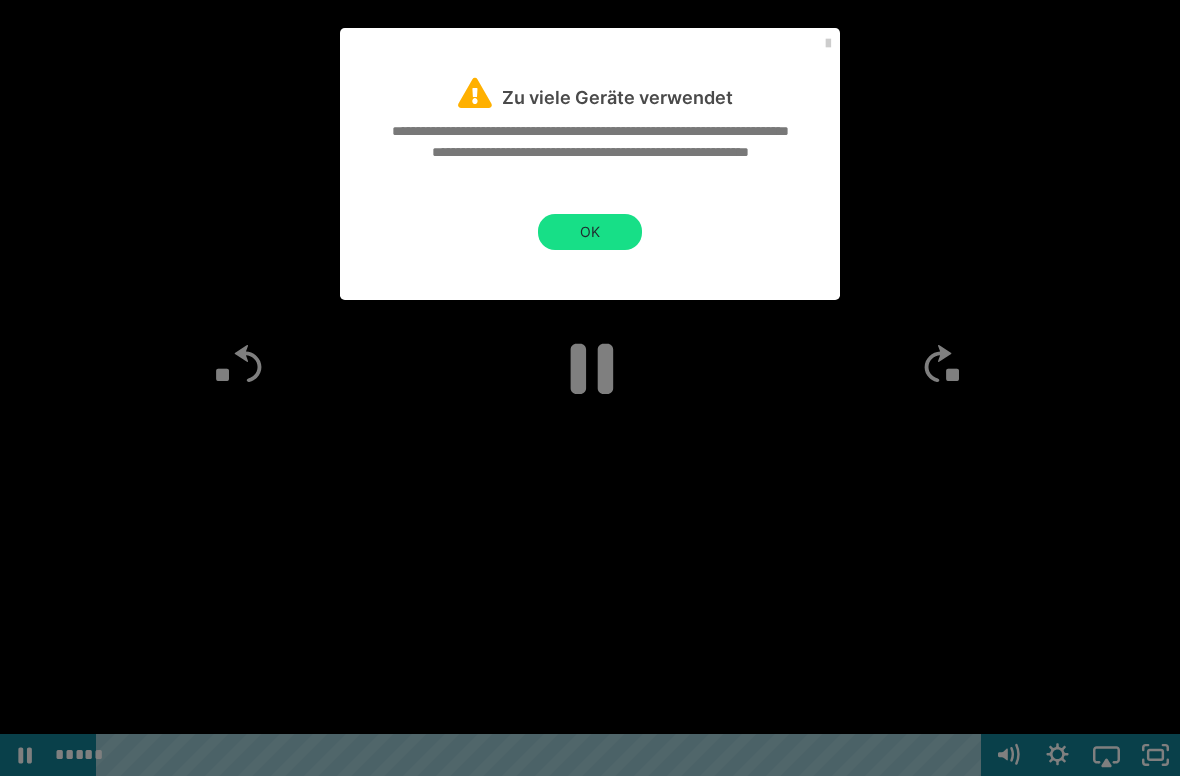 click 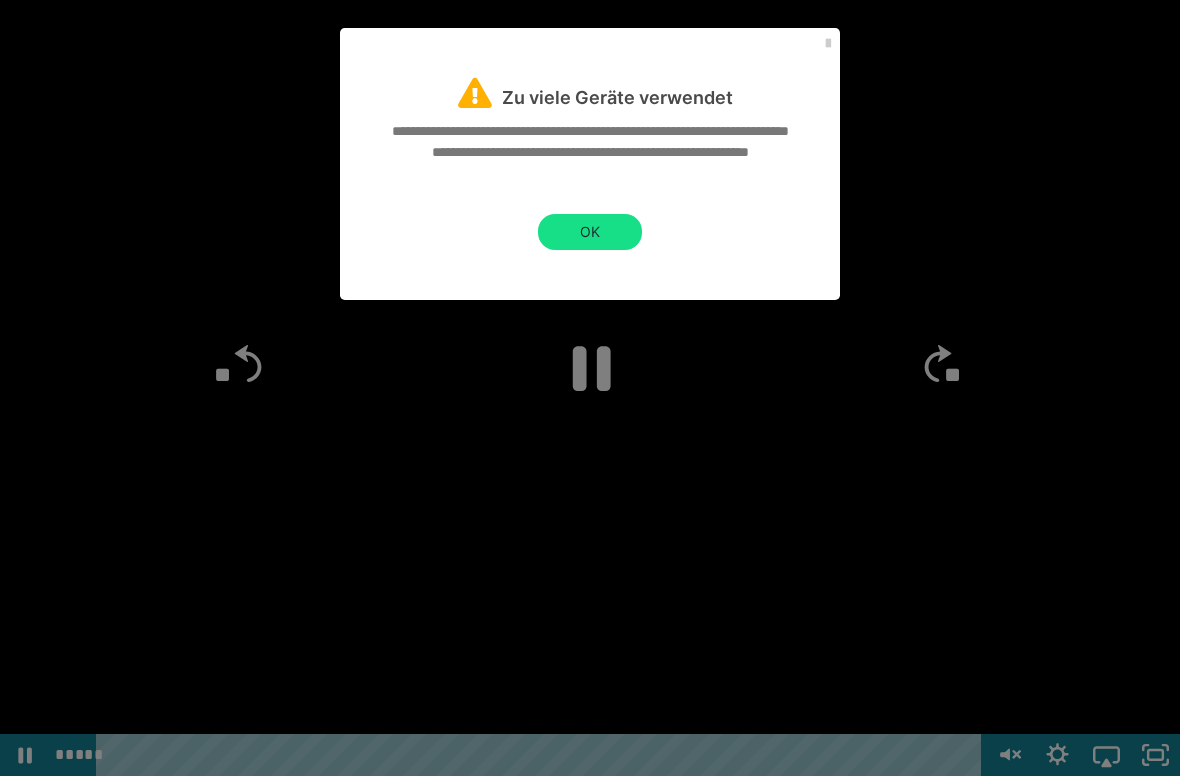 click 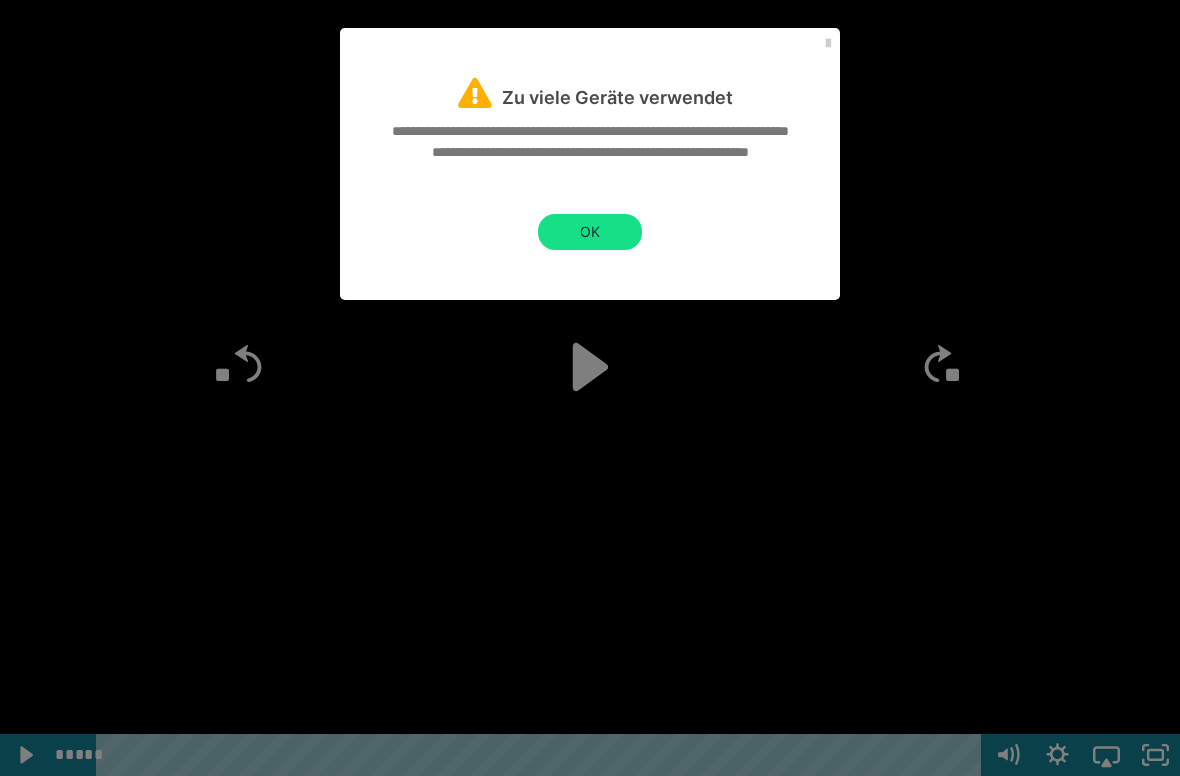 click at bounding box center [590, 388] 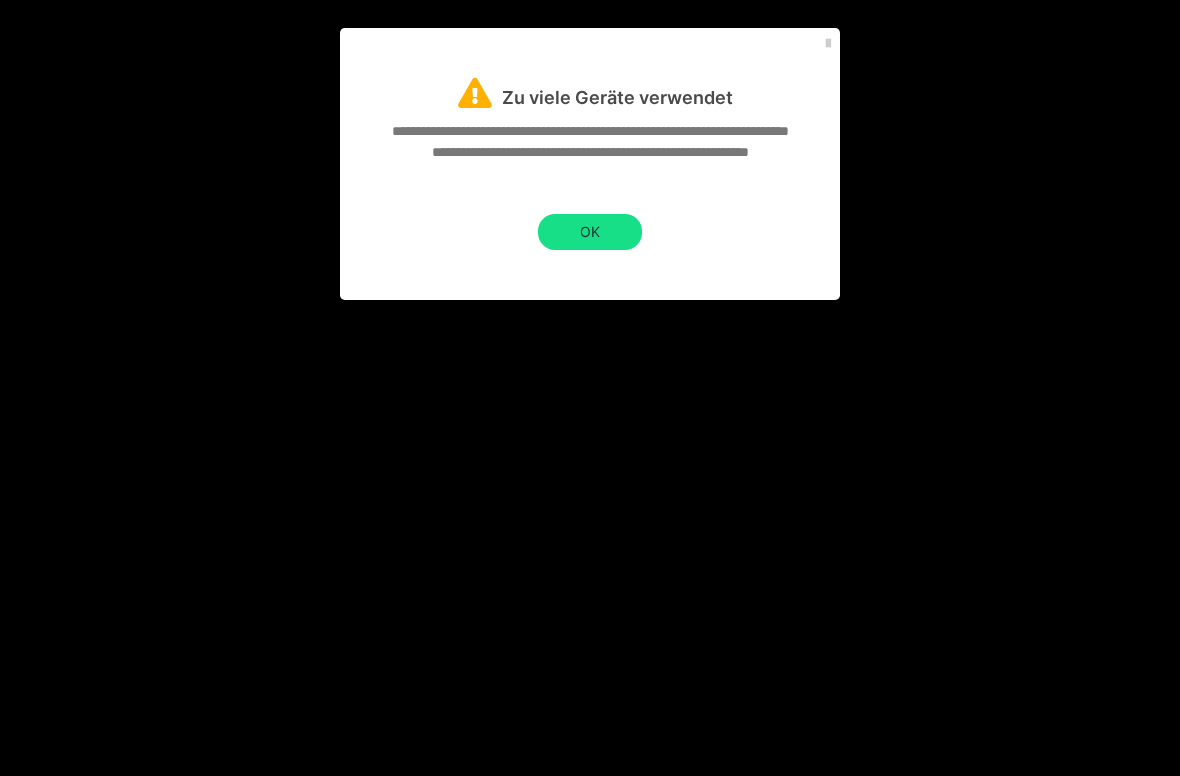 click at bounding box center [590, 388] 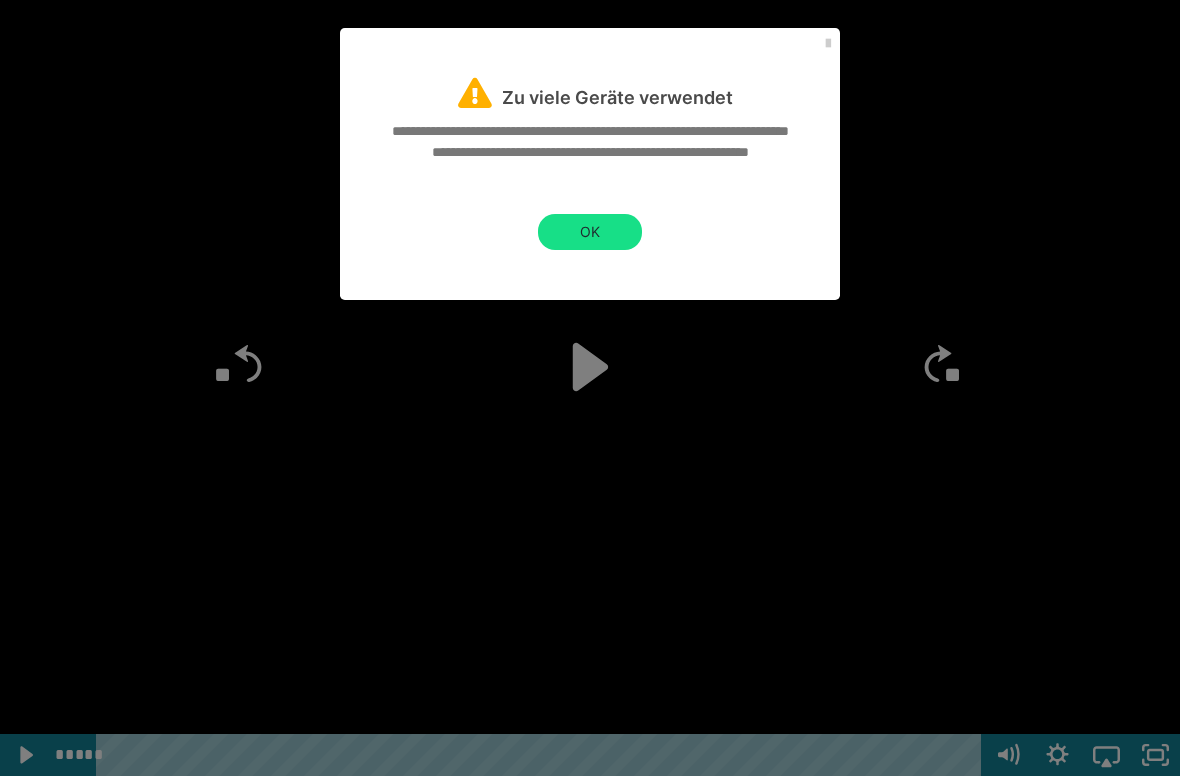 click 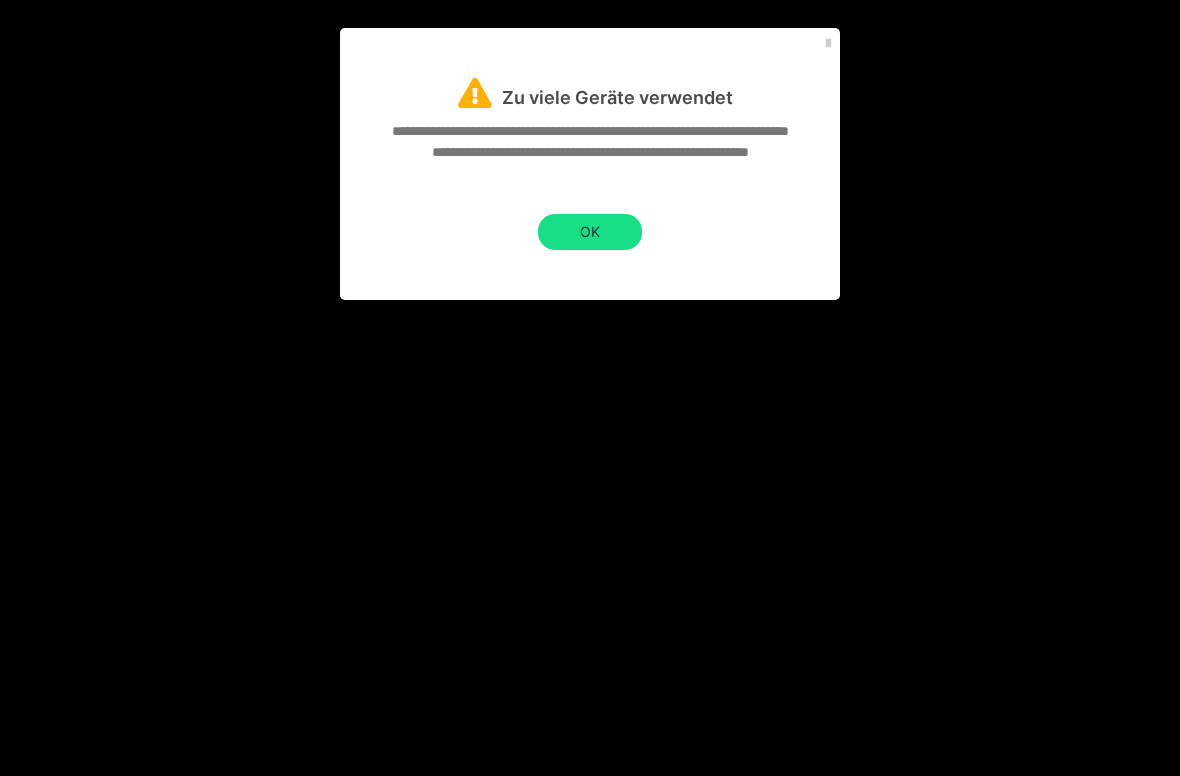 click at bounding box center (590, 388) 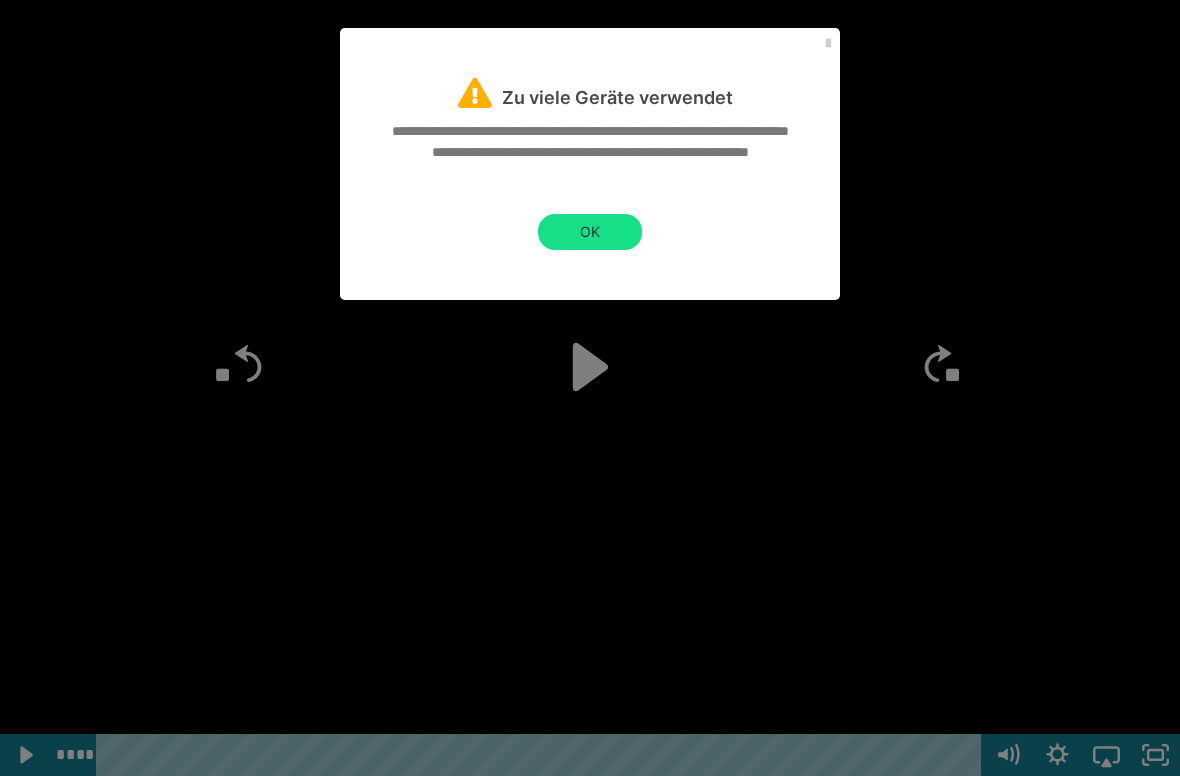 click 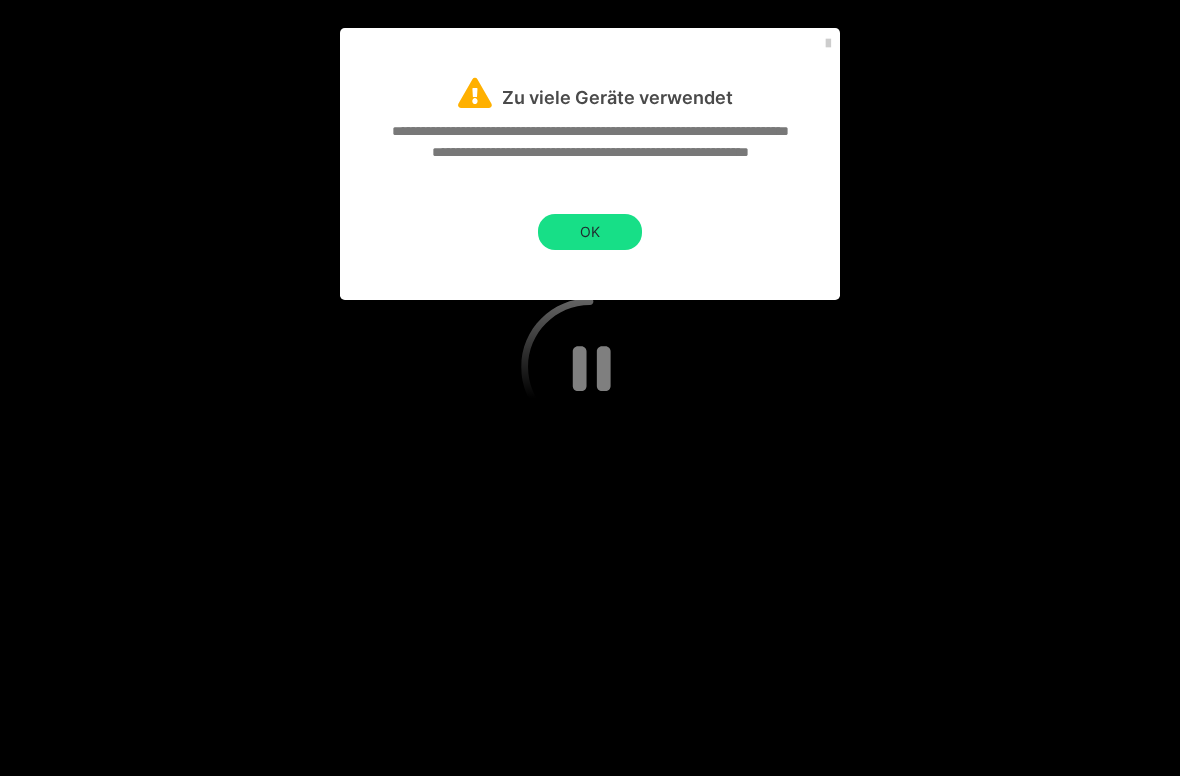 click at bounding box center [590, 388] 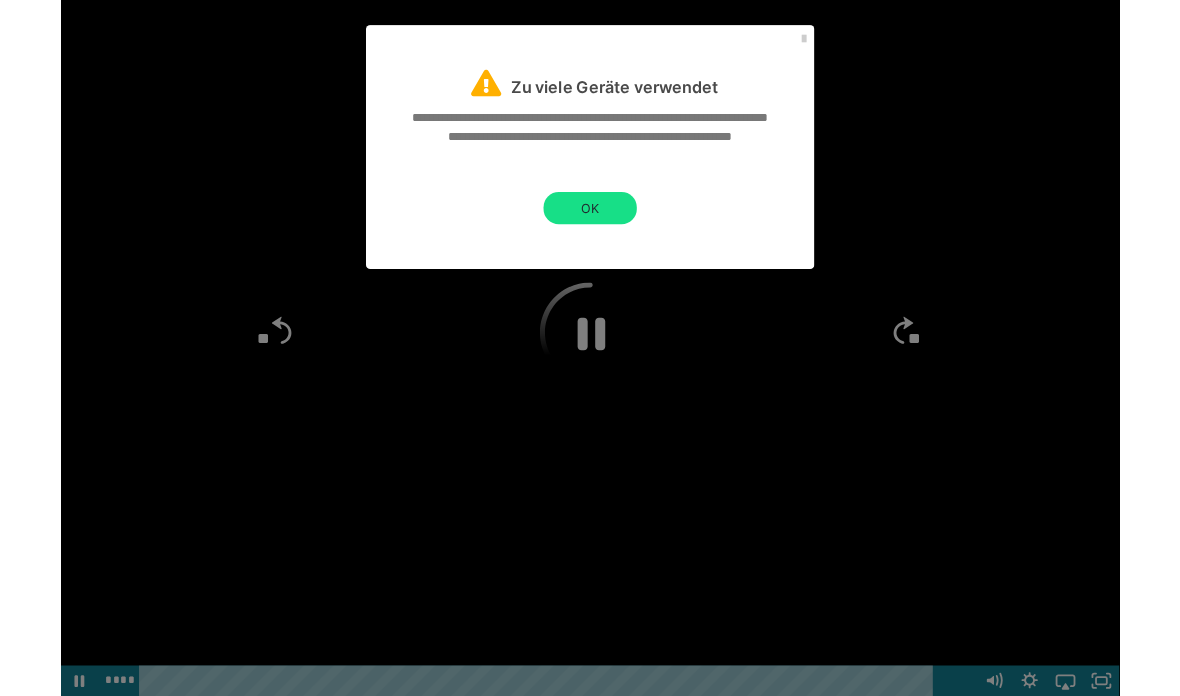 scroll, scrollTop: 1807, scrollLeft: 0, axis: vertical 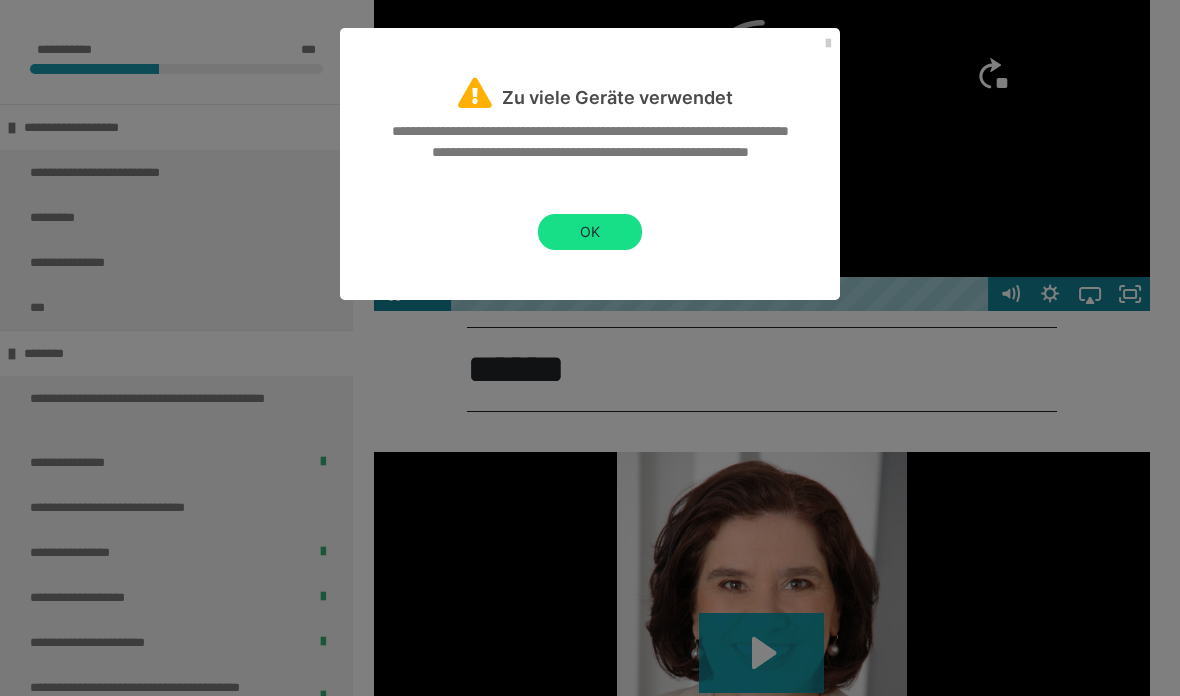 click on "OK" at bounding box center [590, 232] 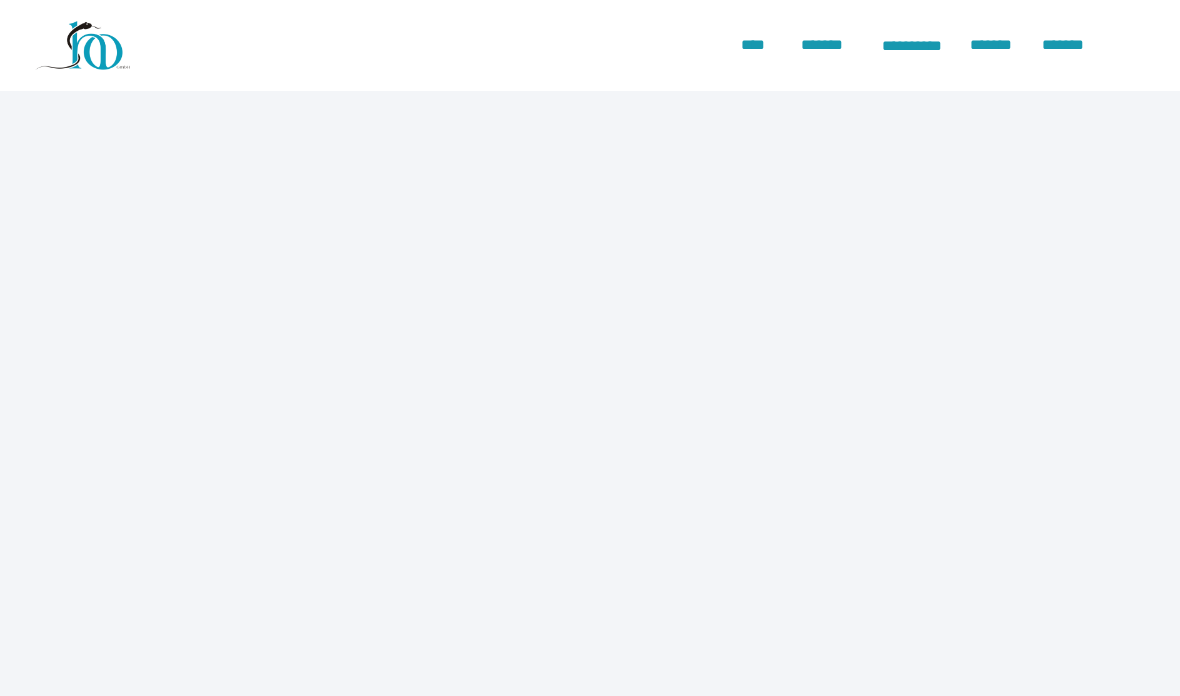 scroll, scrollTop: 0, scrollLeft: 0, axis: both 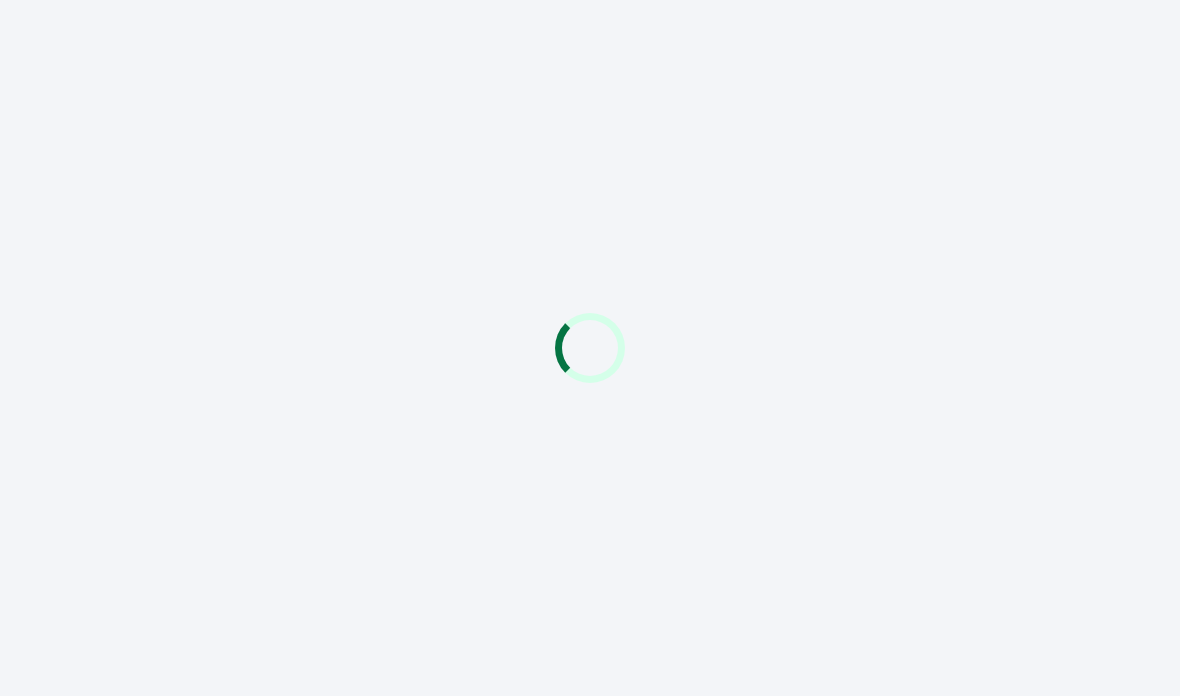 click at bounding box center (590, 348) 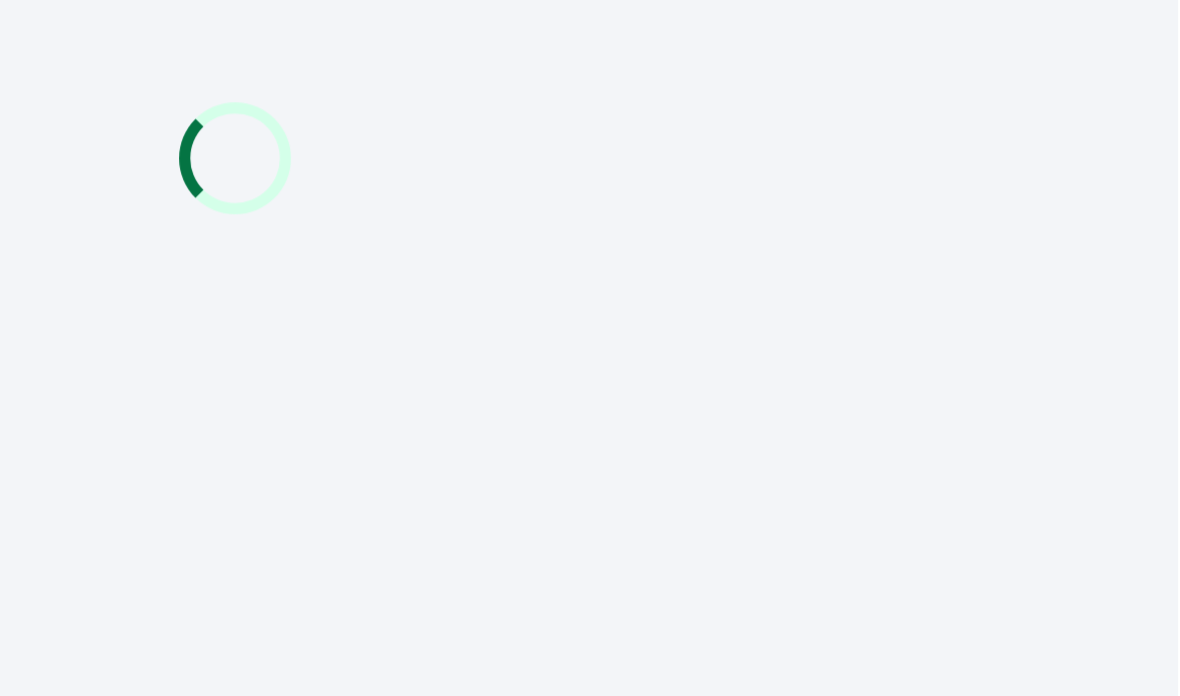 scroll, scrollTop: 0, scrollLeft: 0, axis: both 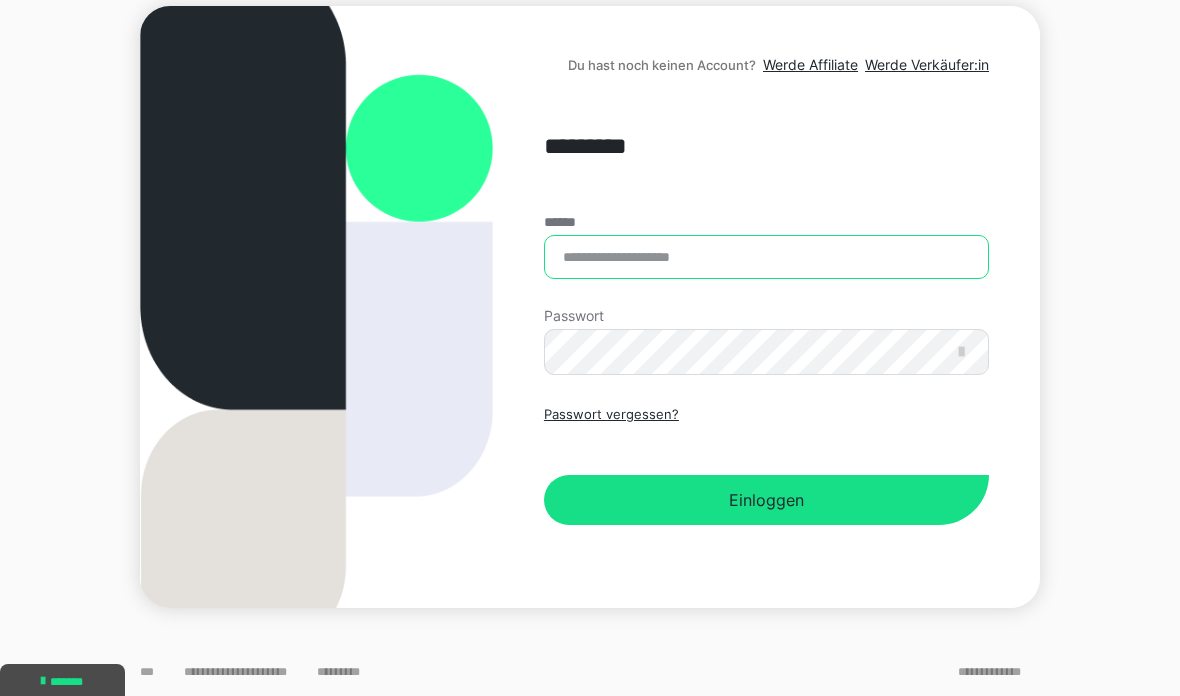 click on "******" at bounding box center [766, 257] 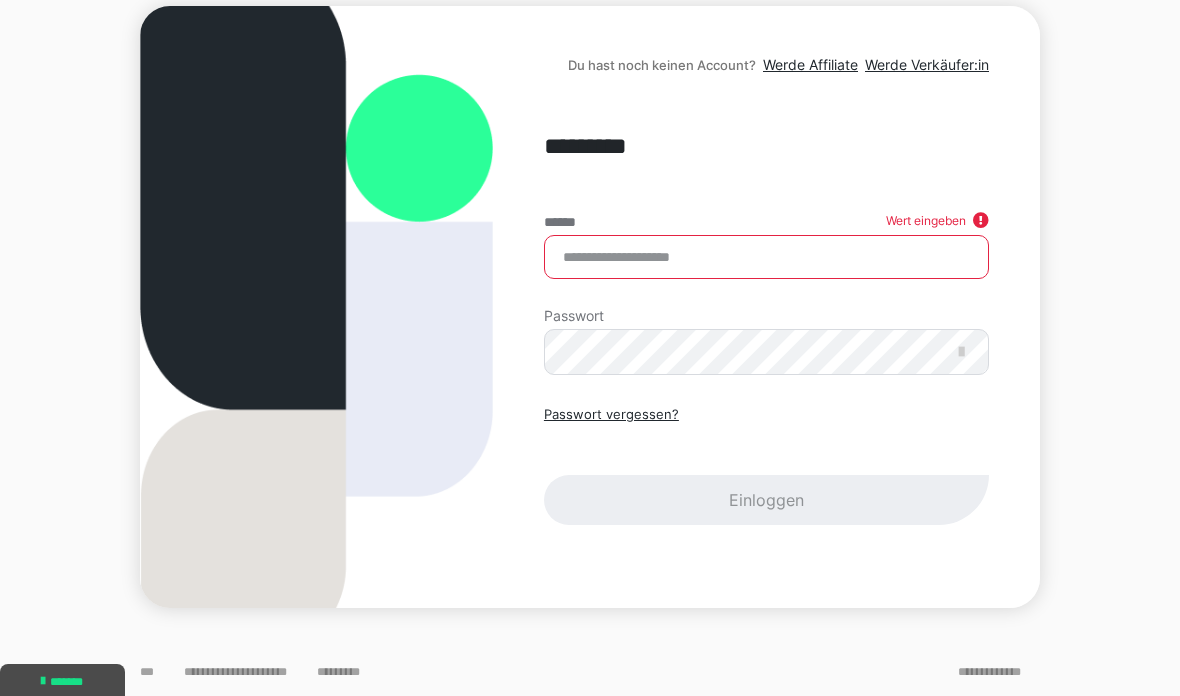 type on "**********" 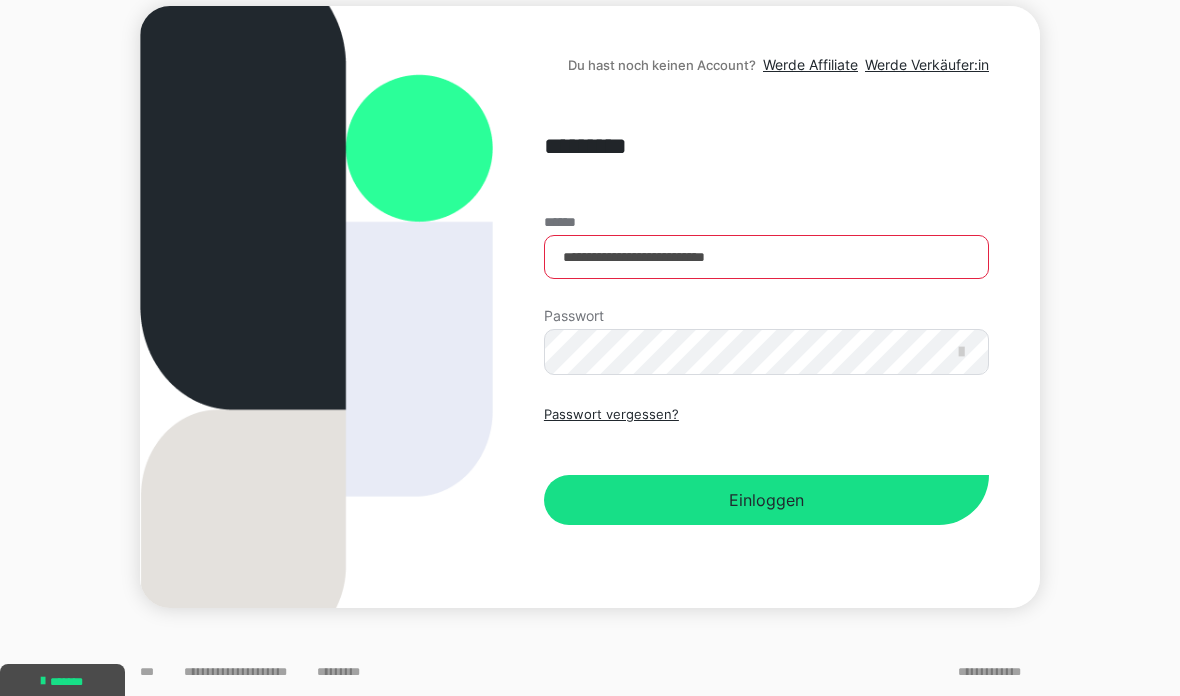 click on "Einloggen" at bounding box center [766, 500] 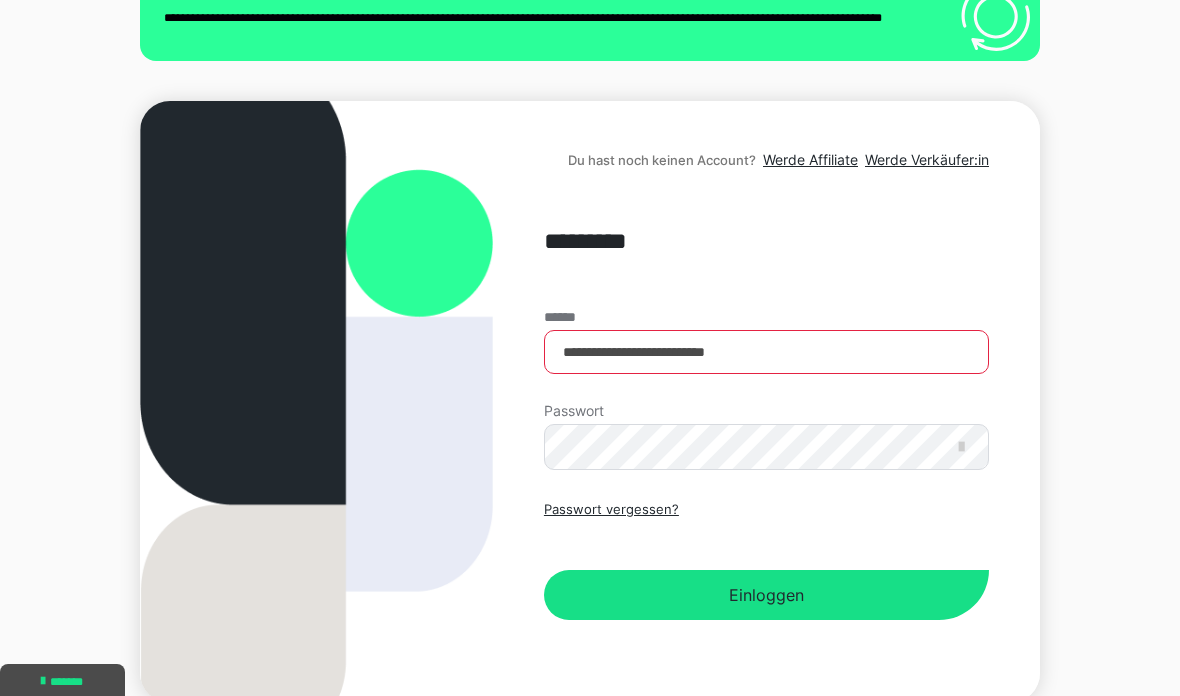 scroll, scrollTop: 134, scrollLeft: 0, axis: vertical 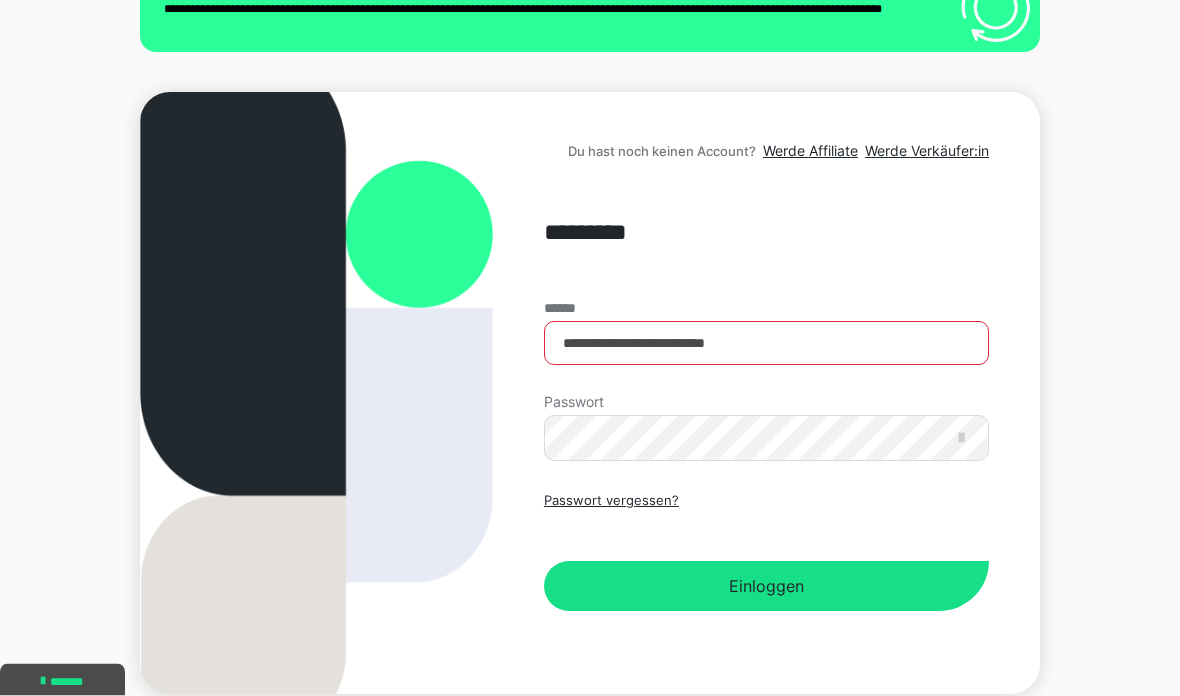 click on "Einloggen" at bounding box center (766, 587) 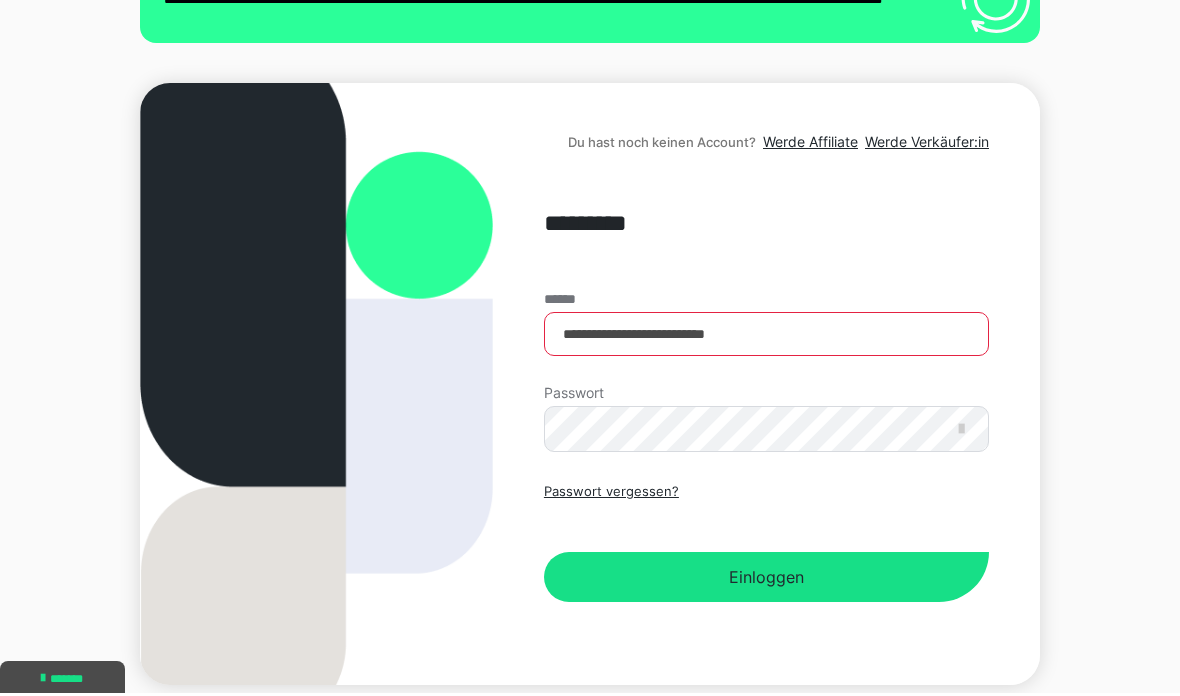 scroll, scrollTop: 0, scrollLeft: 0, axis: both 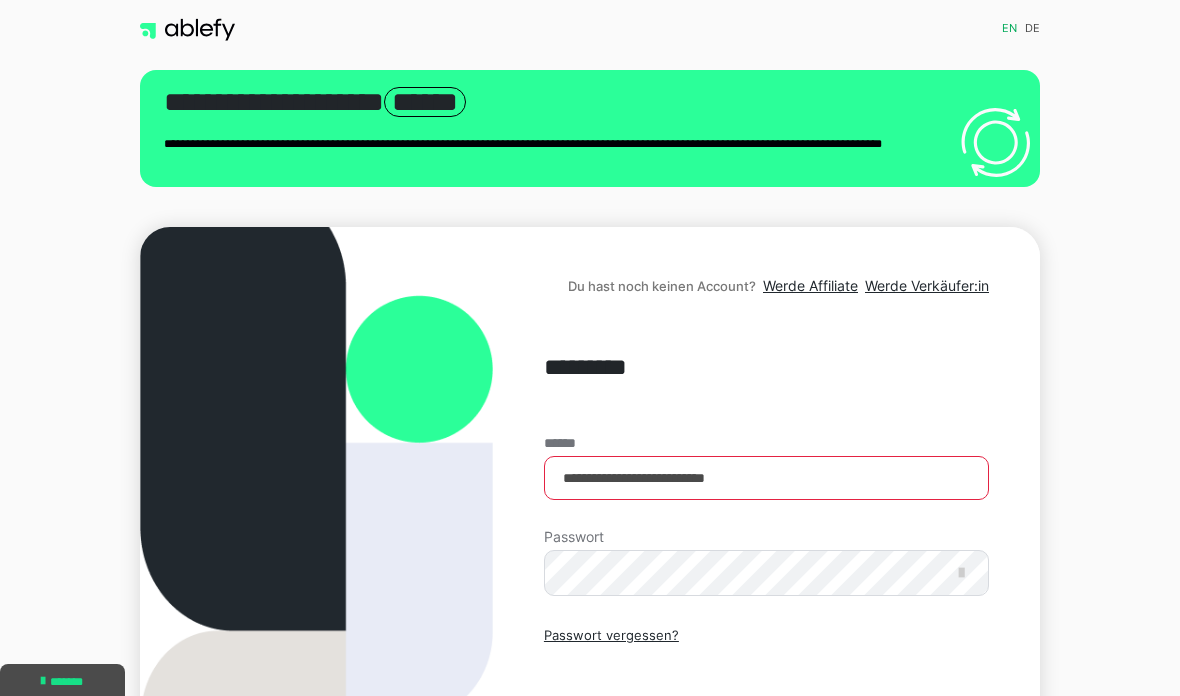 click on "Einloggen" at bounding box center [766, 721] 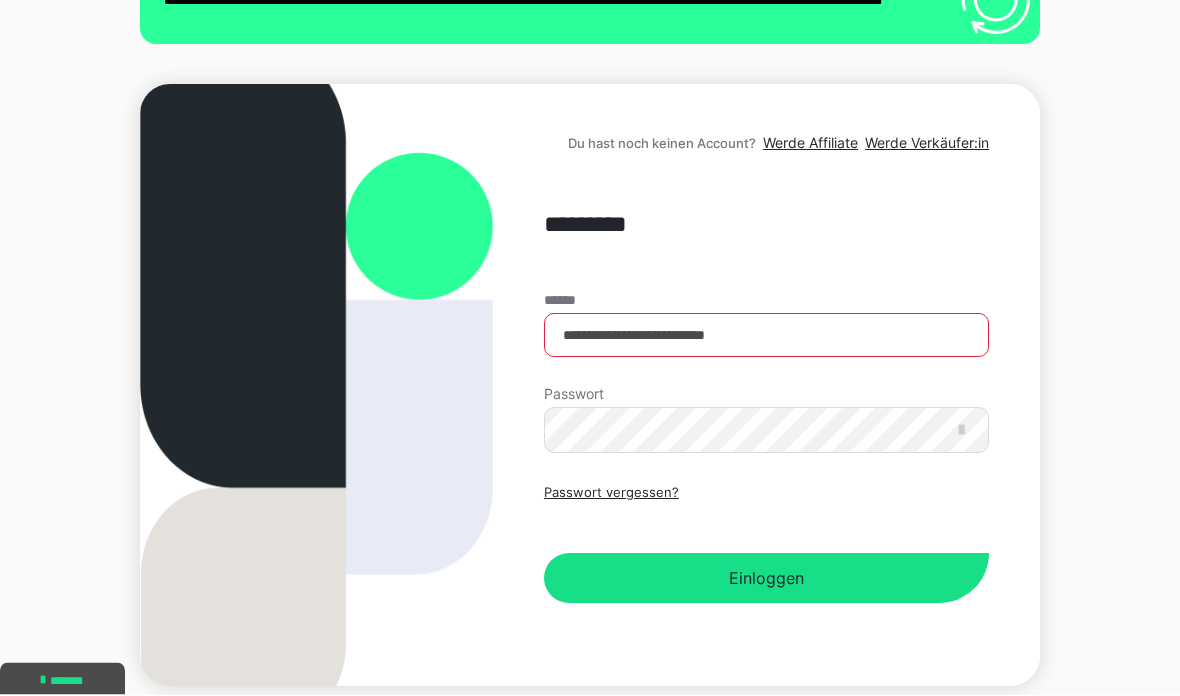 scroll, scrollTop: 141, scrollLeft: 0, axis: vertical 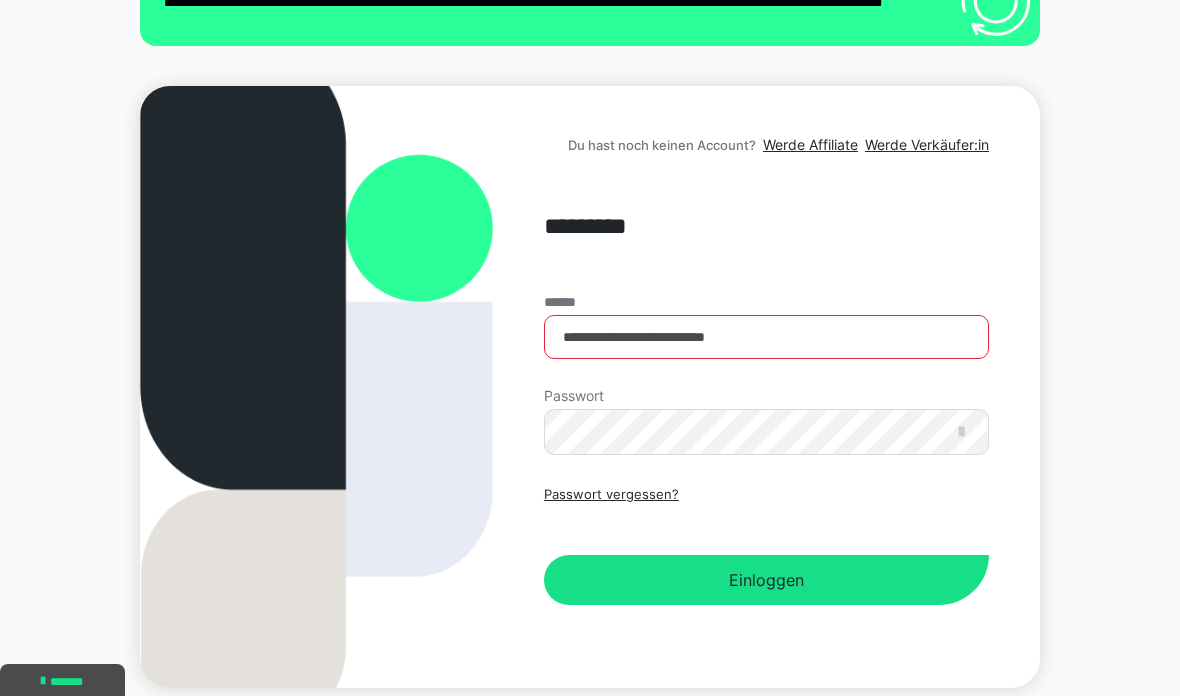 click on "Einloggen" at bounding box center (766, 580) 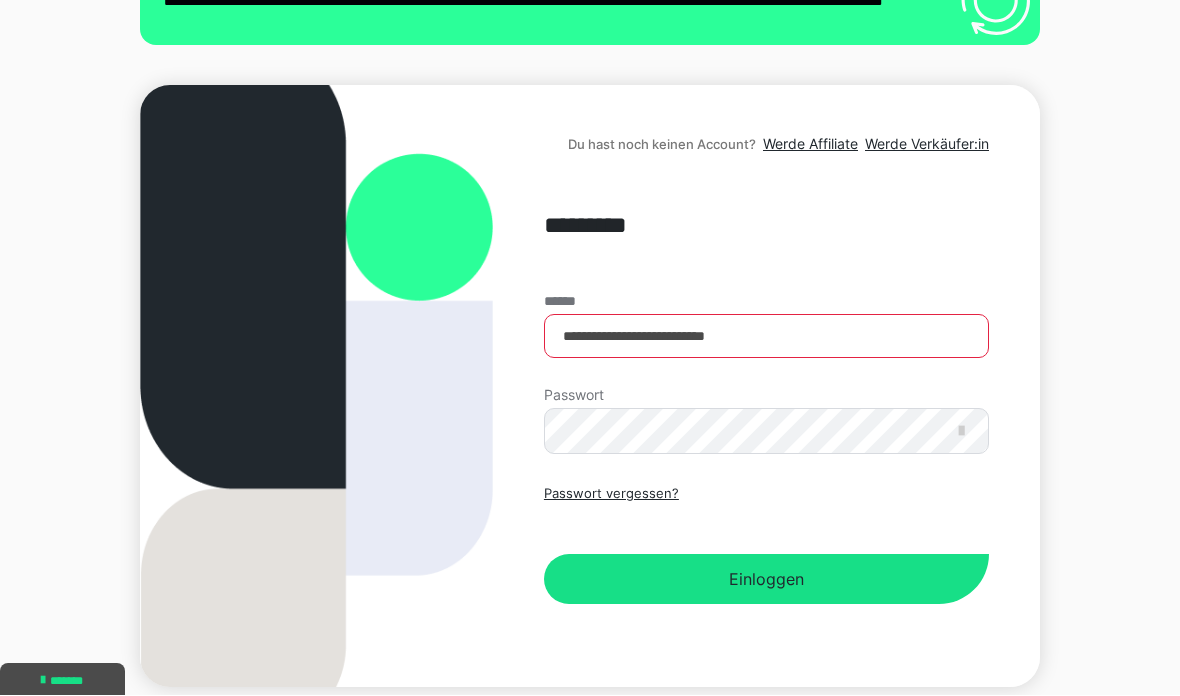 scroll, scrollTop: 0, scrollLeft: 0, axis: both 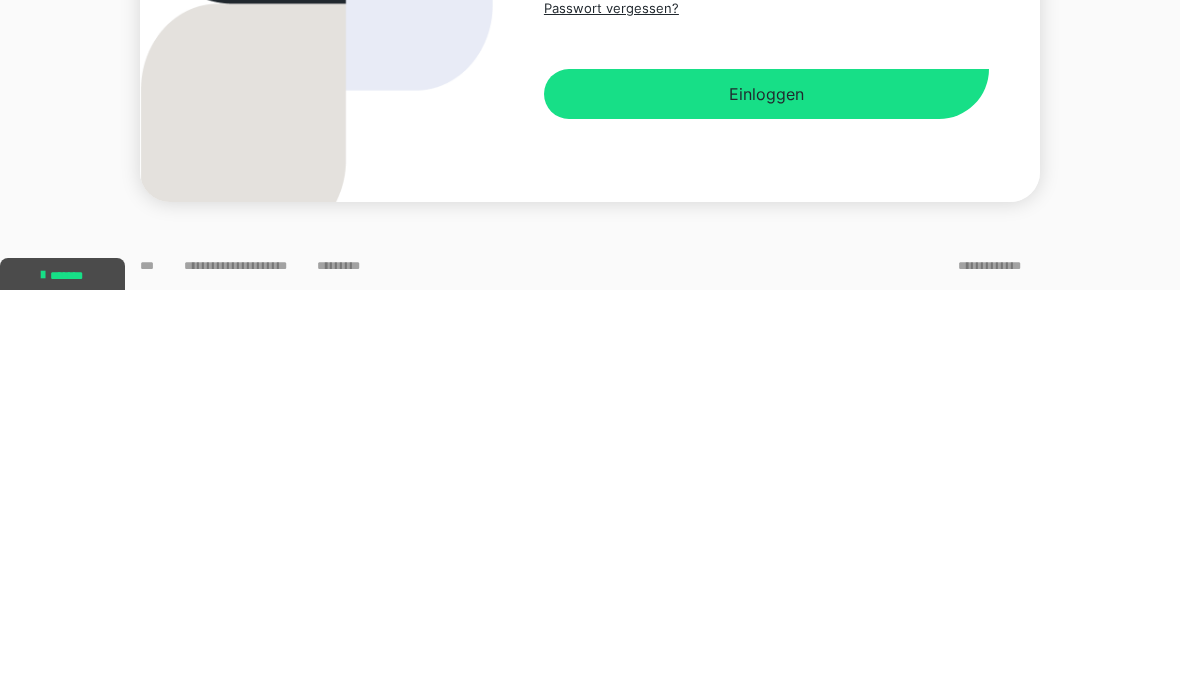 click on "Einloggen" at bounding box center (766, 500) 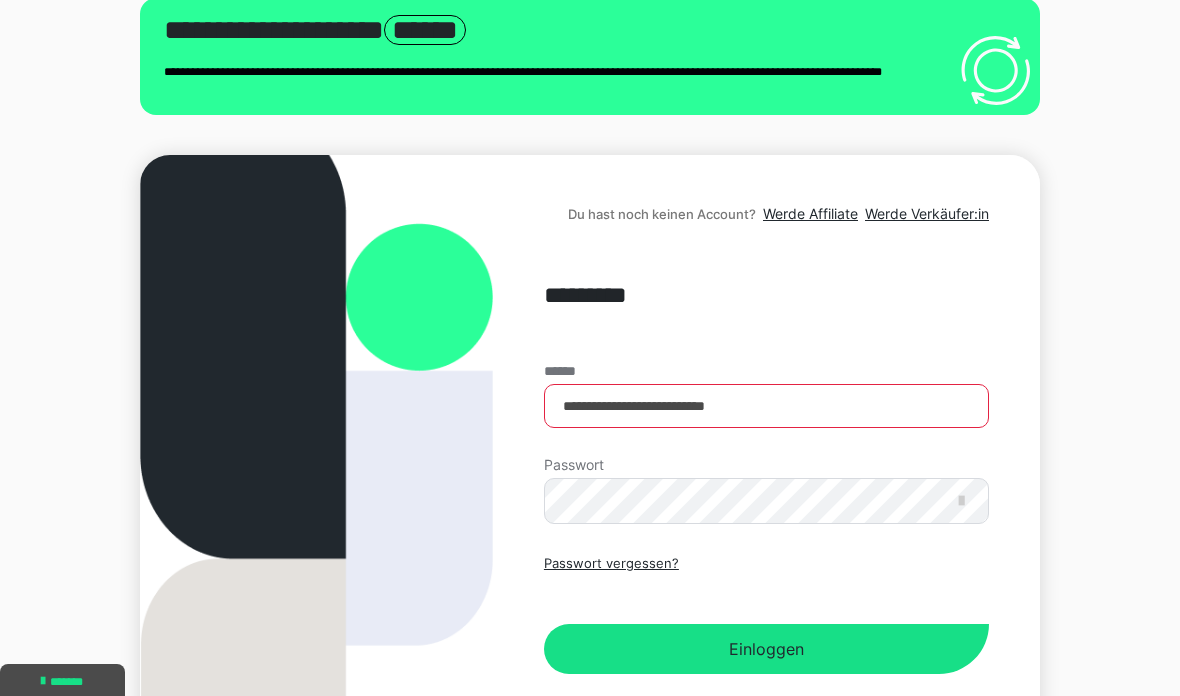 scroll, scrollTop: 0, scrollLeft: 0, axis: both 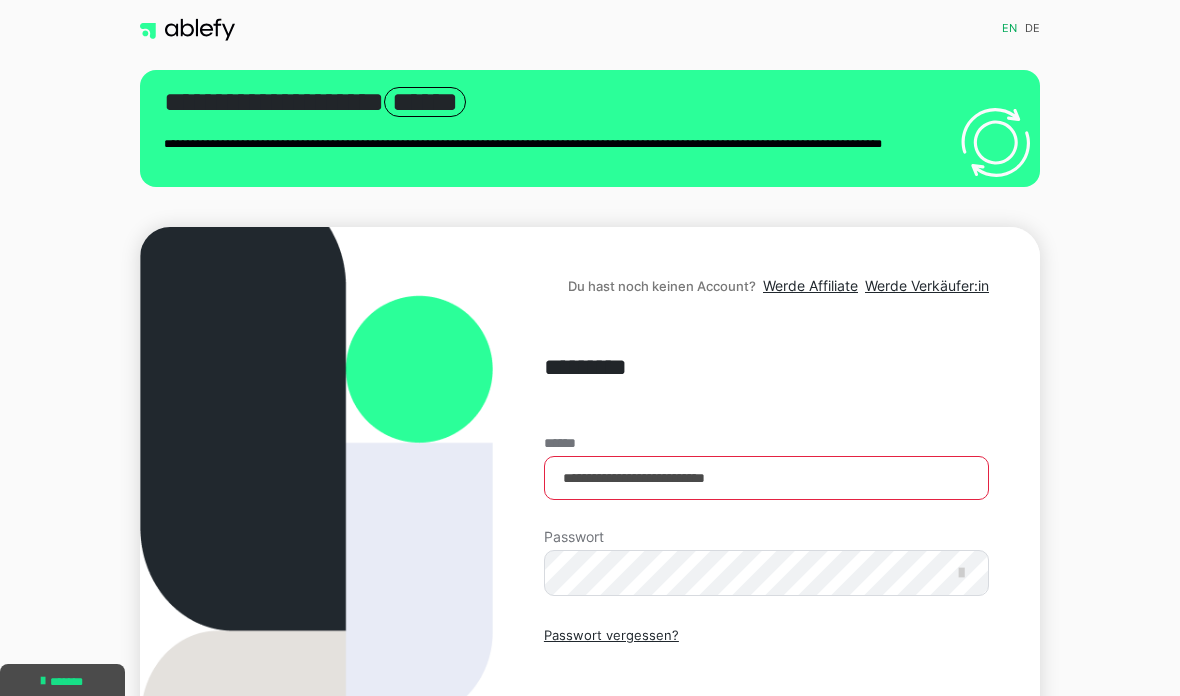 click on "**********" at bounding box center (590, 528) 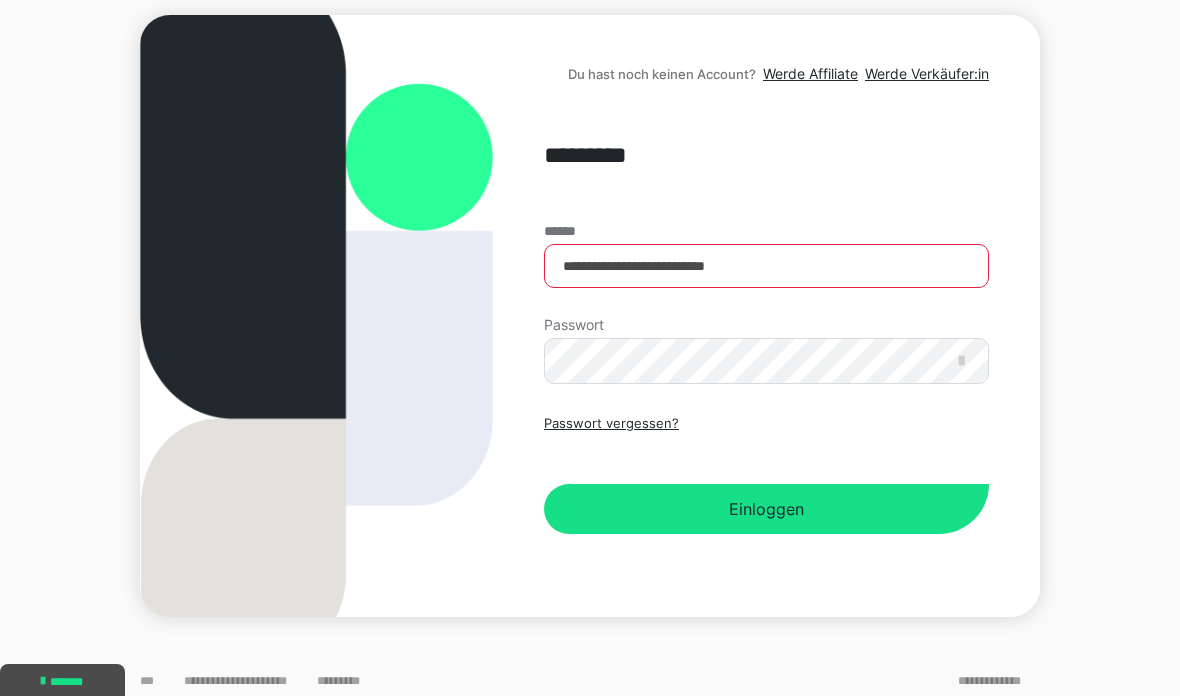 scroll, scrollTop: 210, scrollLeft: 0, axis: vertical 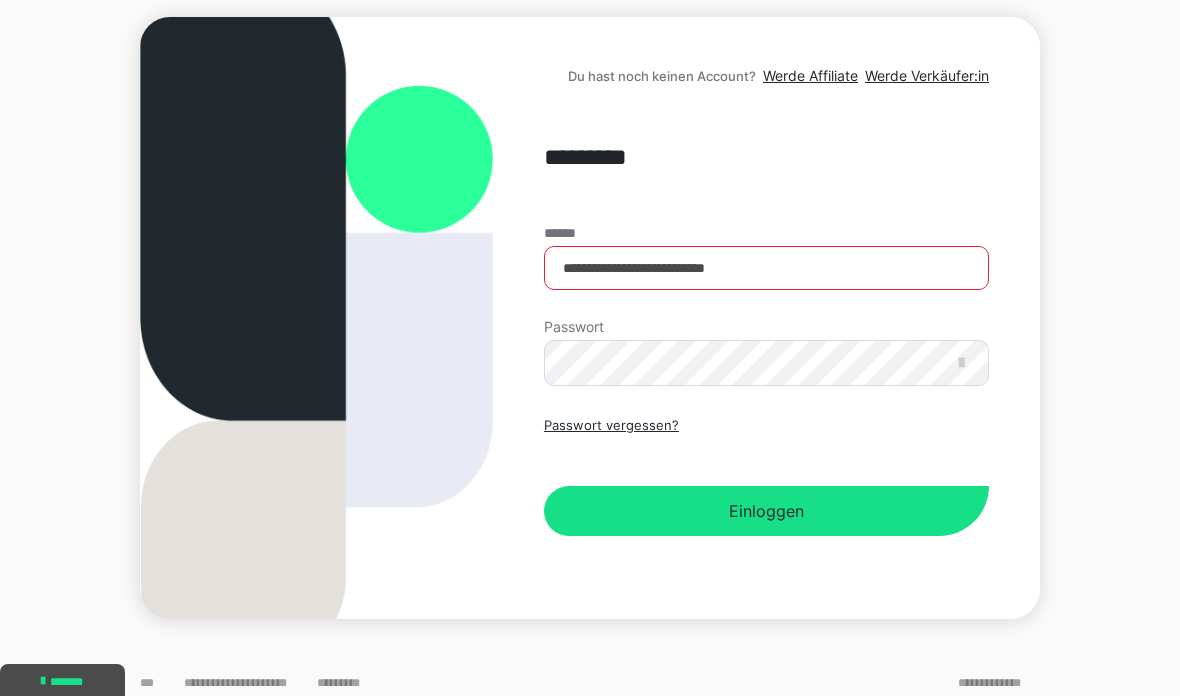 click on "Einloggen" at bounding box center (766, 511) 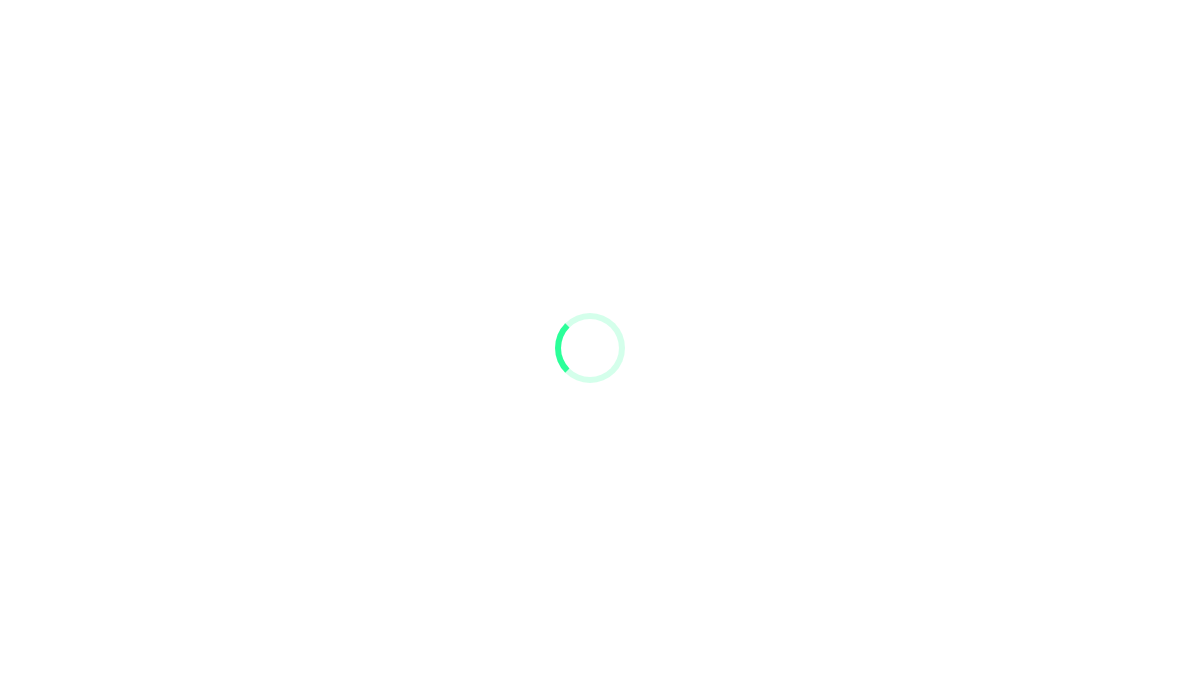 scroll, scrollTop: 0, scrollLeft: 0, axis: both 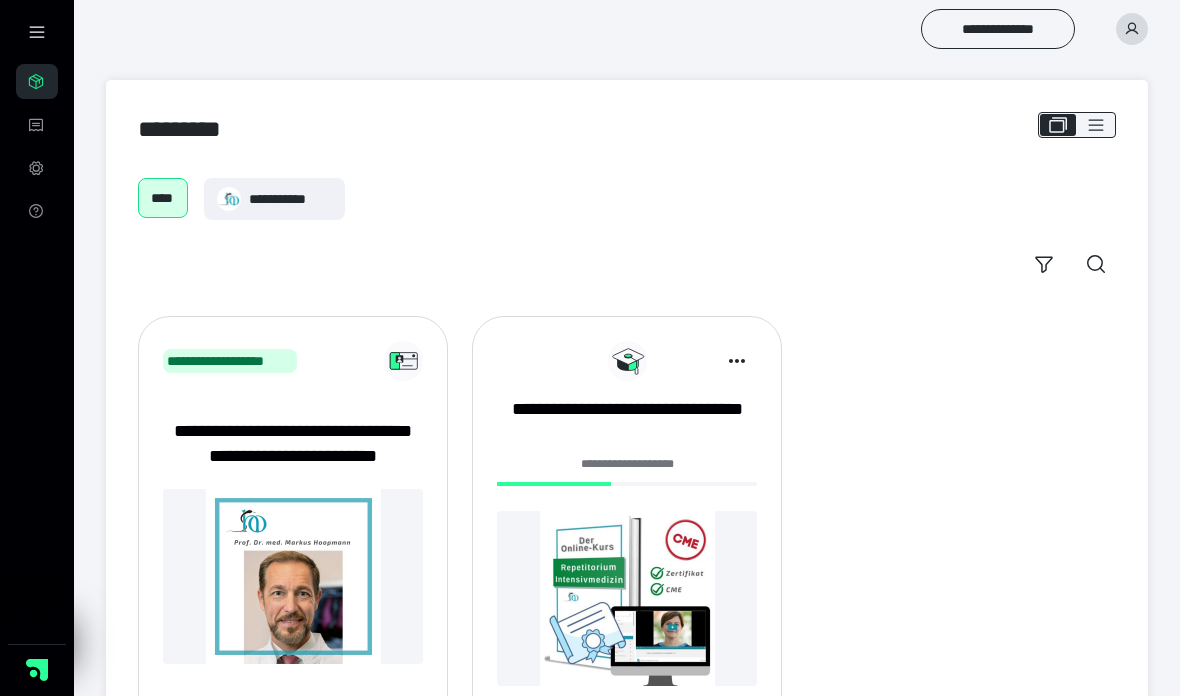 click at bounding box center (627, 598) 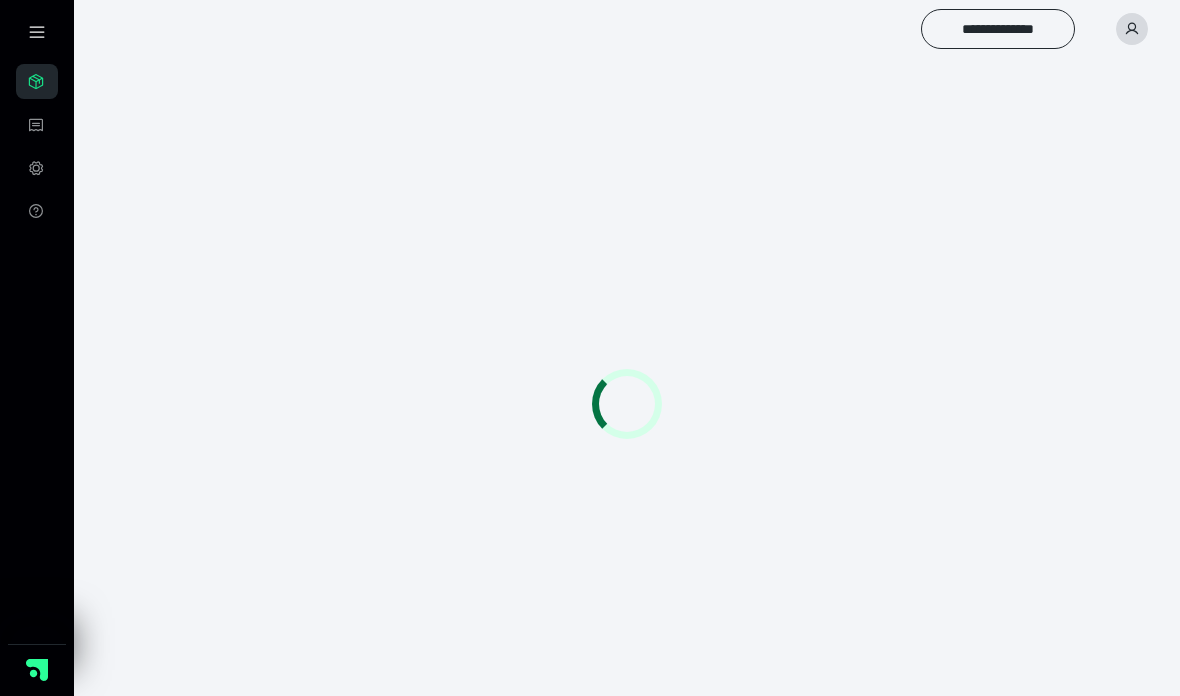 scroll, scrollTop: 179, scrollLeft: 0, axis: vertical 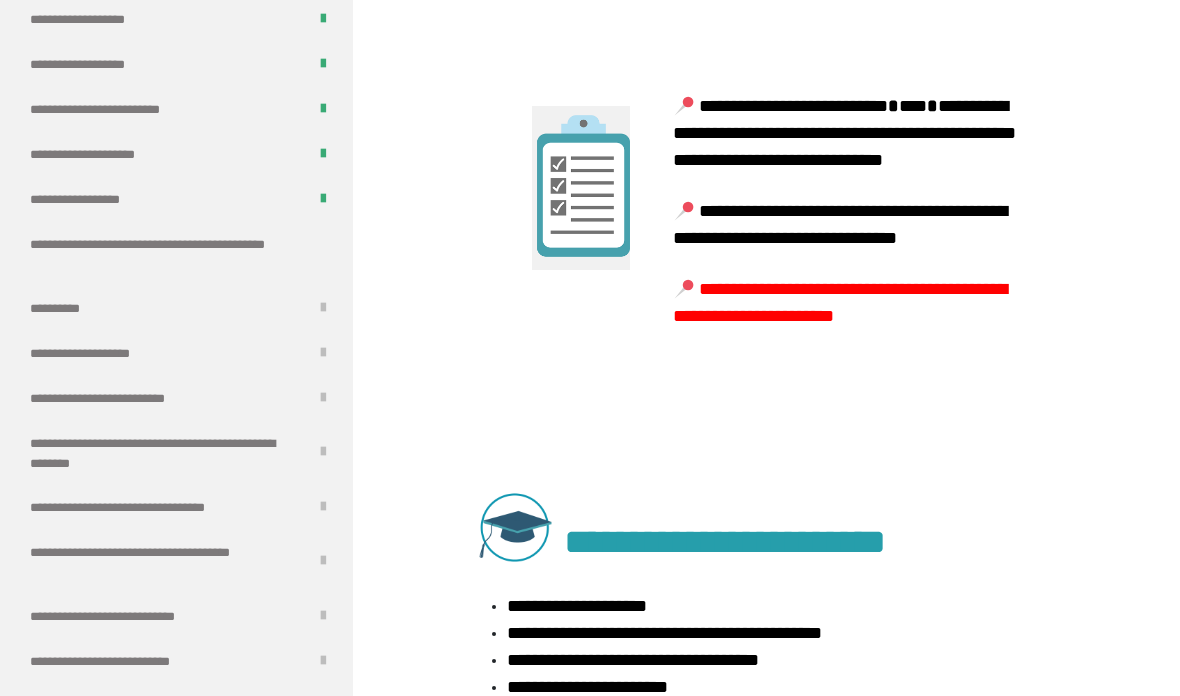 click on "**********" at bounding box center (176, 254) 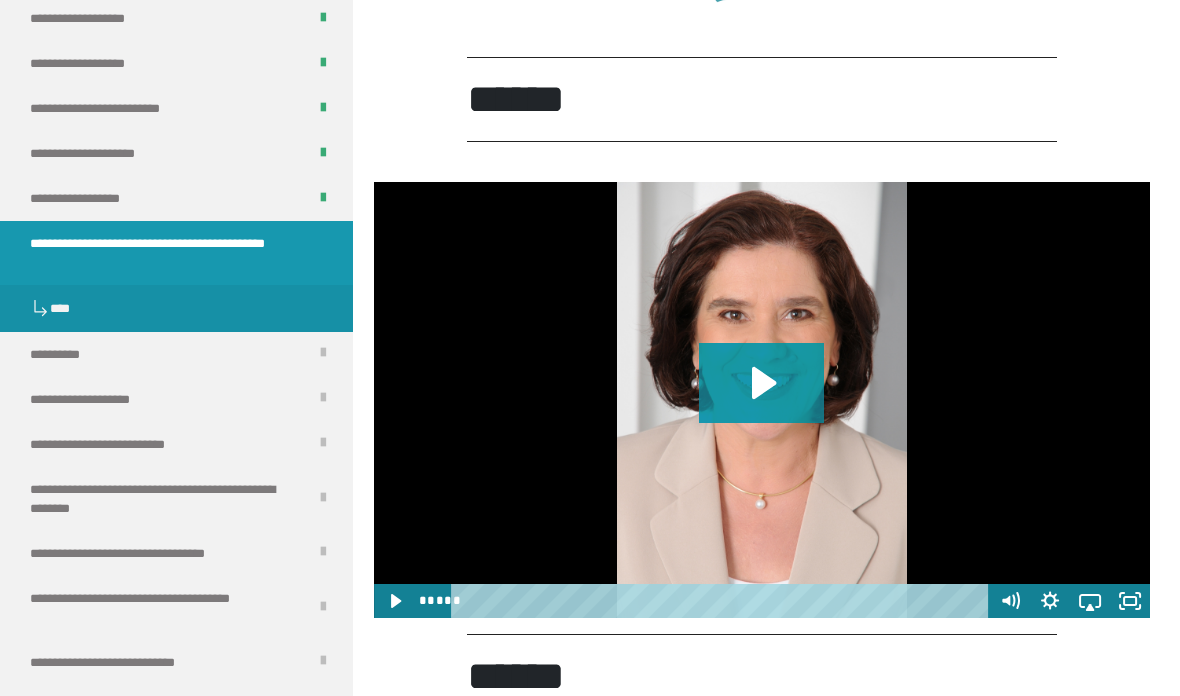 scroll, scrollTop: 1538, scrollLeft: 0, axis: vertical 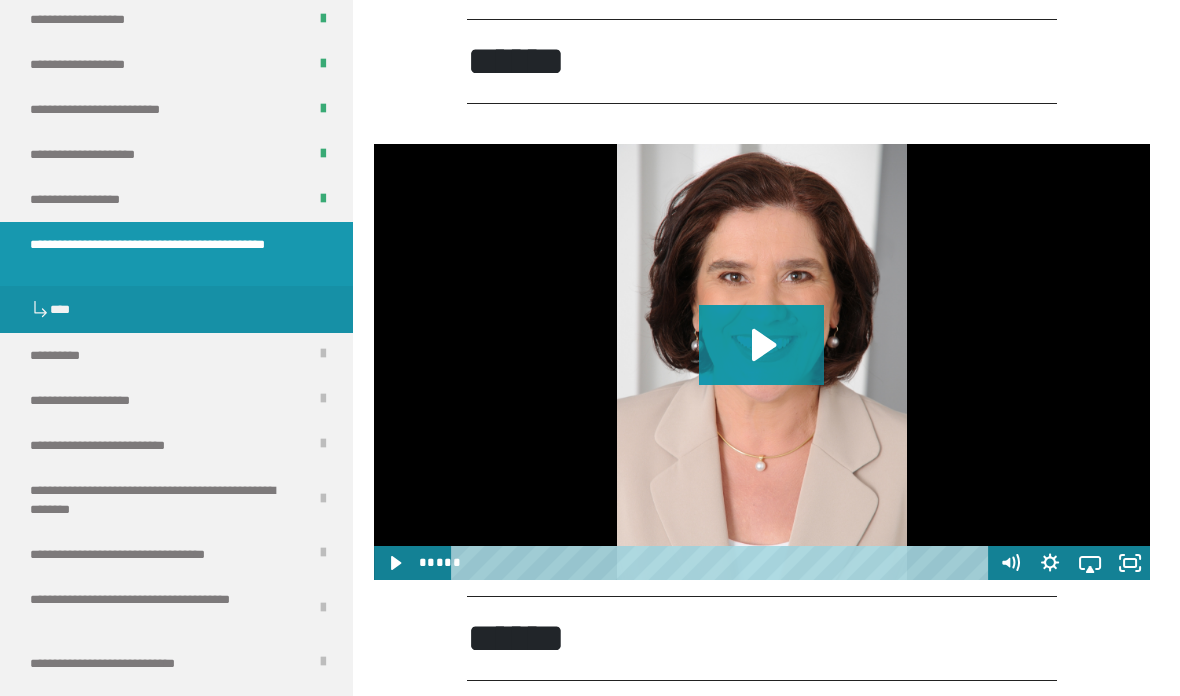 click 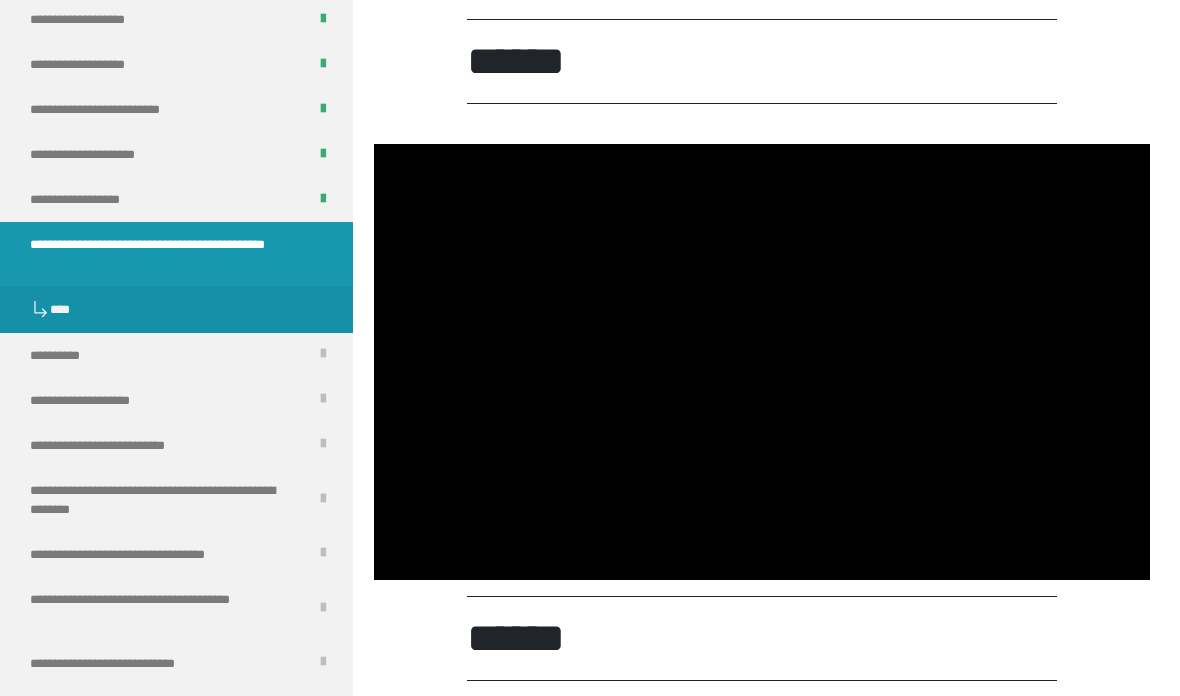 click at bounding box center [762, 362] 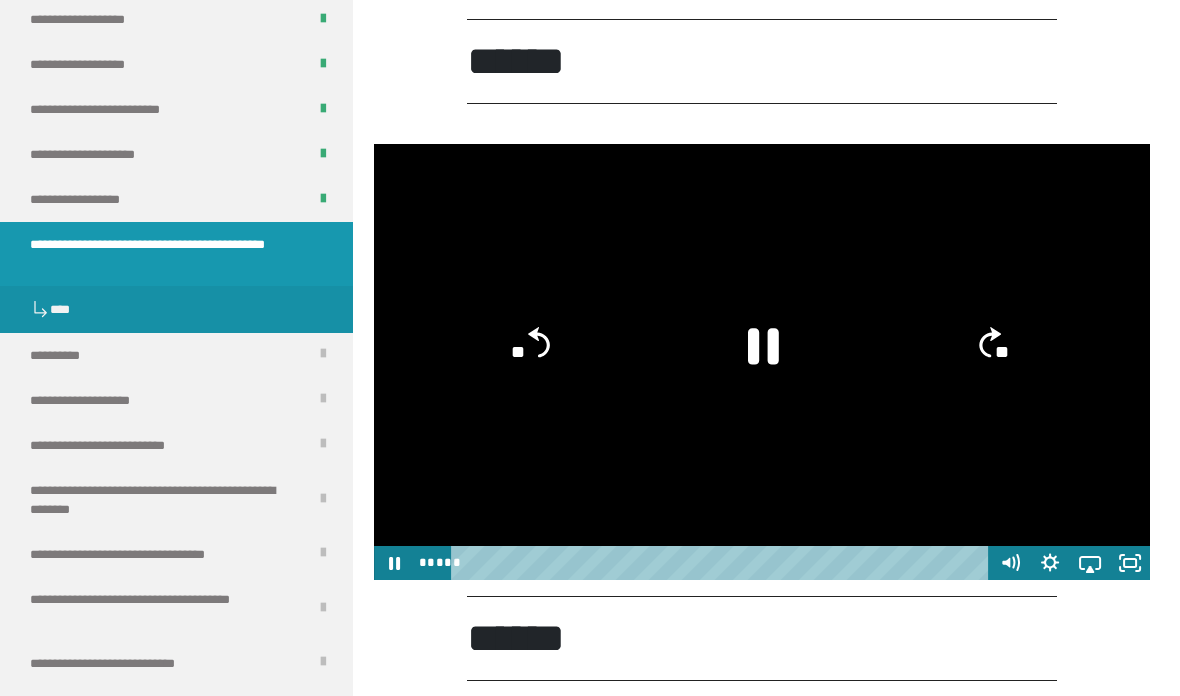 click 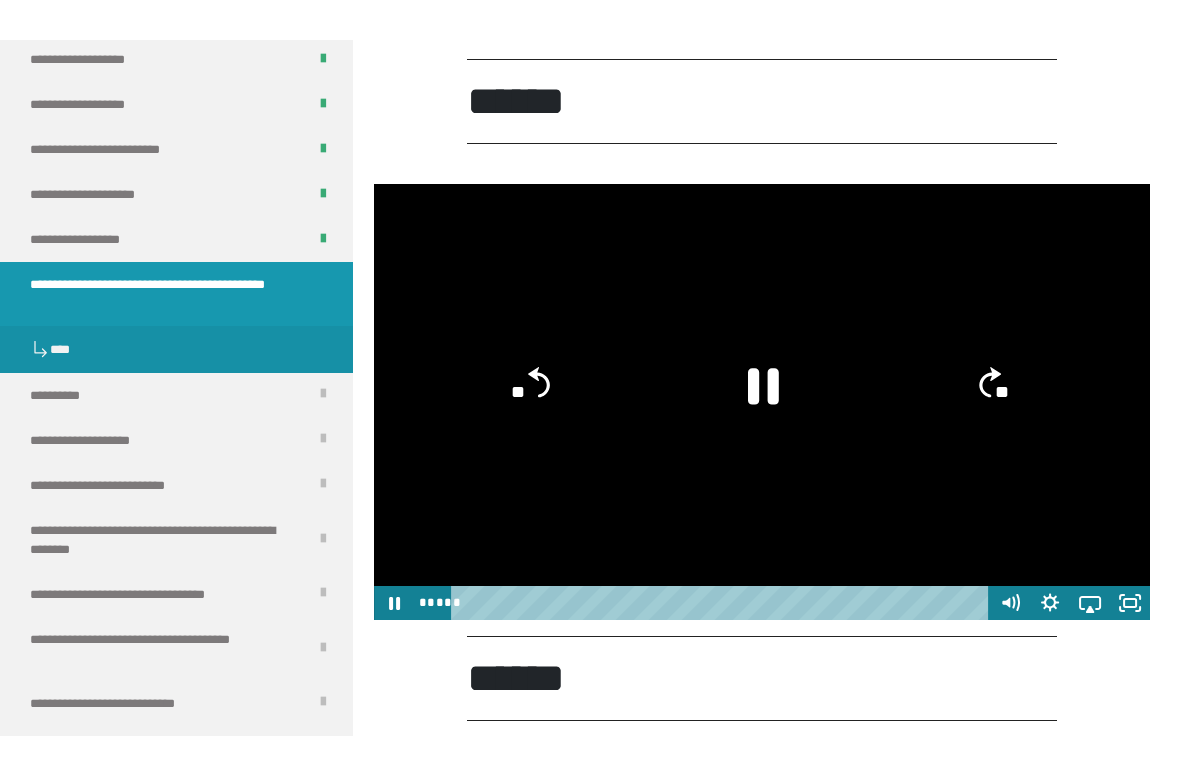 scroll, scrollTop: 0, scrollLeft: 0, axis: both 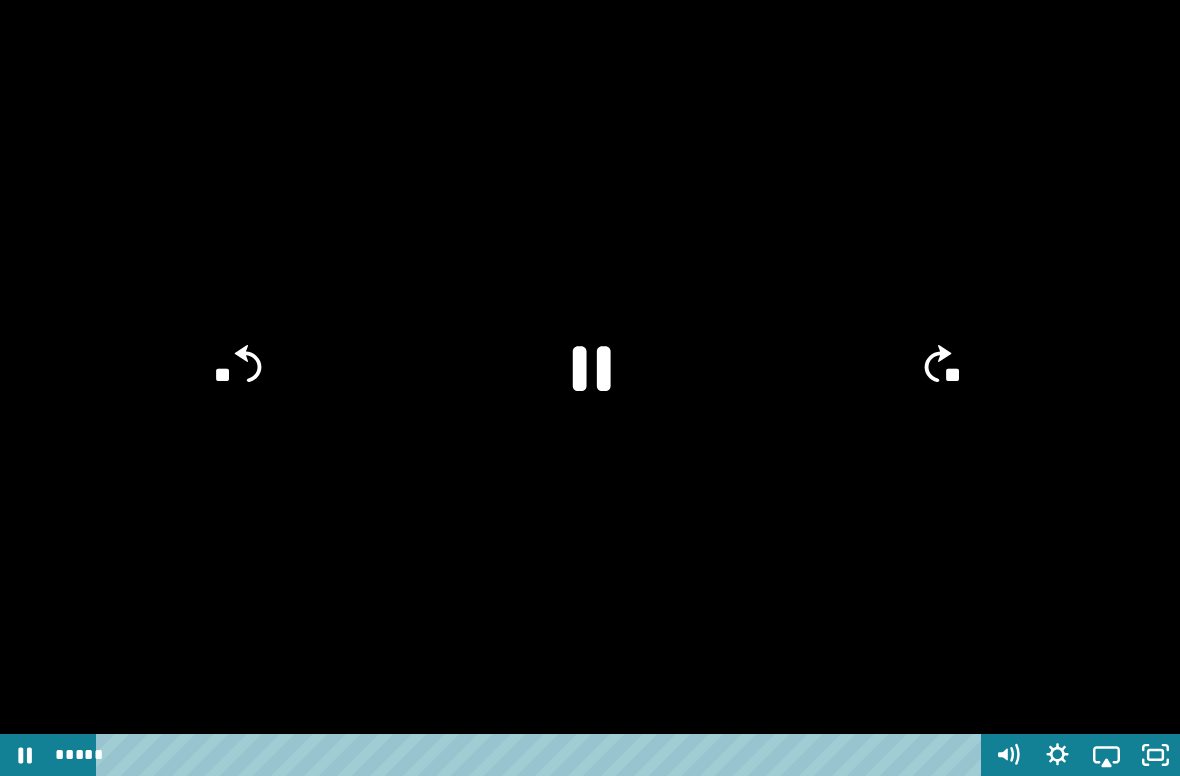 click at bounding box center (590, 388) 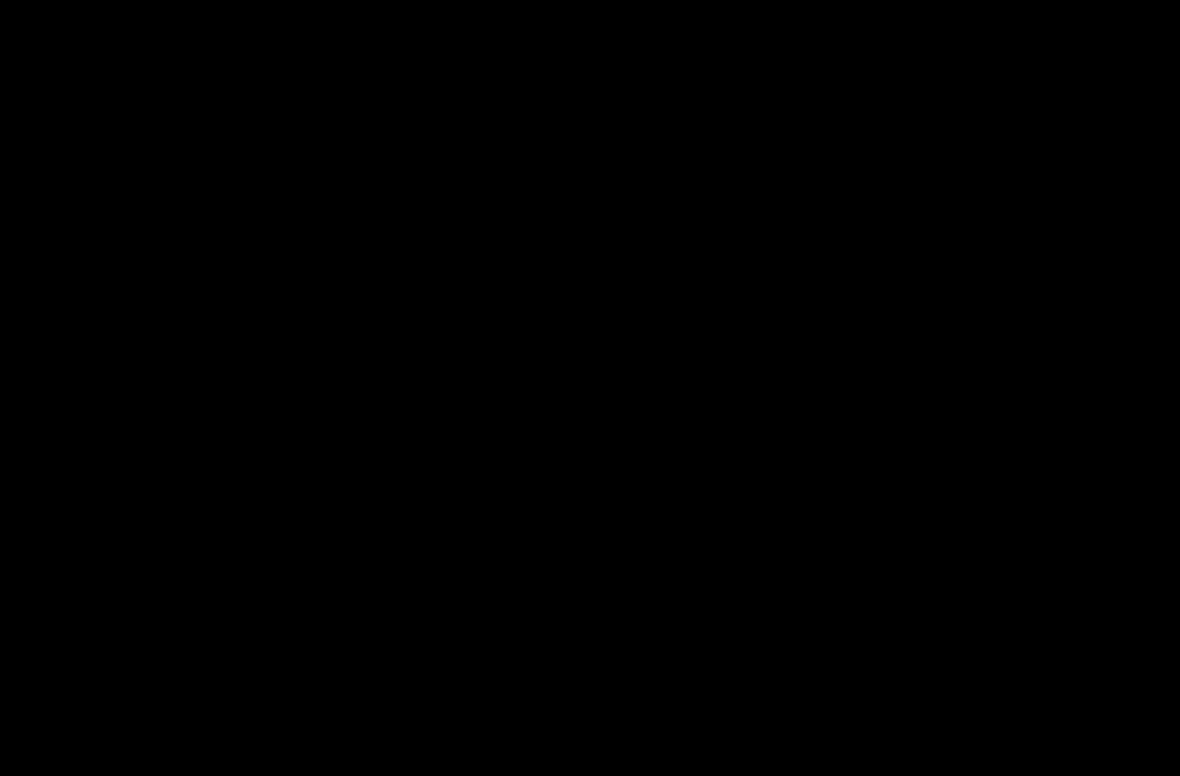 click at bounding box center (590, 388) 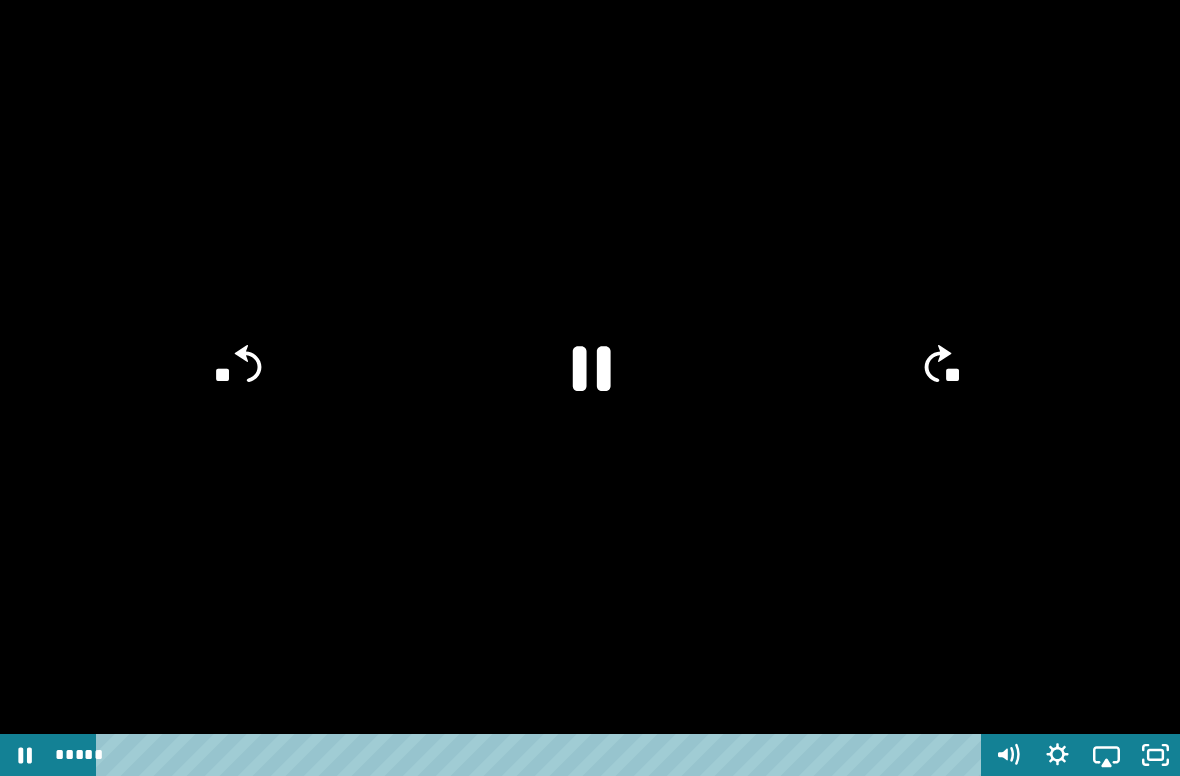 click on "**" 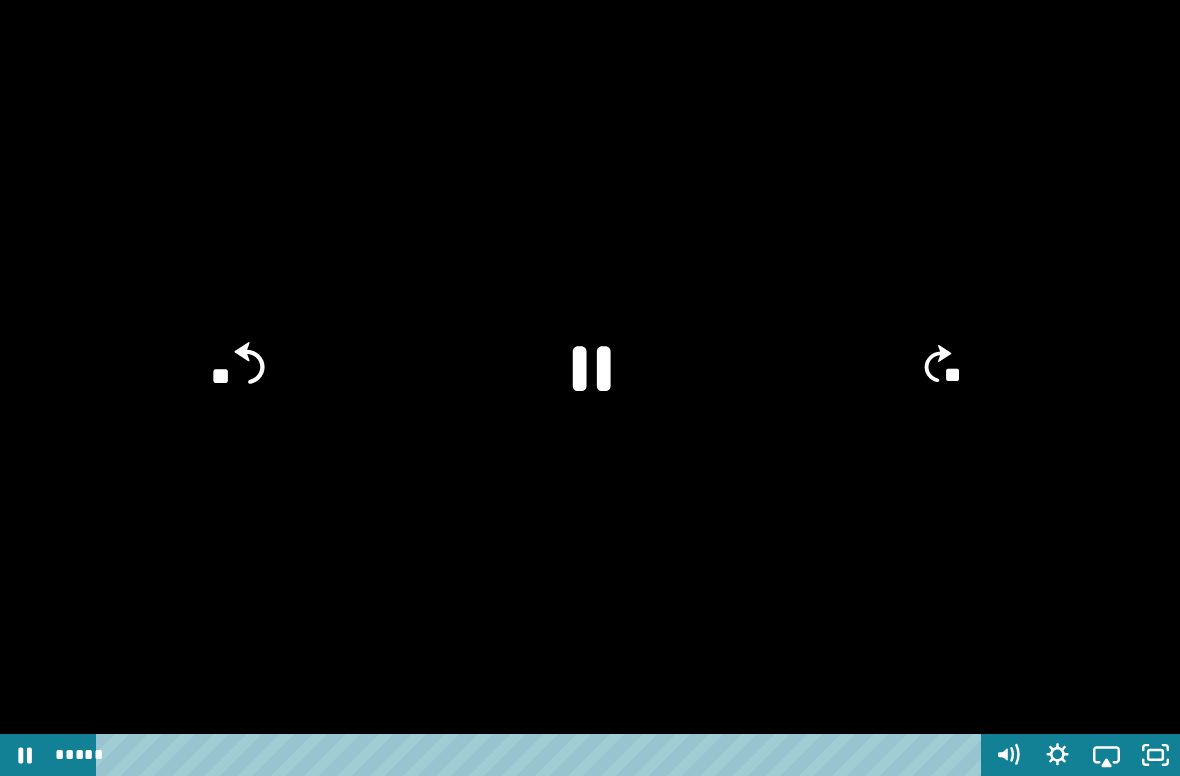 click 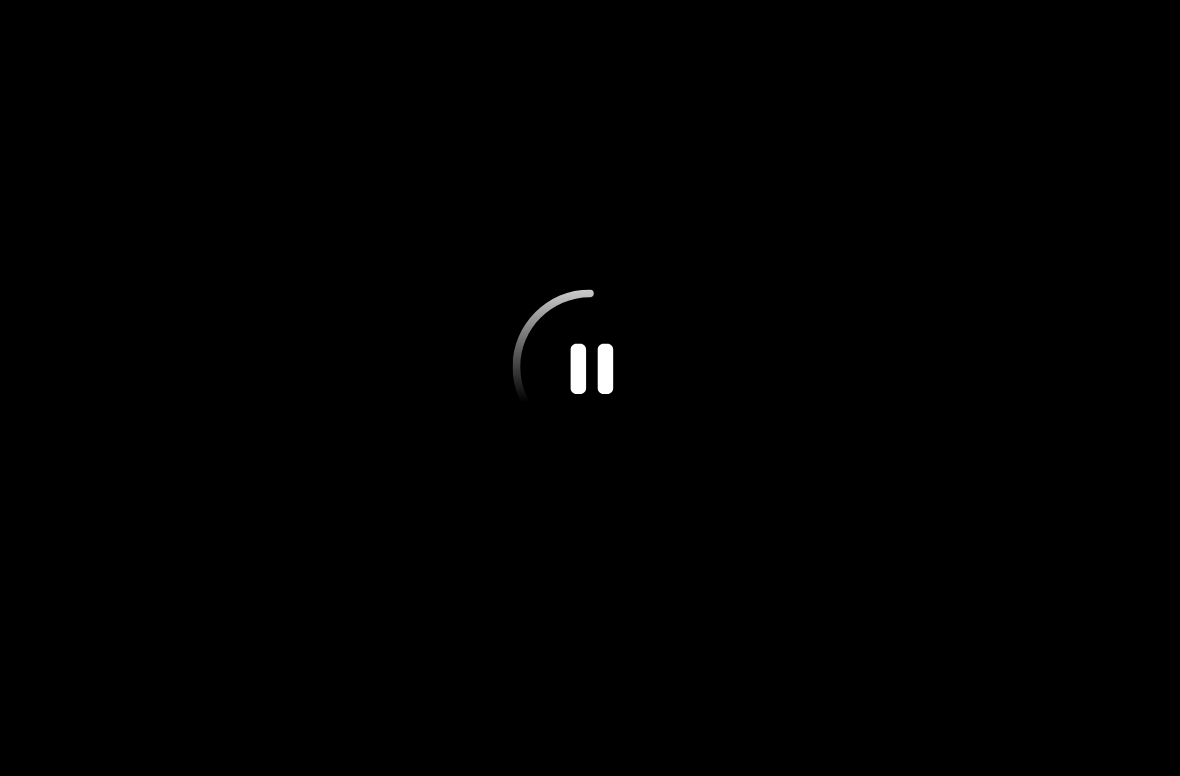 click 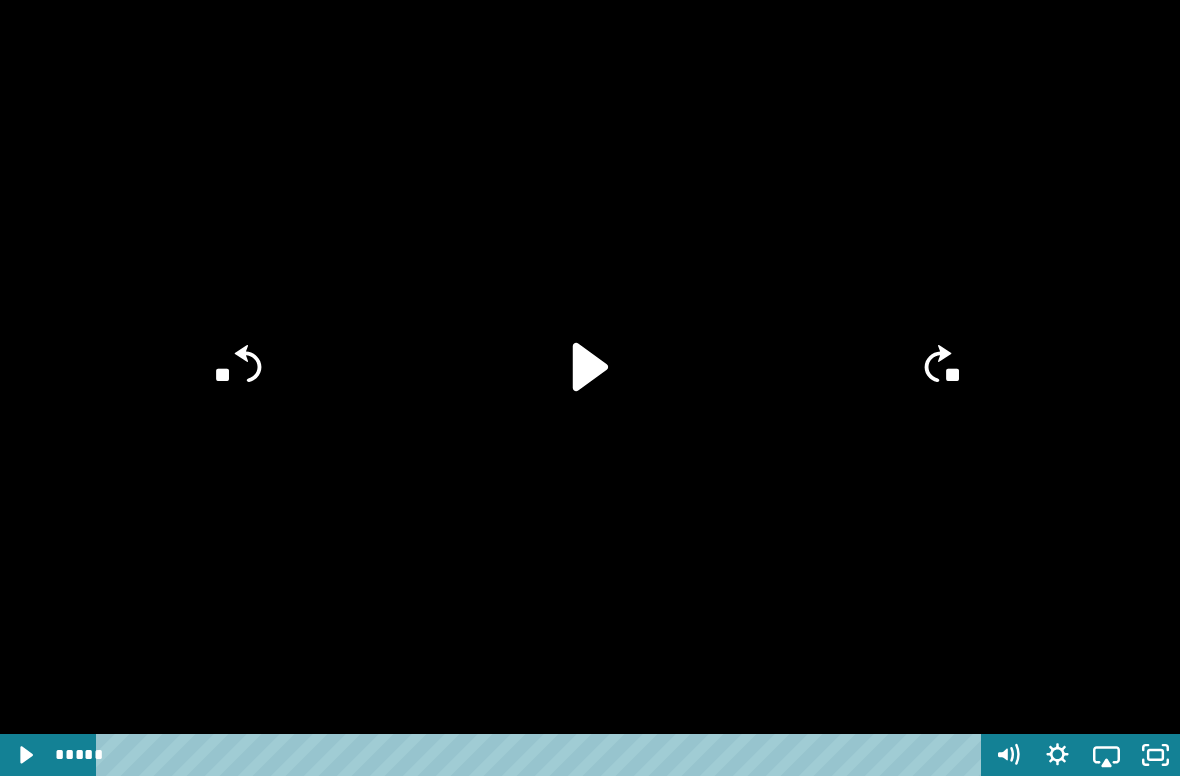 click 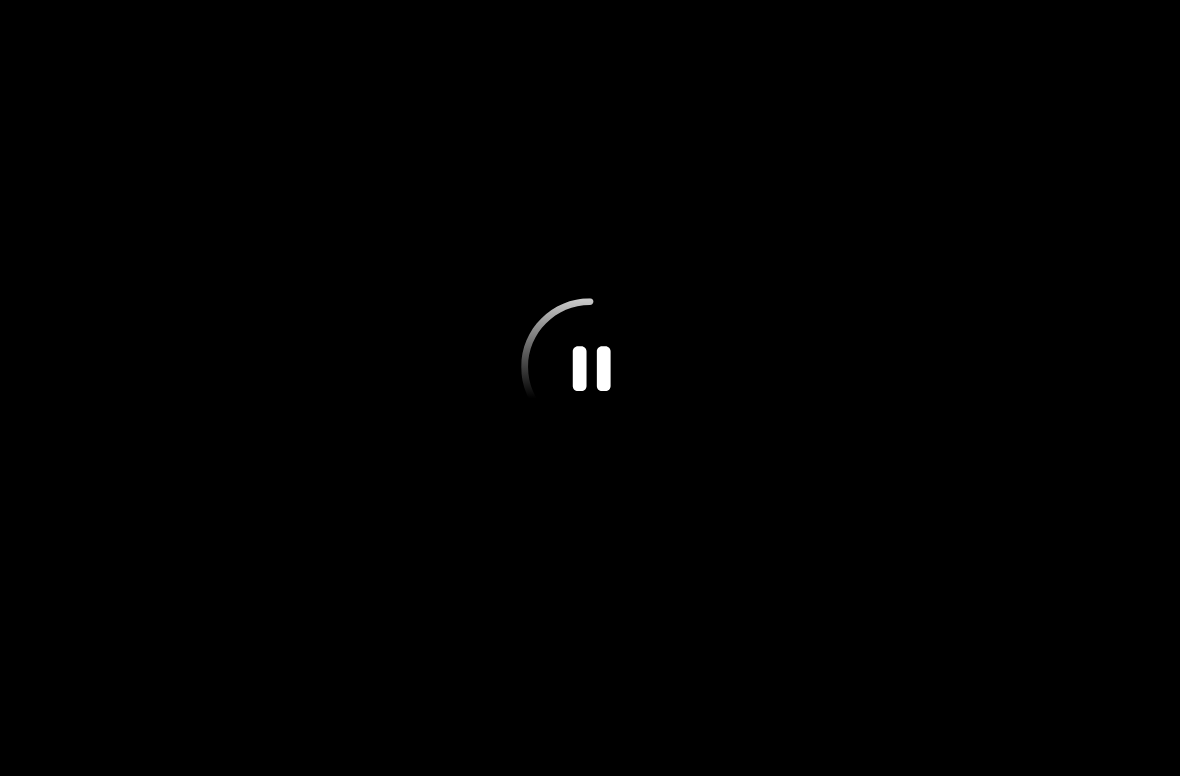 click at bounding box center (590, 388) 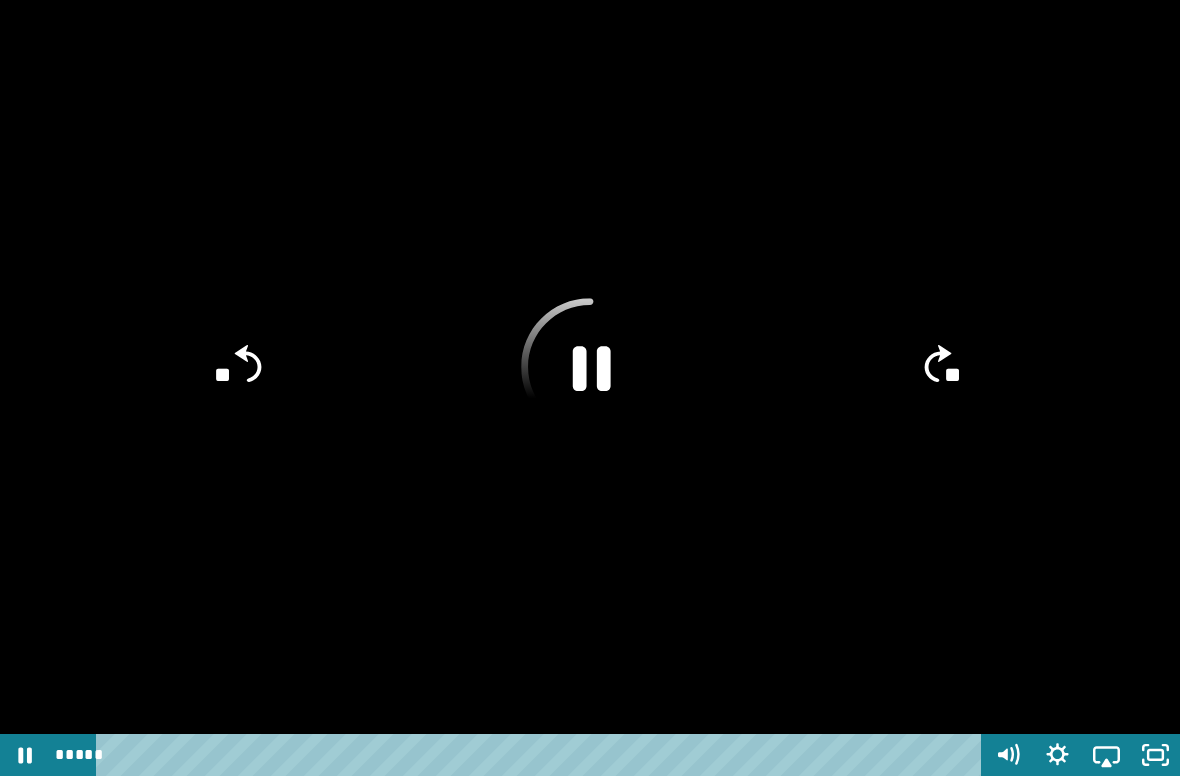 click 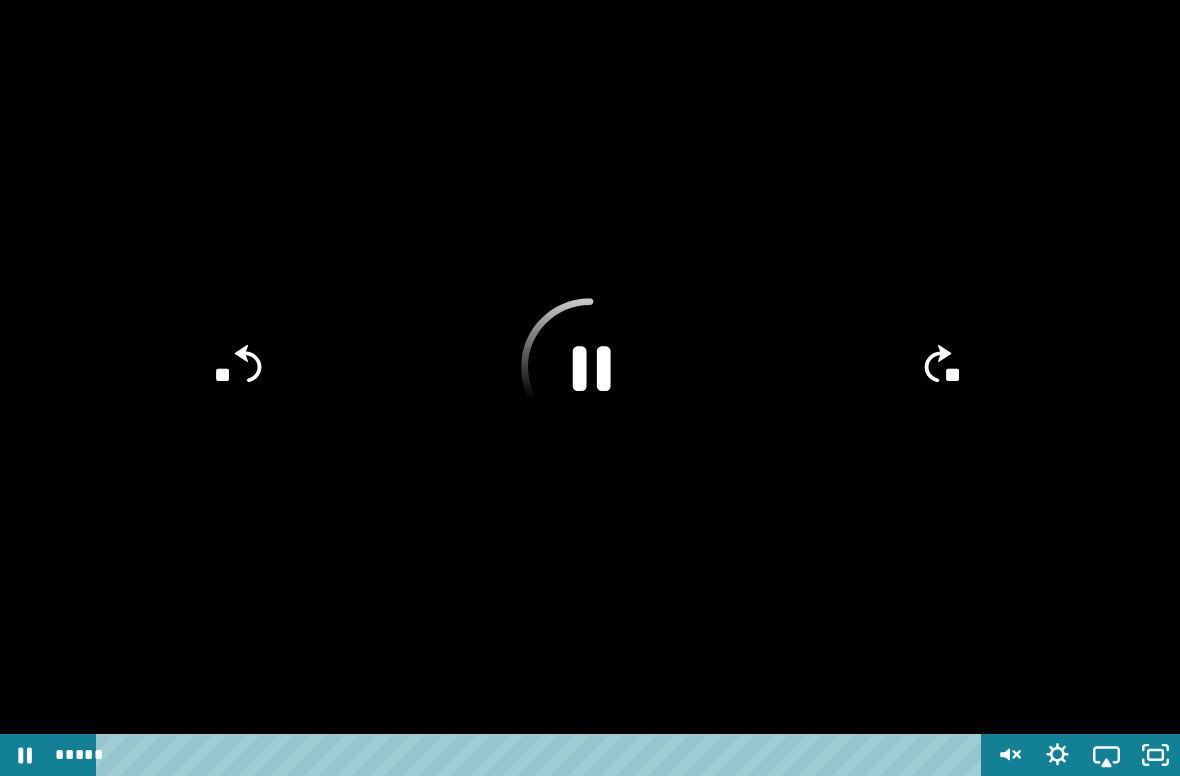 click 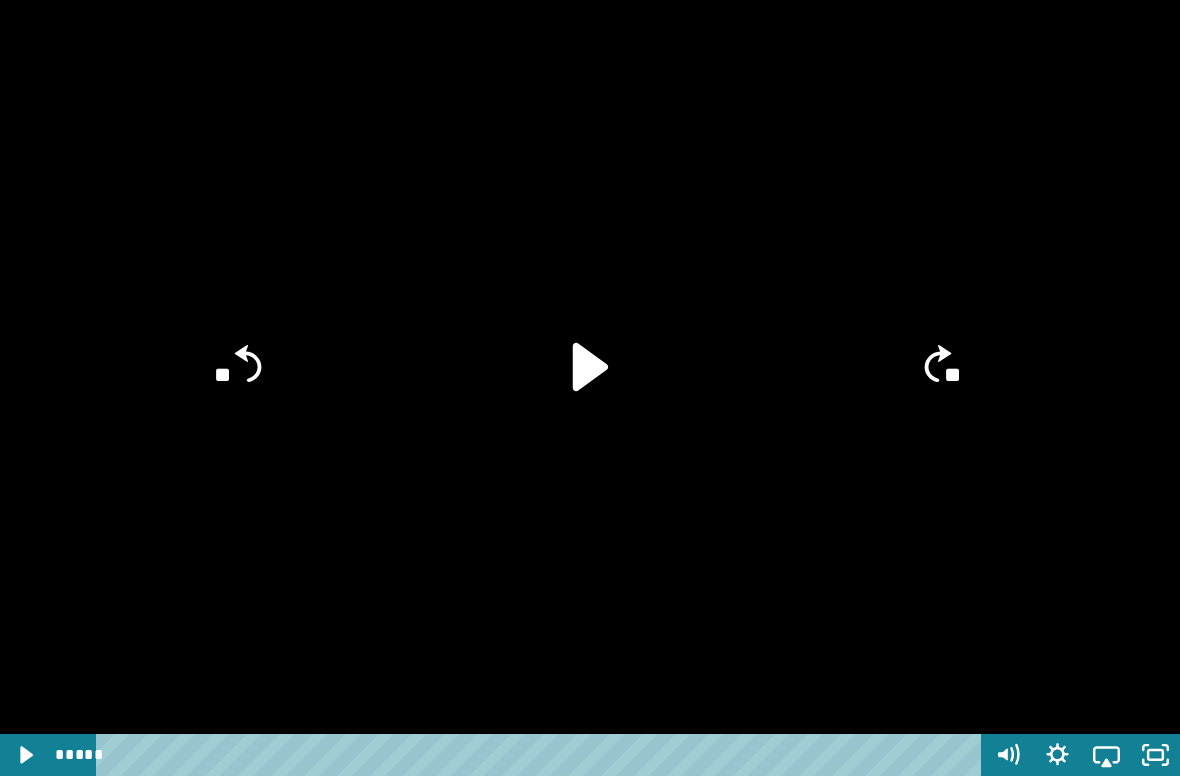 click 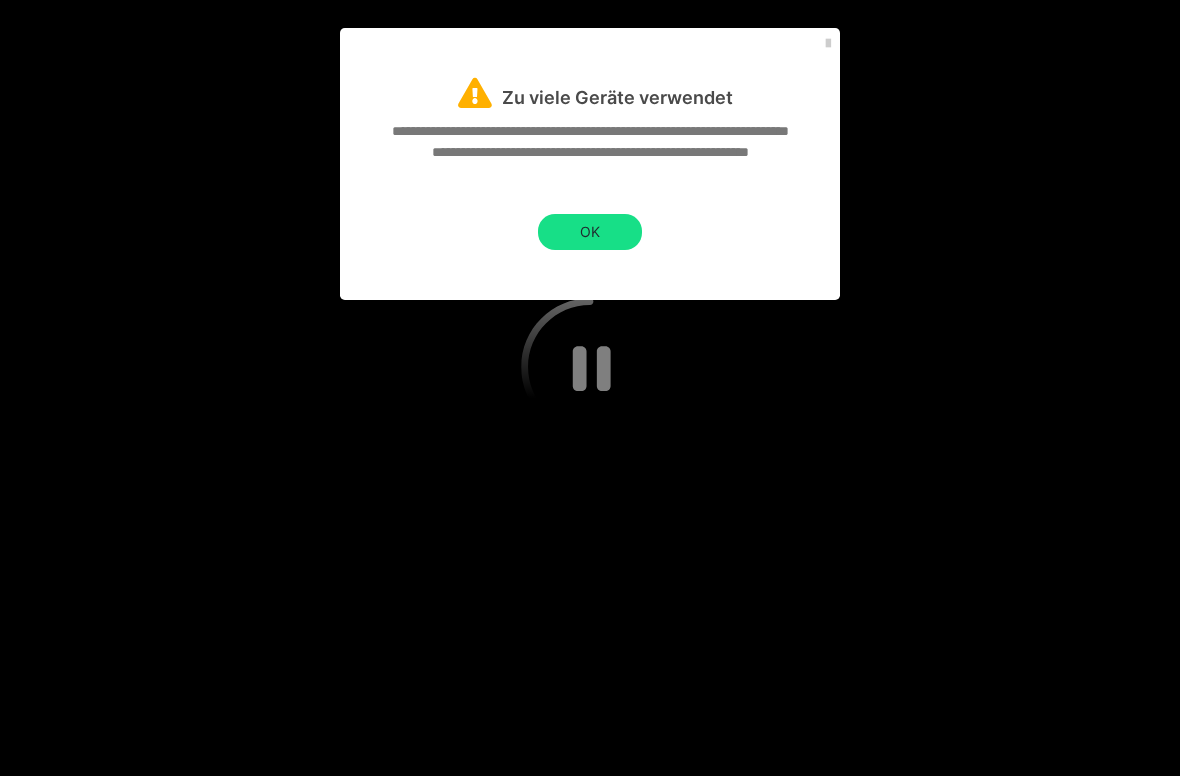 click 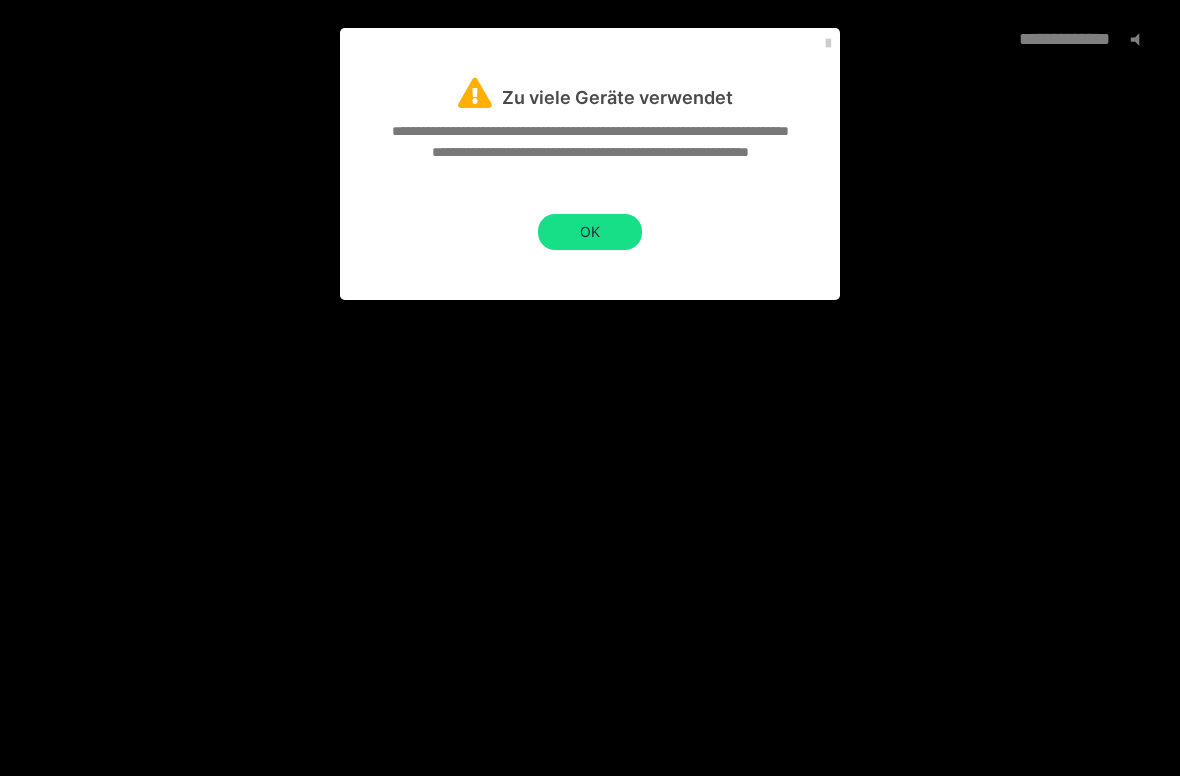 click on "**********" at bounding box center (590, 367) 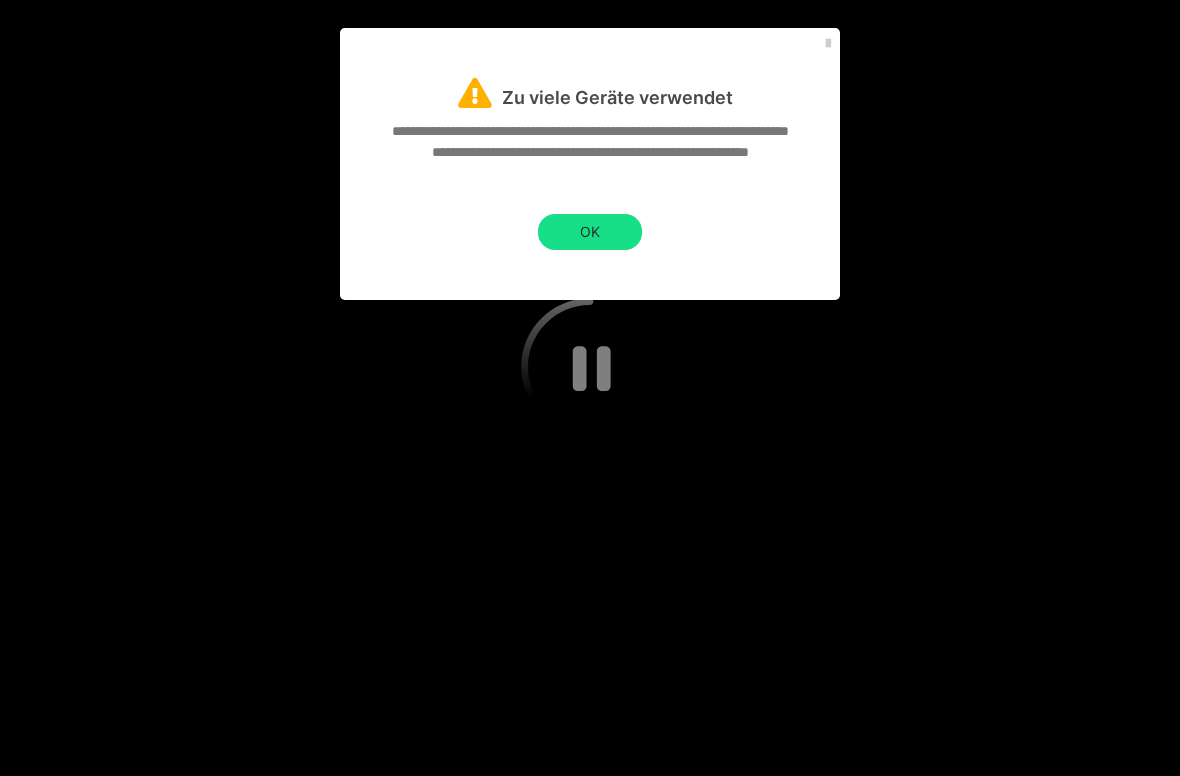 click at bounding box center (590, 388) 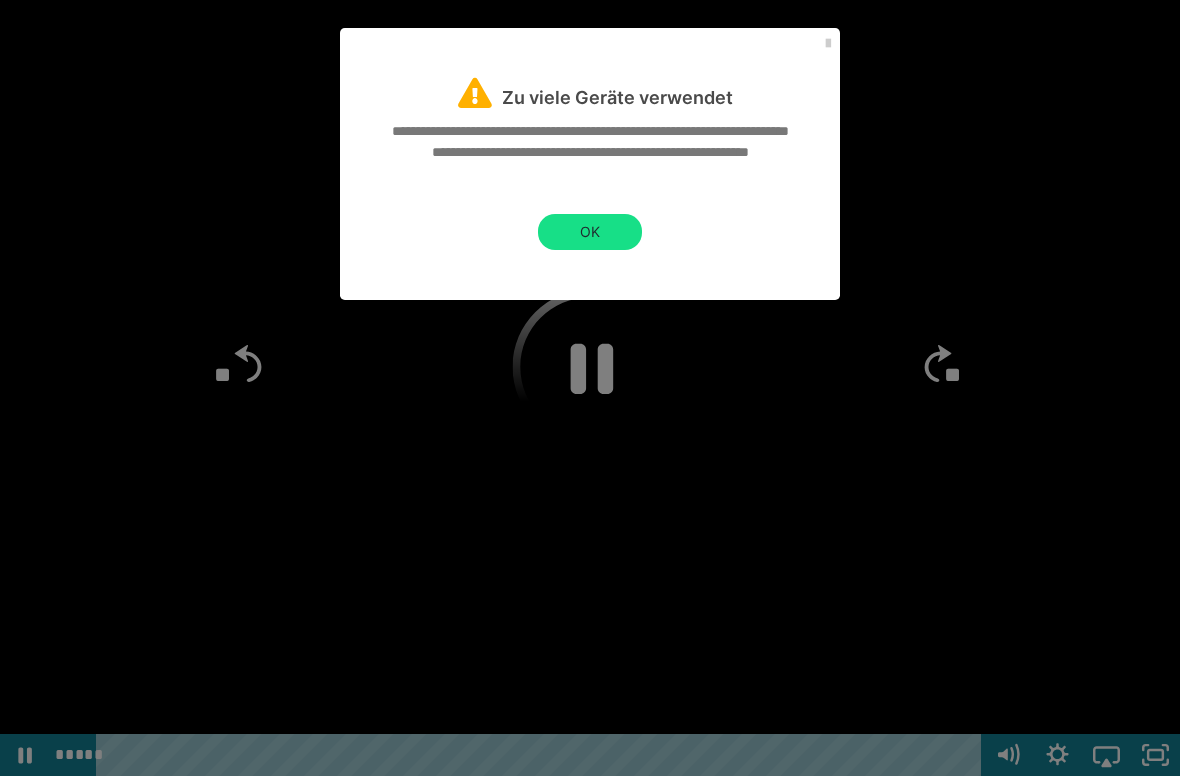 click 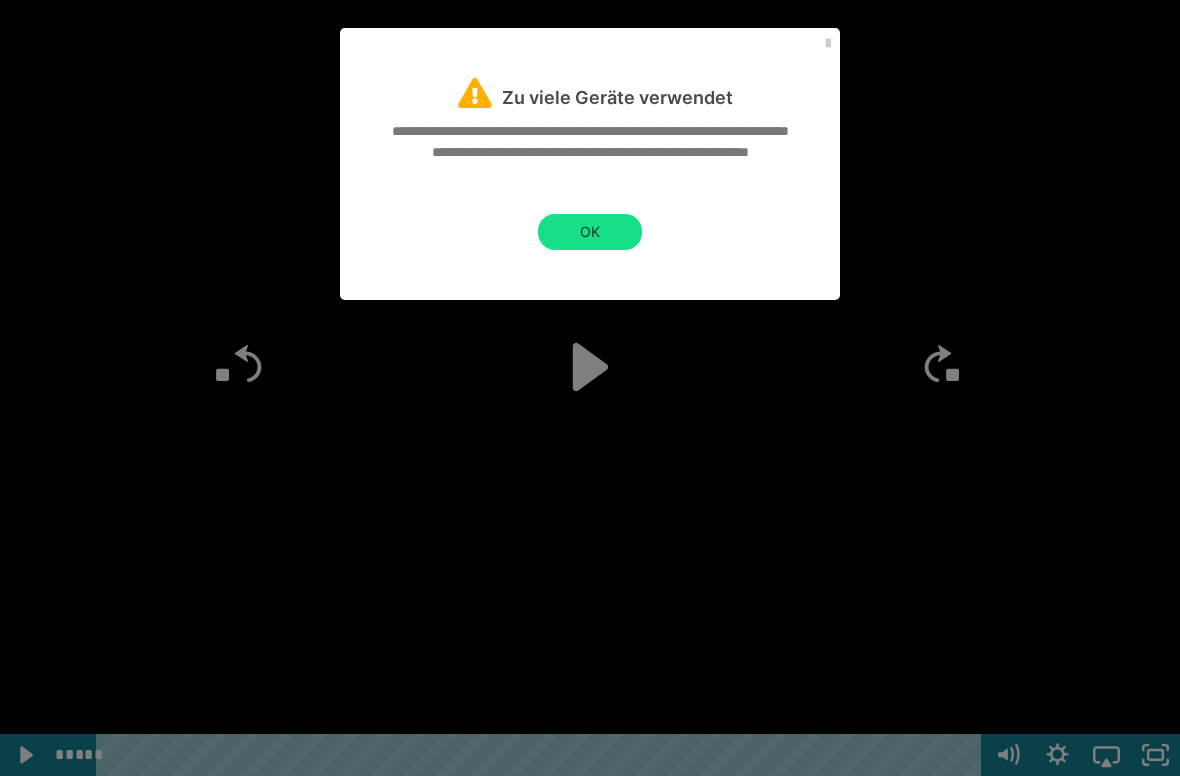 click 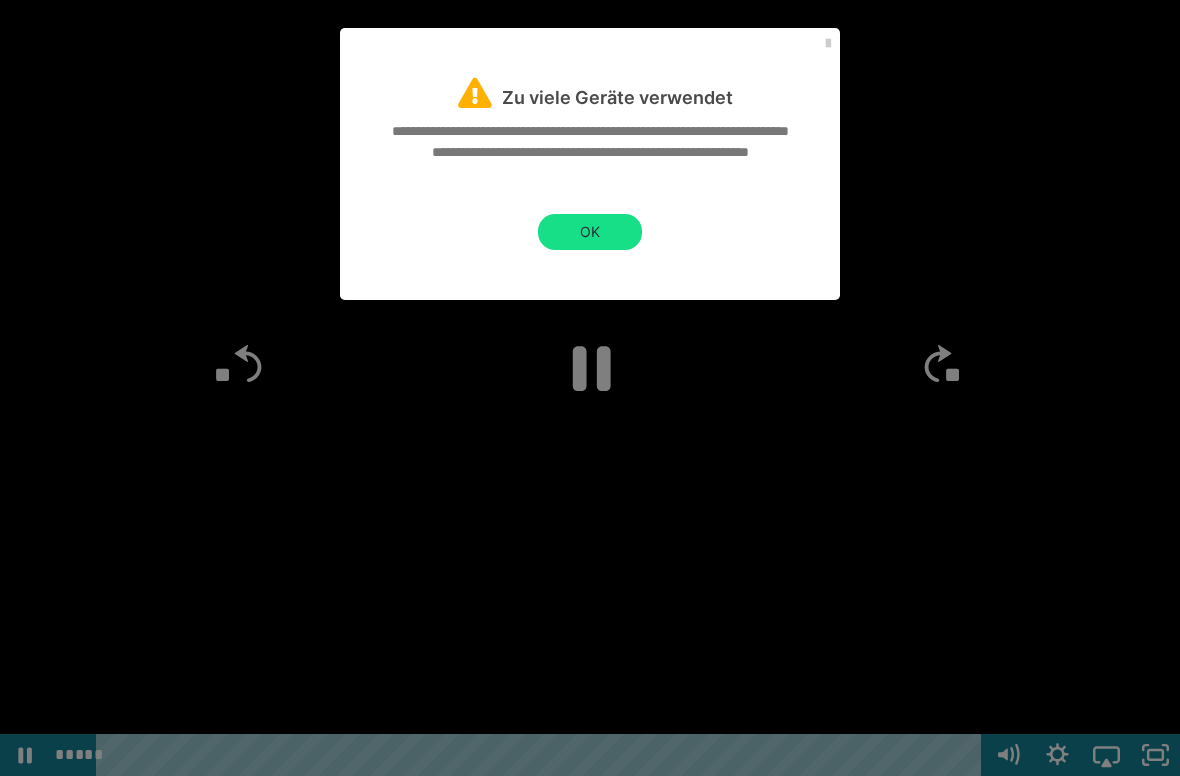 click 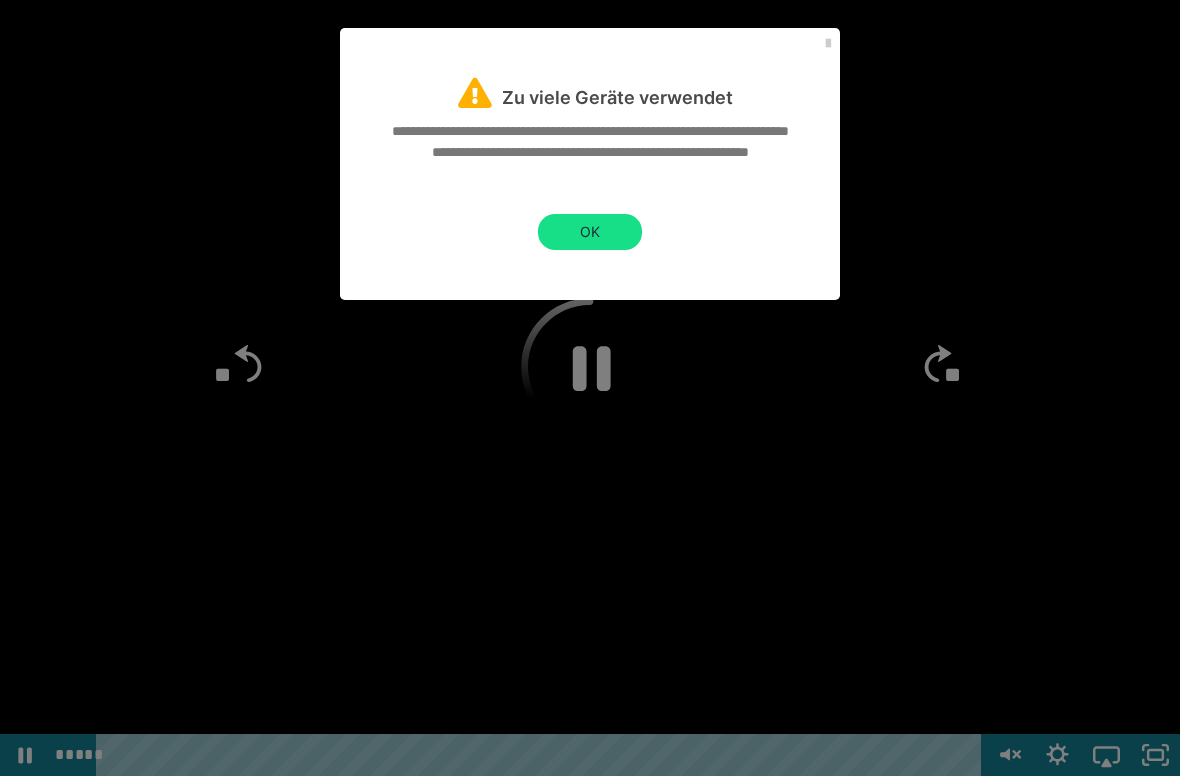 click at bounding box center (590, 388) 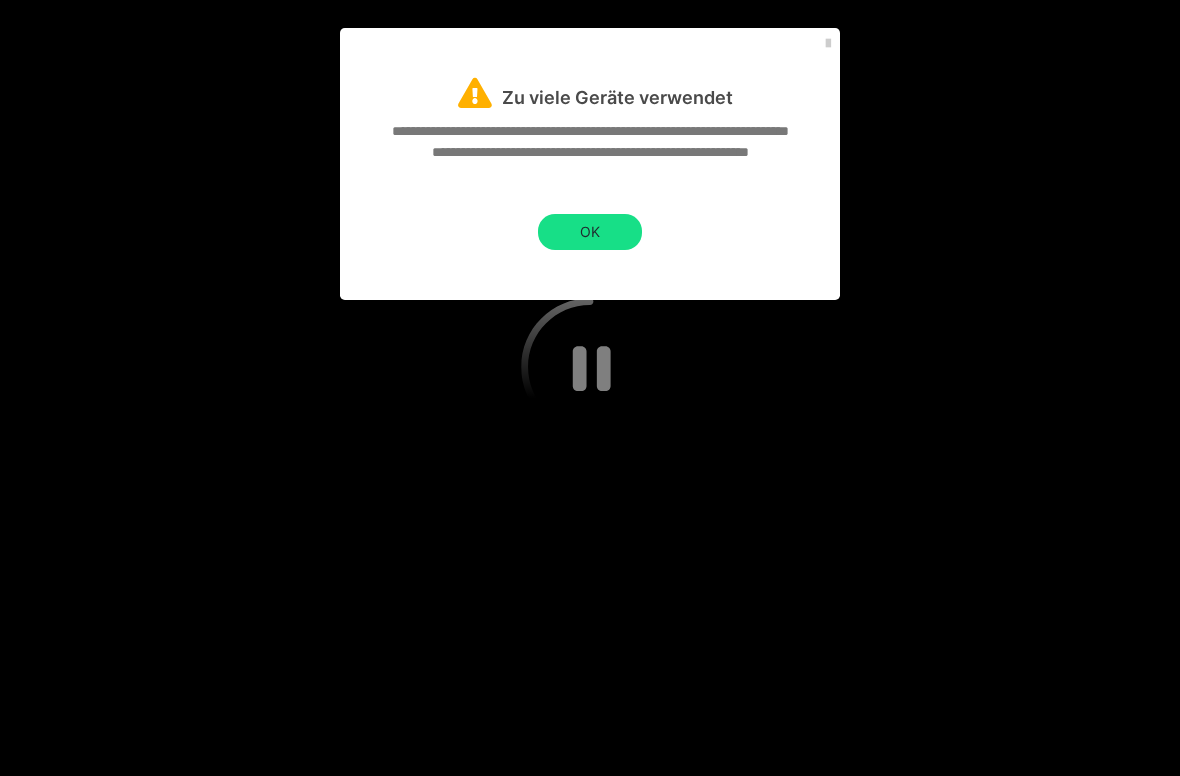 click 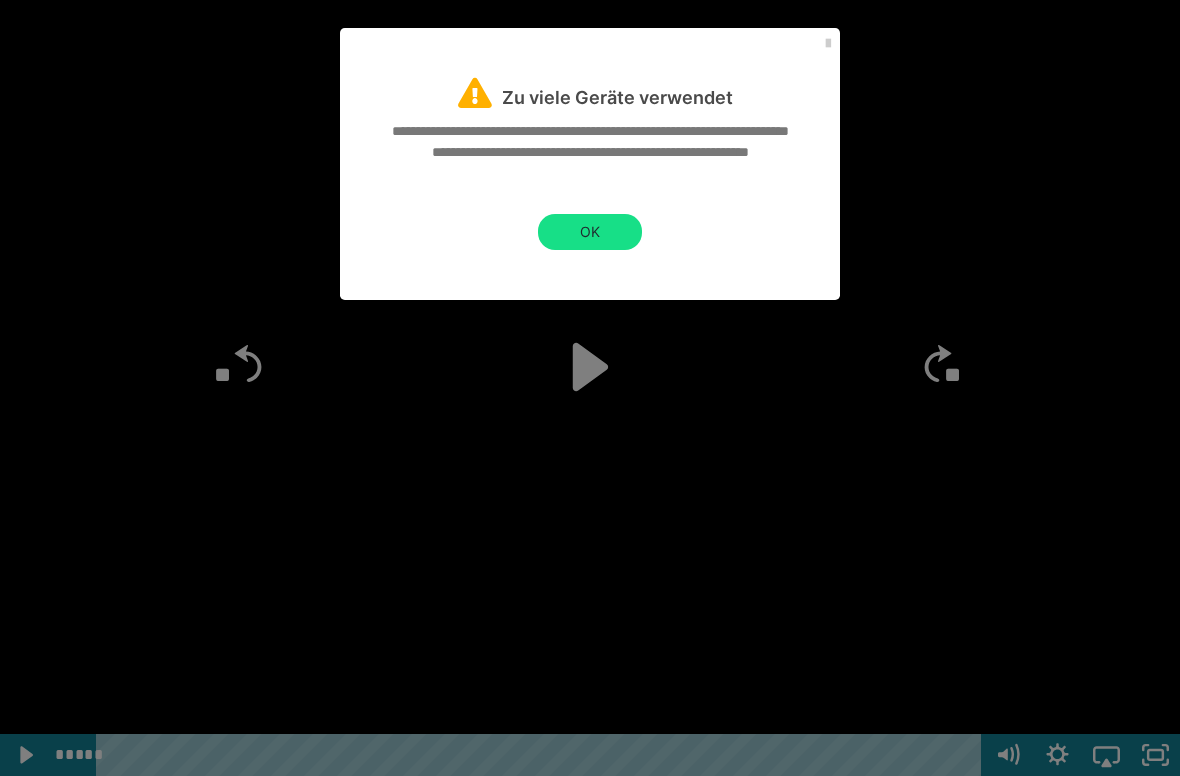 click 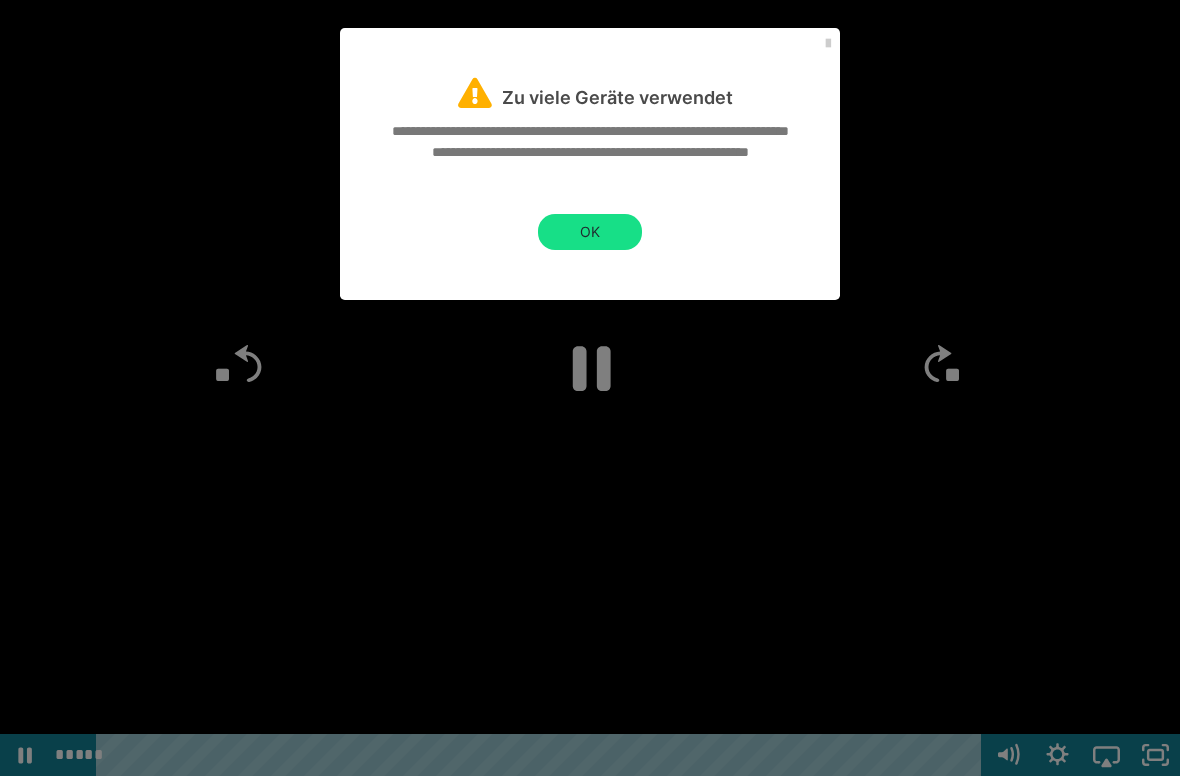 click 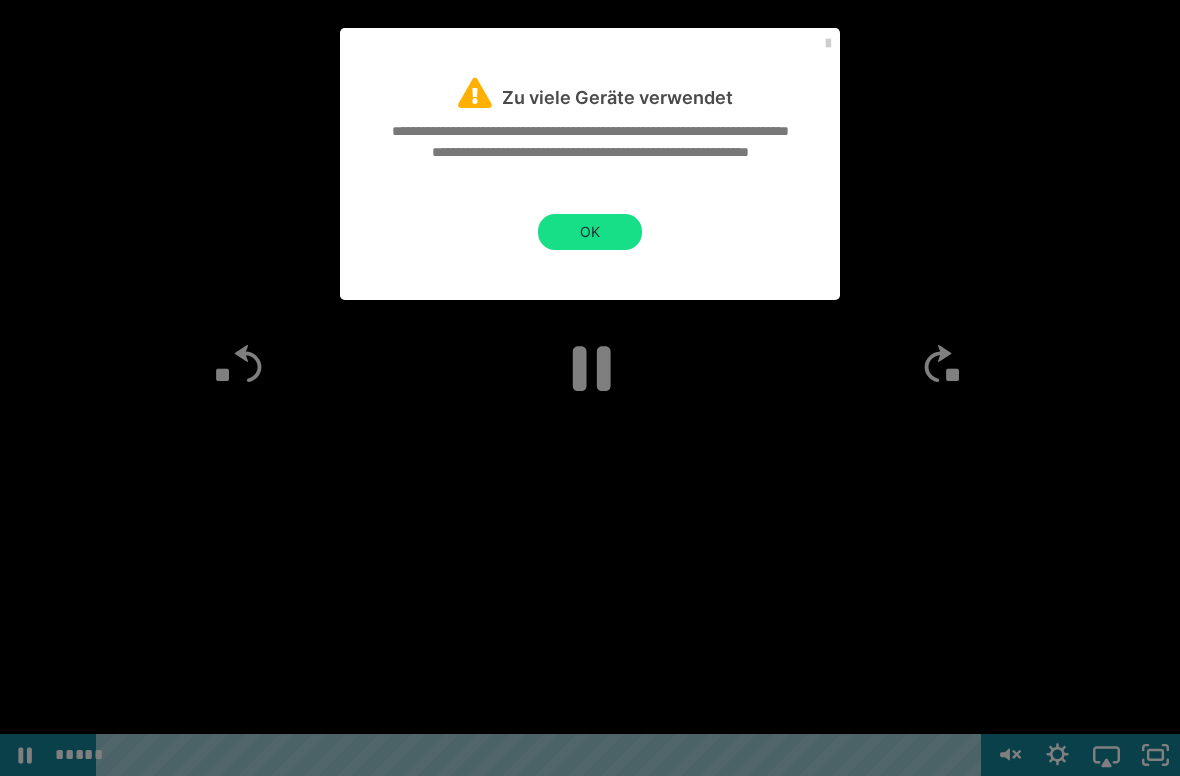 click 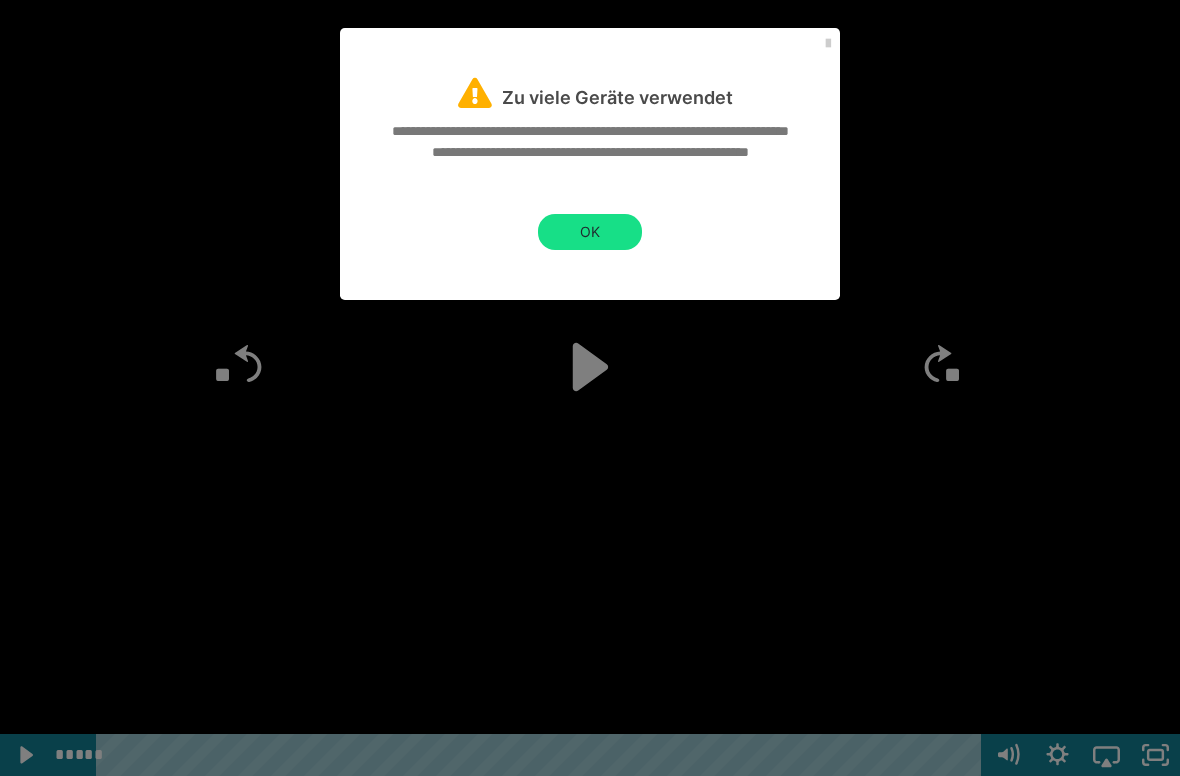 click at bounding box center [590, 388] 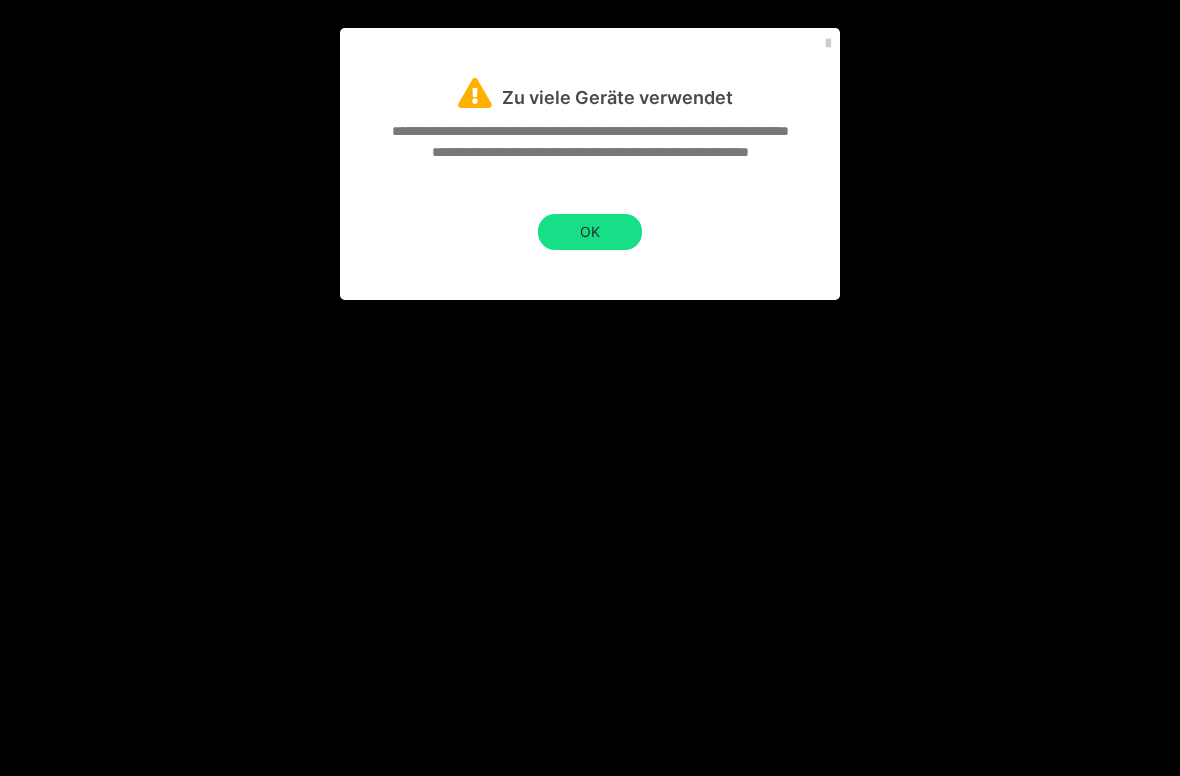 click at bounding box center [590, 388] 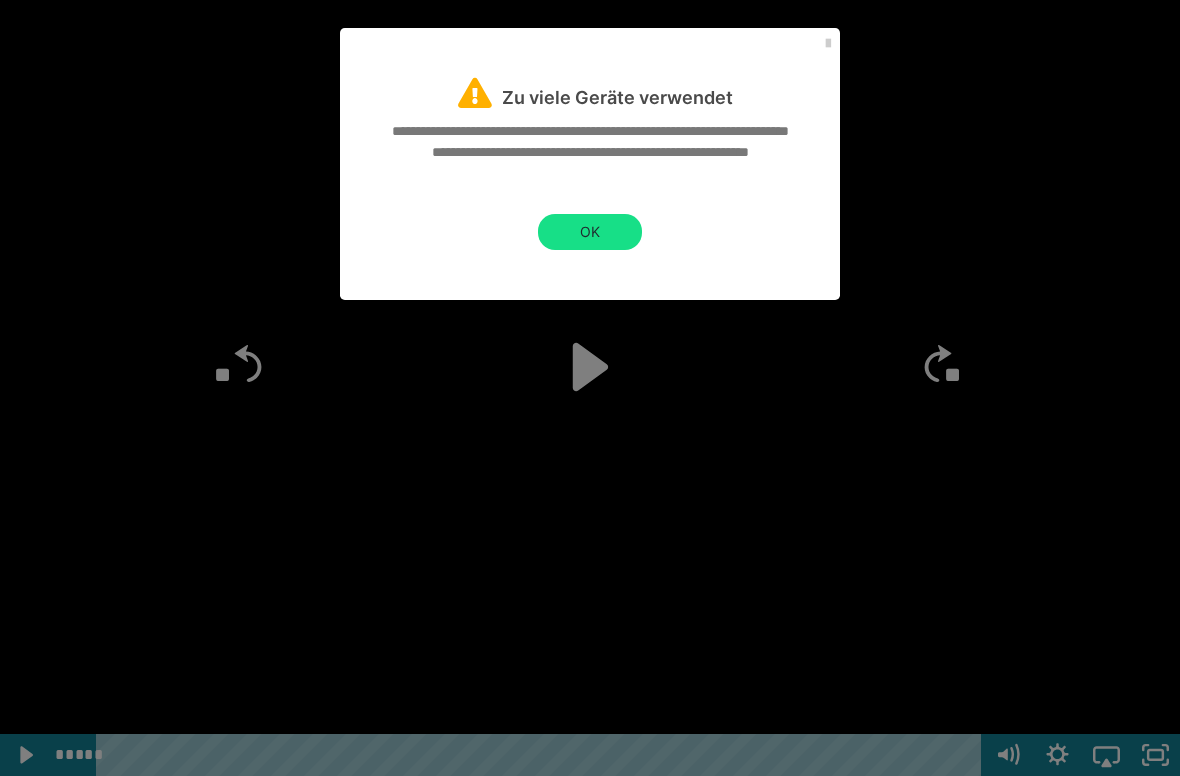 click 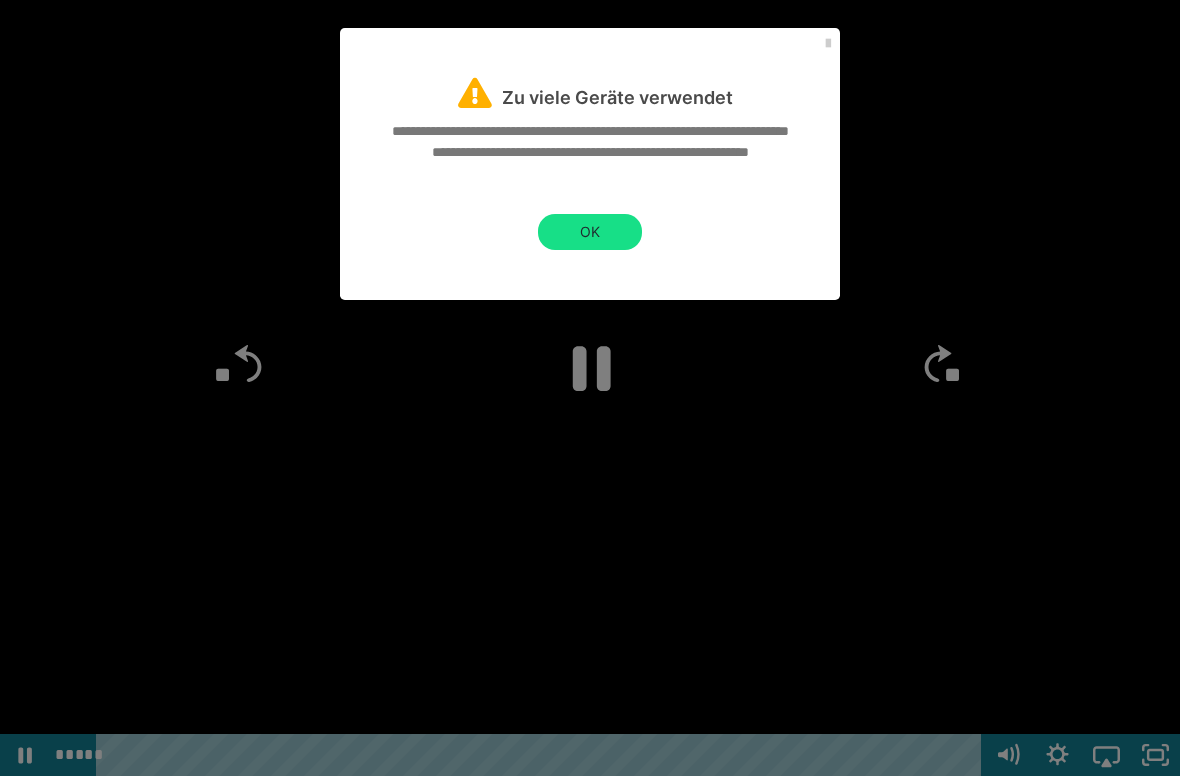 click 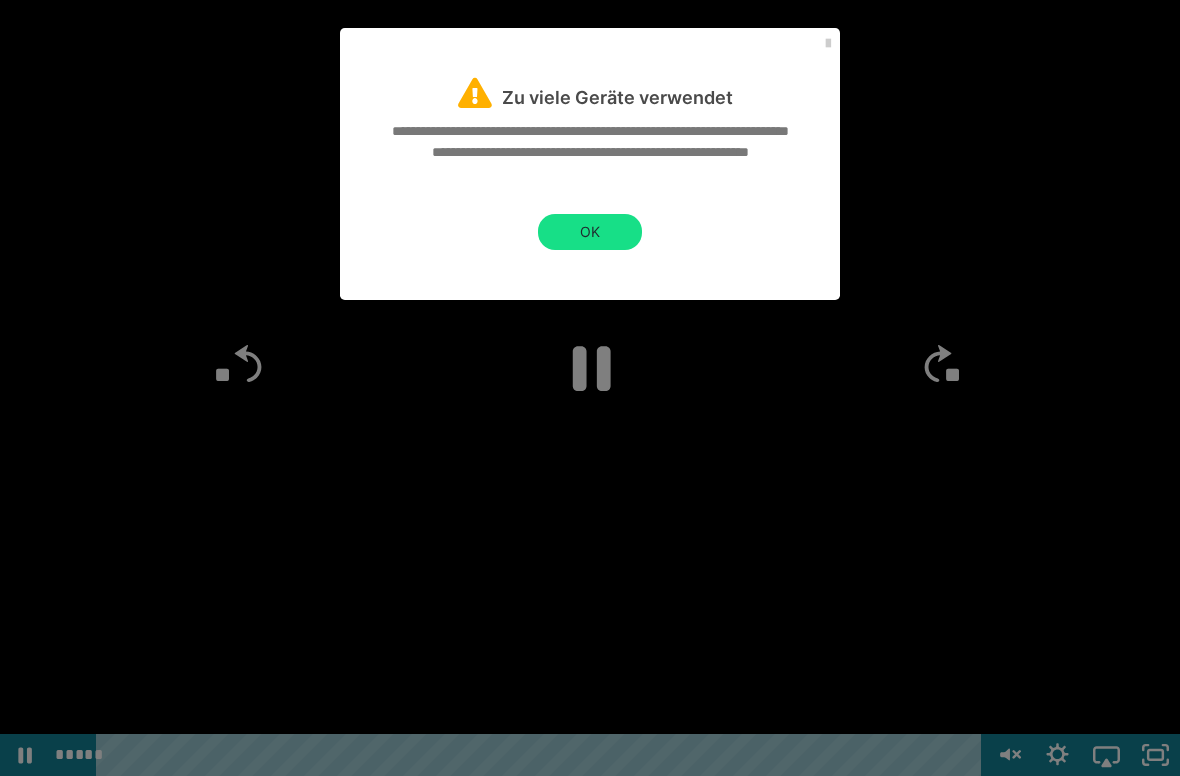 click 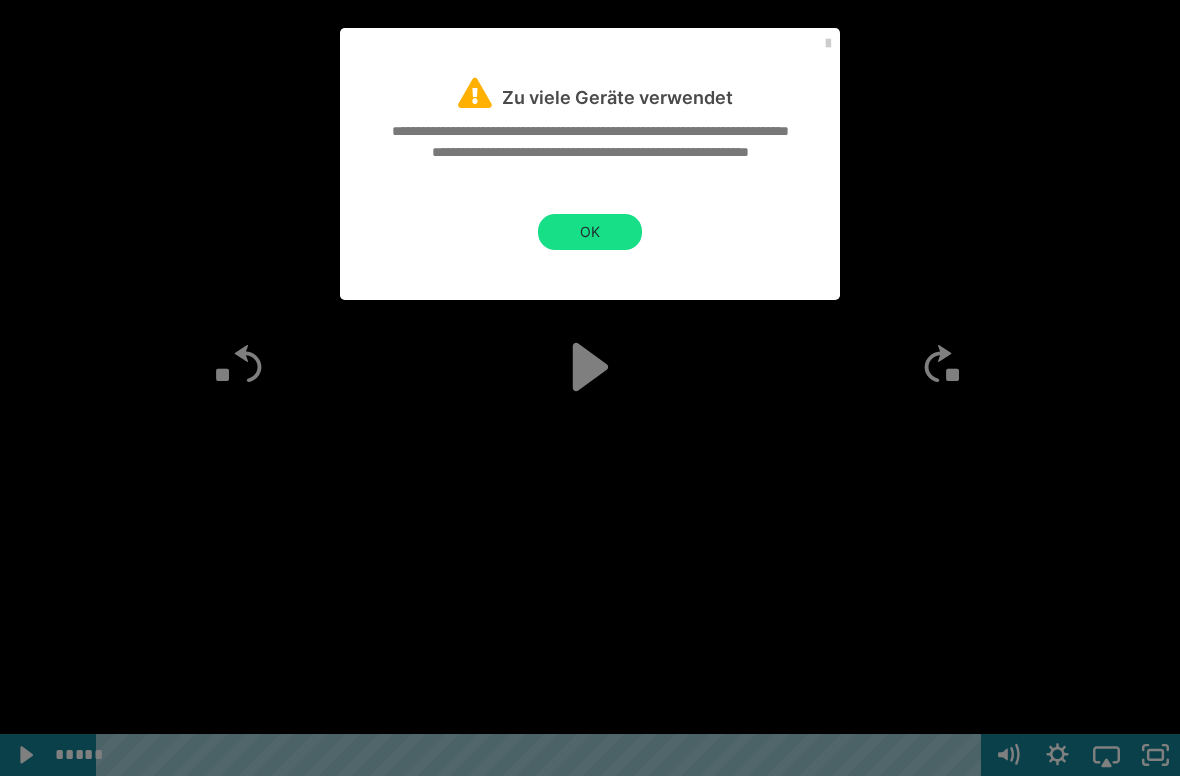click 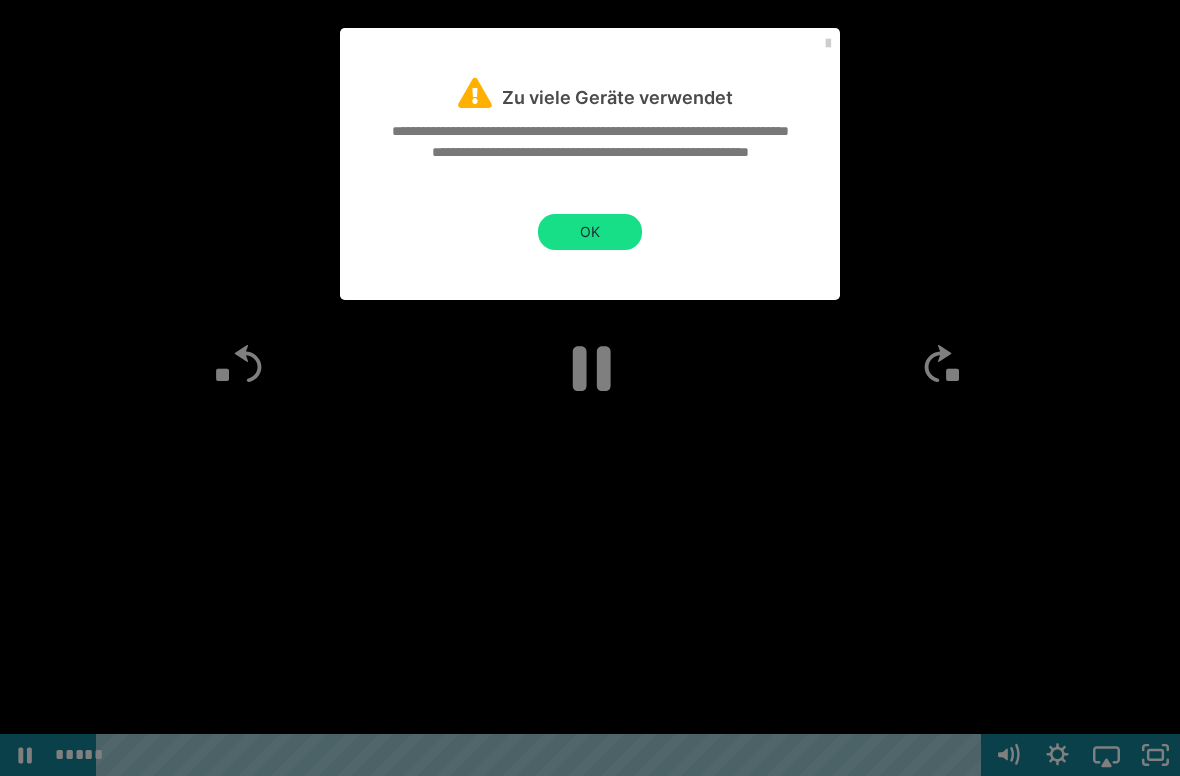 click 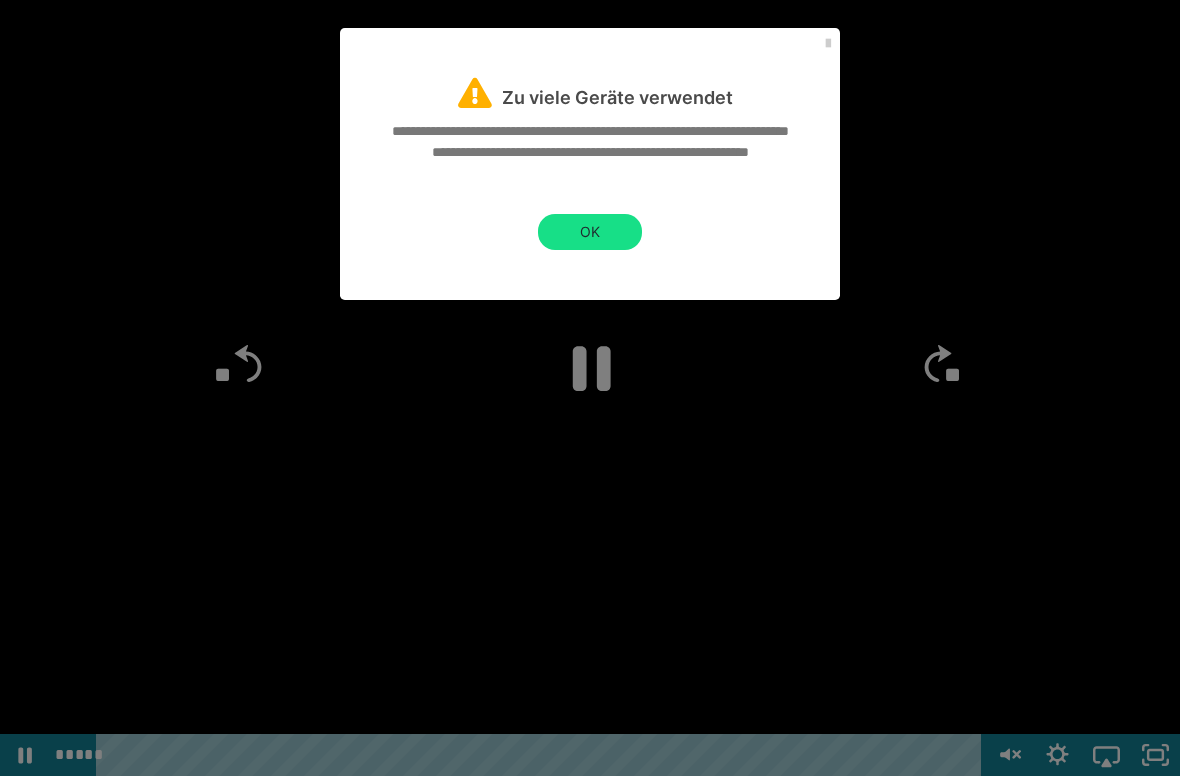 click at bounding box center [590, 388] 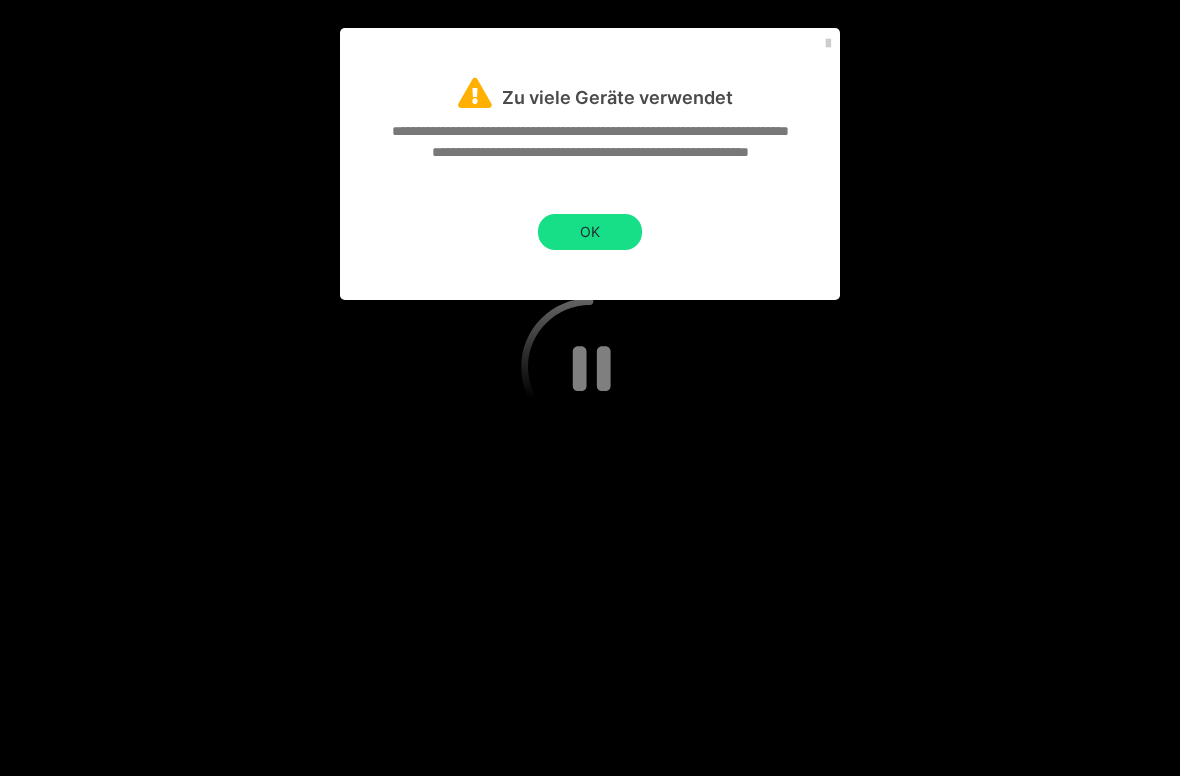 click 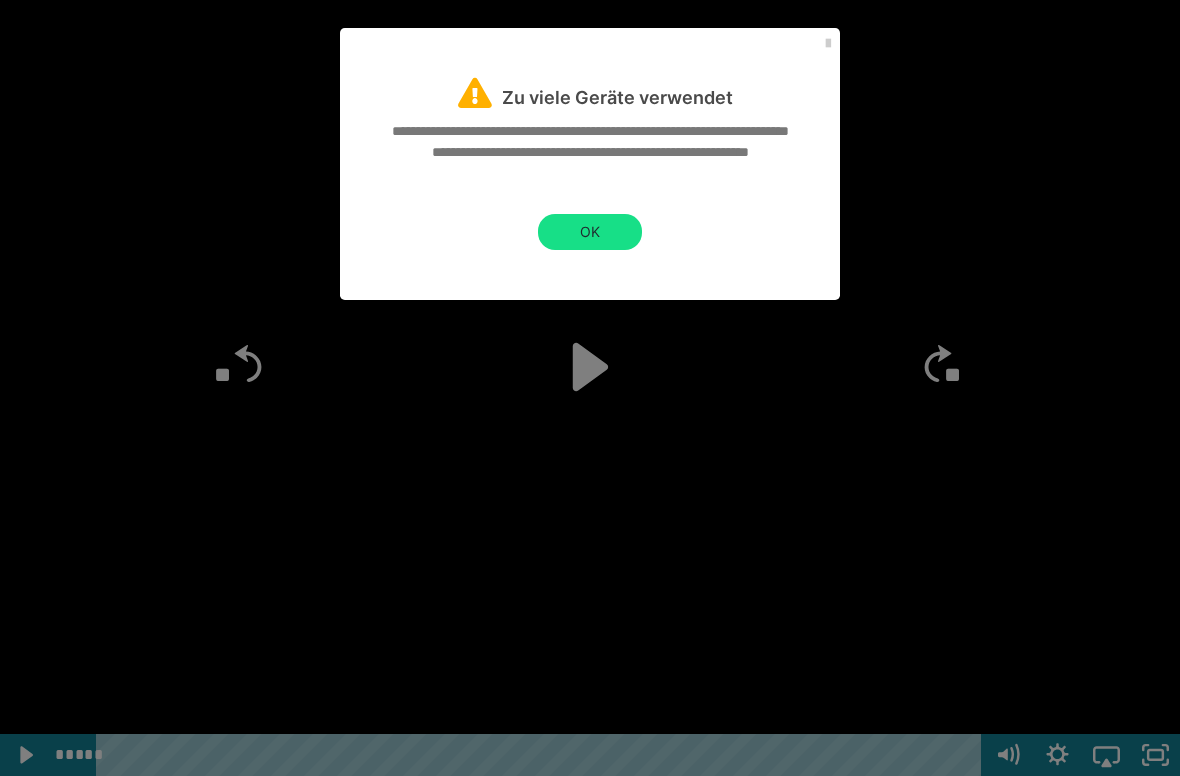 click 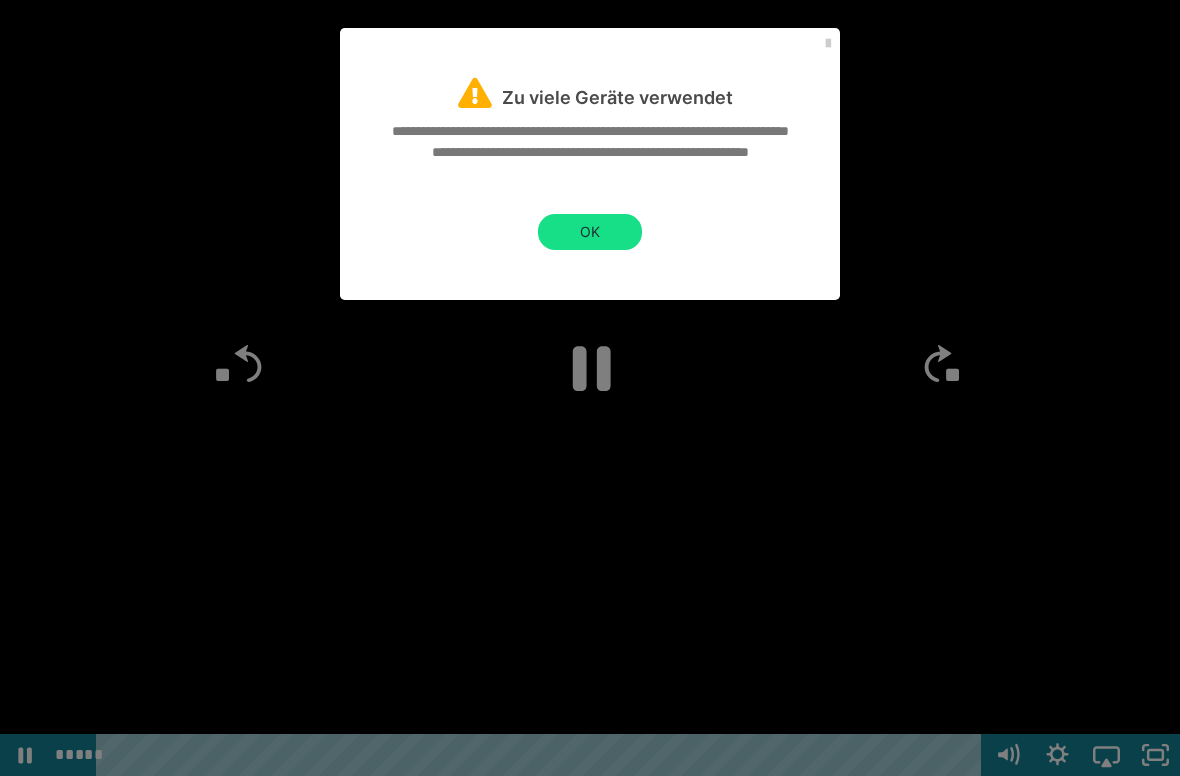 click 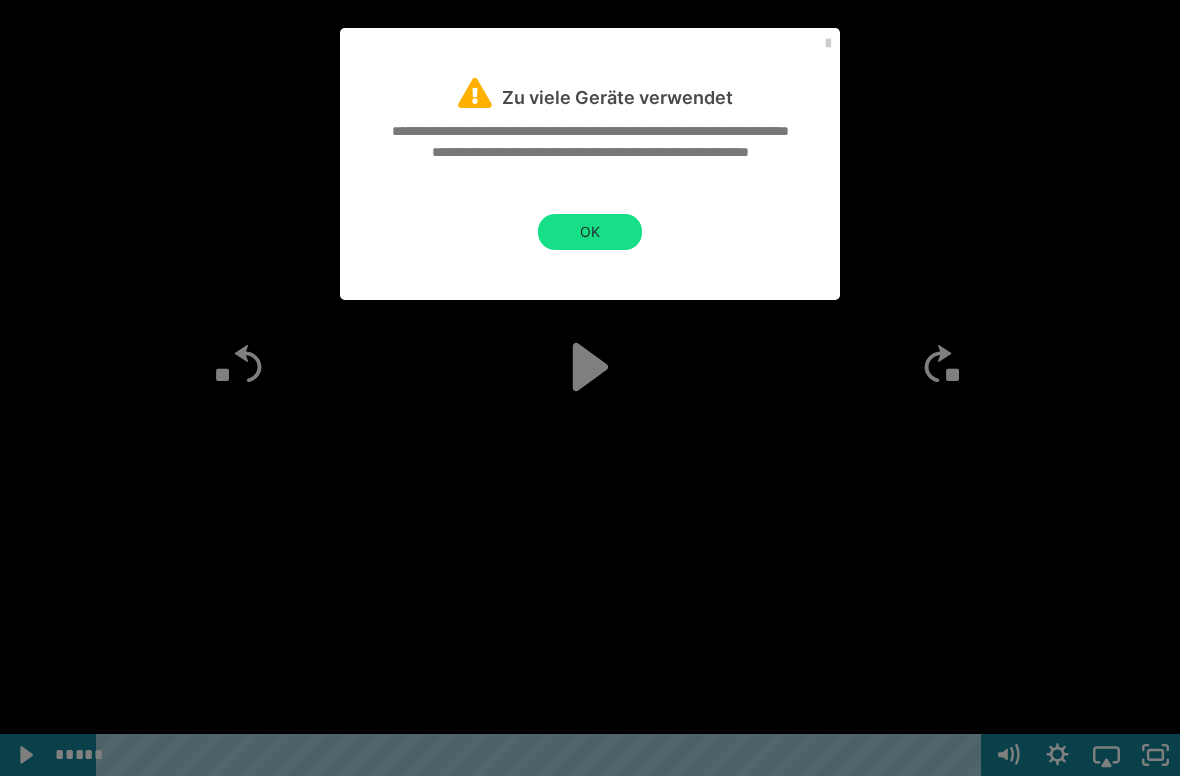 click 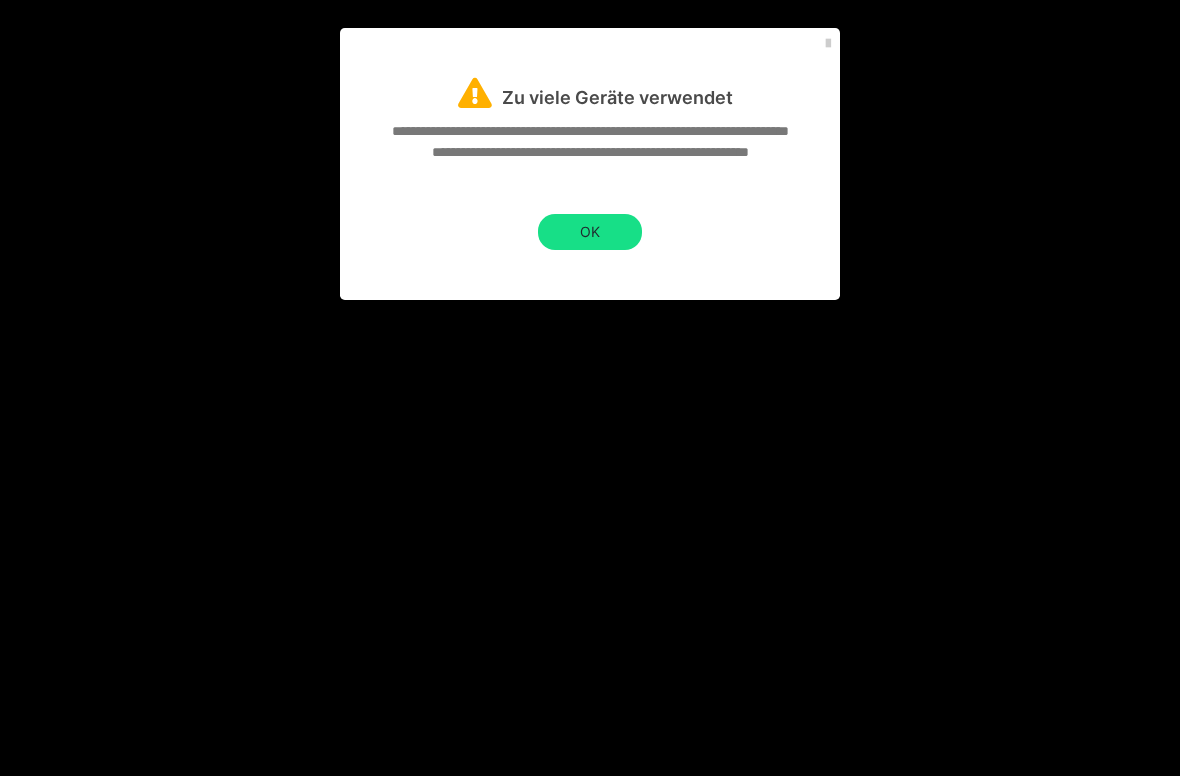 click at bounding box center (590, 388) 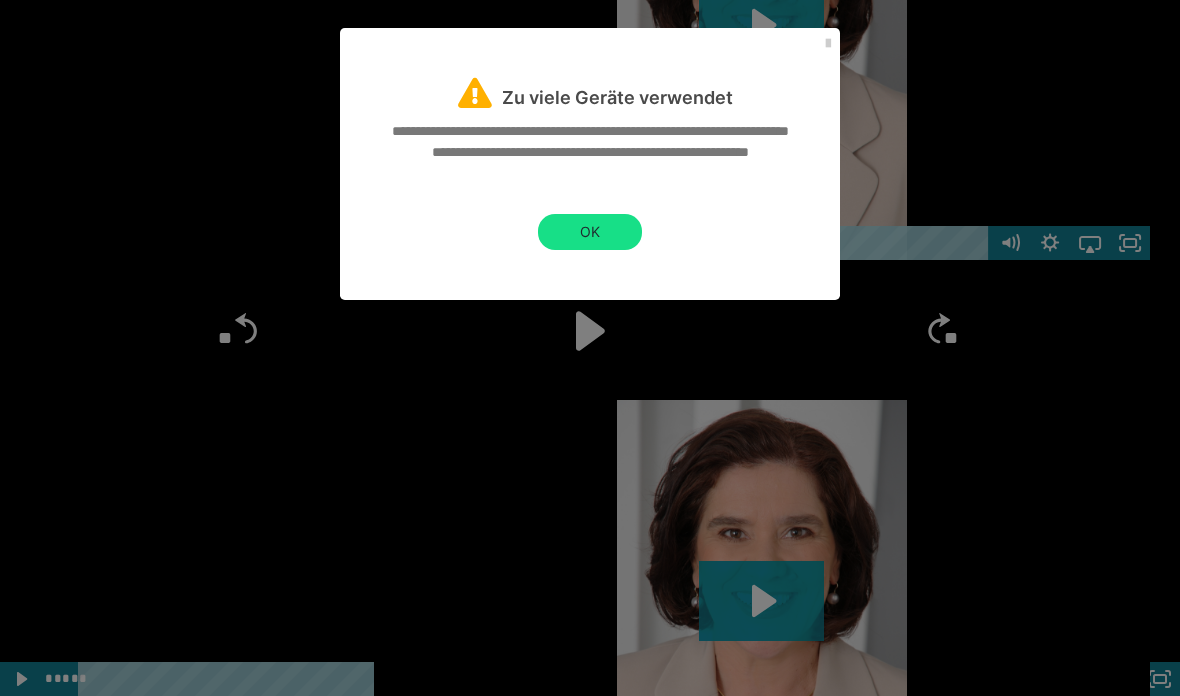 scroll, scrollTop: 2421, scrollLeft: 0, axis: vertical 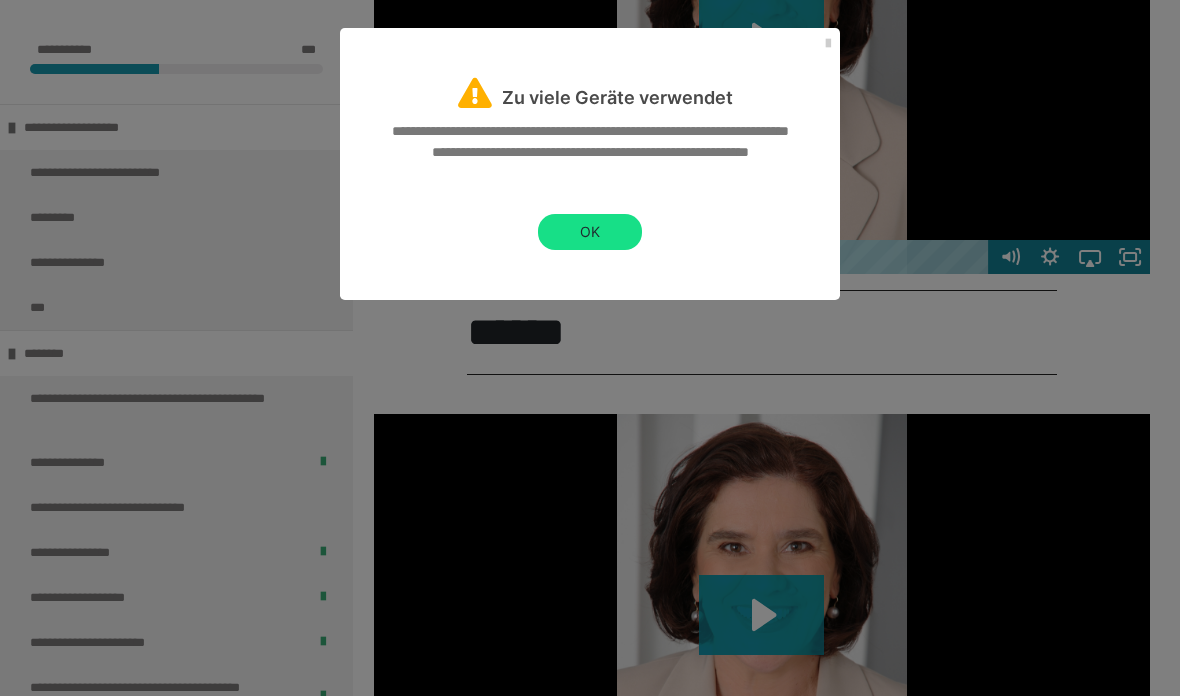 click on "OK" at bounding box center [590, 232] 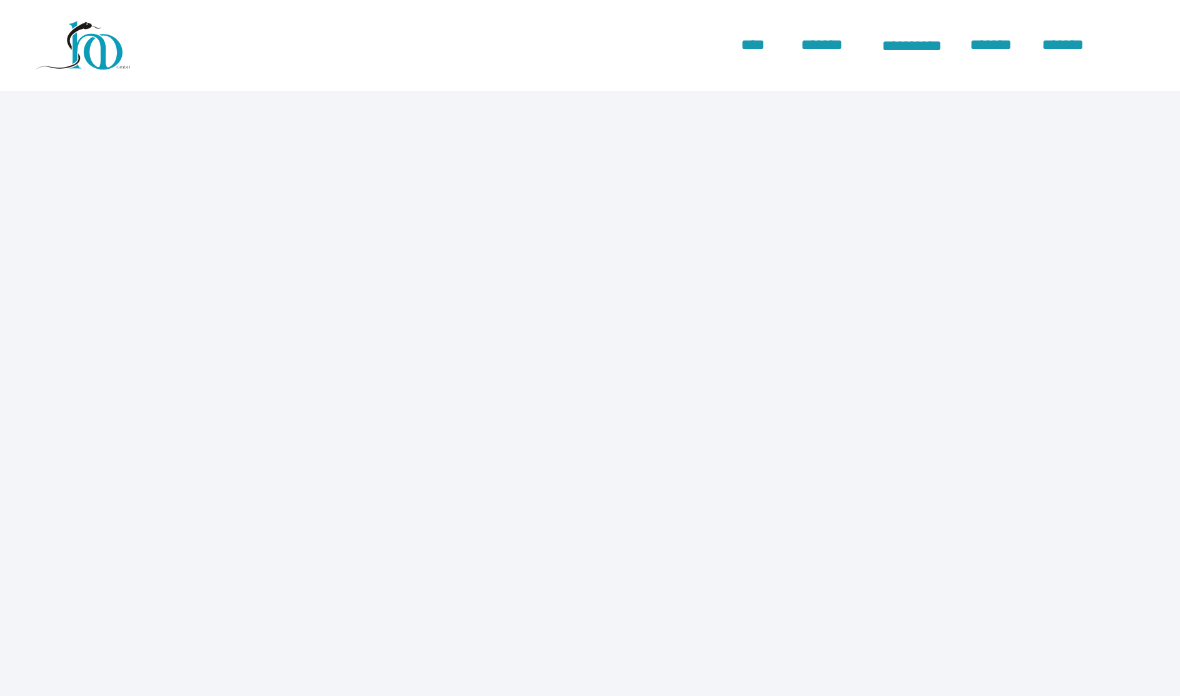 click on "*******" at bounding box center (1067, 46) 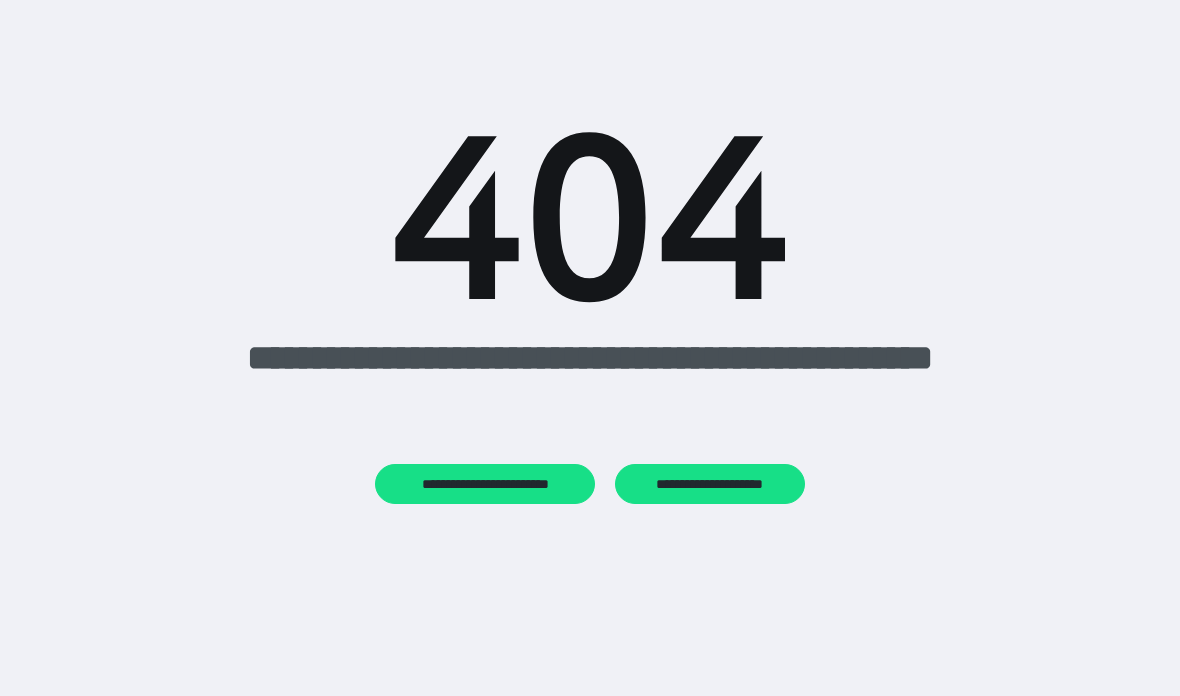 scroll, scrollTop: 0, scrollLeft: 0, axis: both 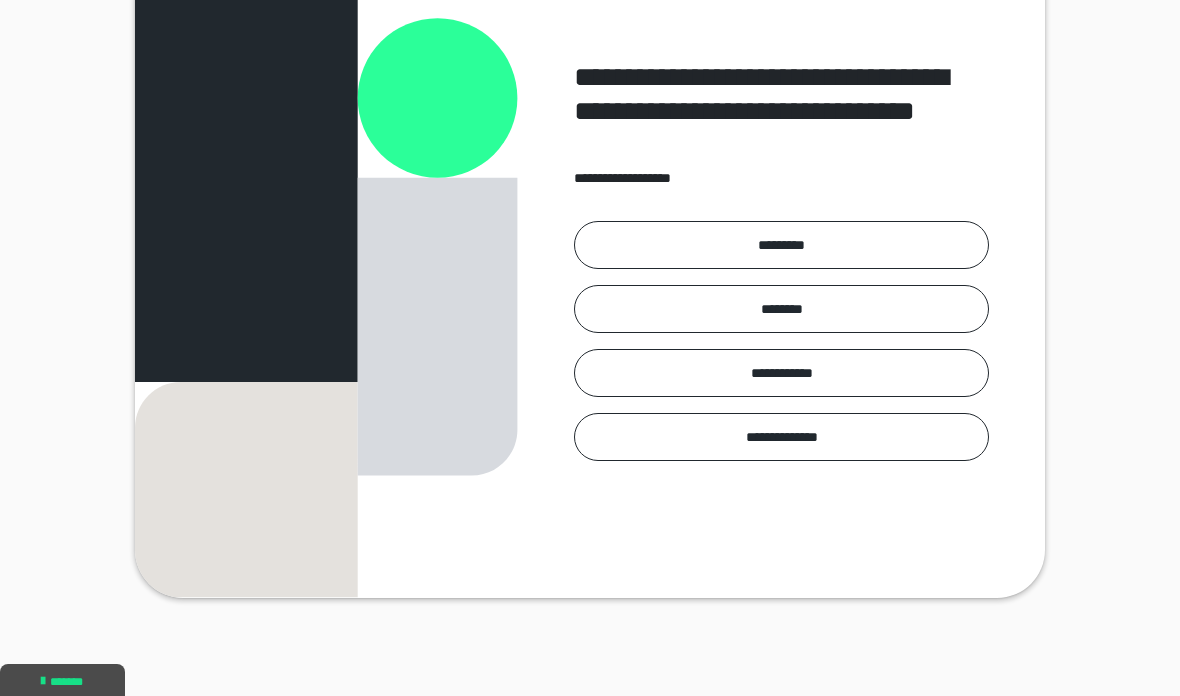click on "*********" at bounding box center (781, 245) 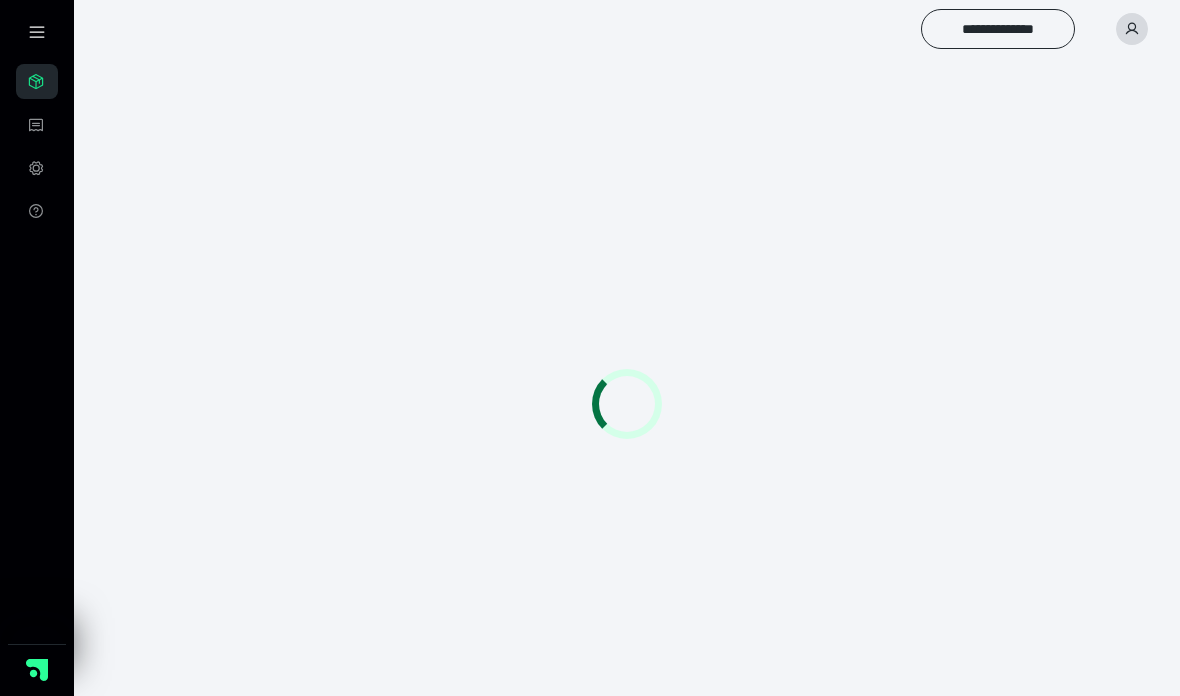 scroll, scrollTop: 0, scrollLeft: 0, axis: both 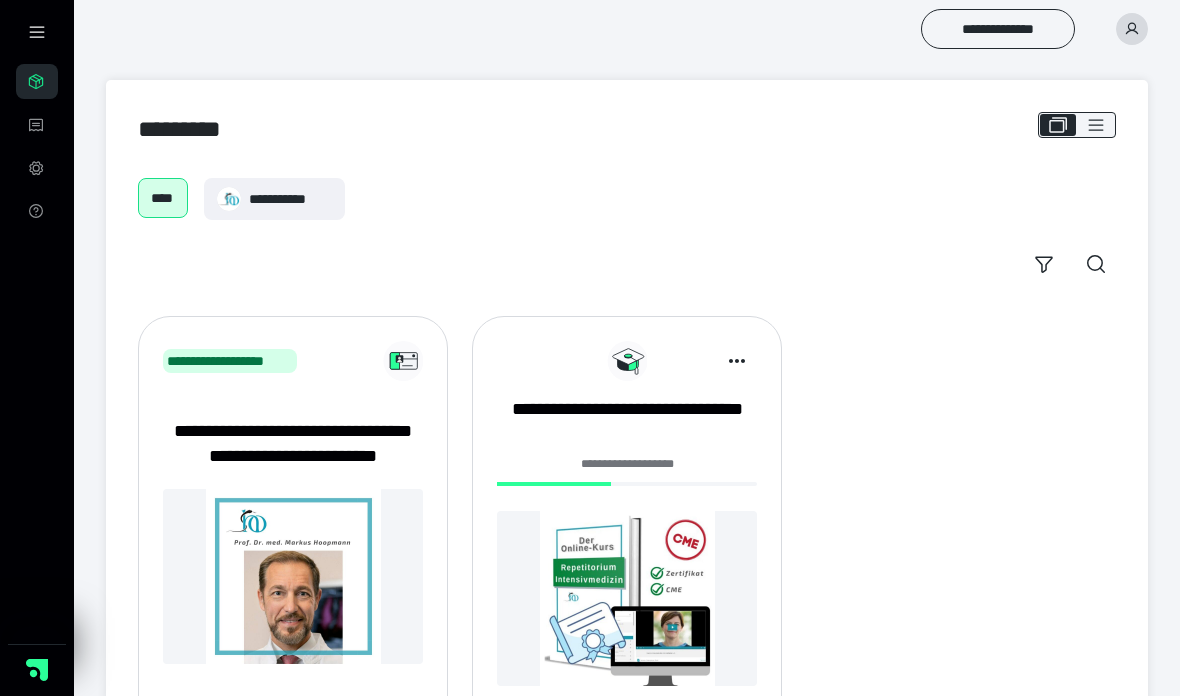 click at bounding box center (627, 484) 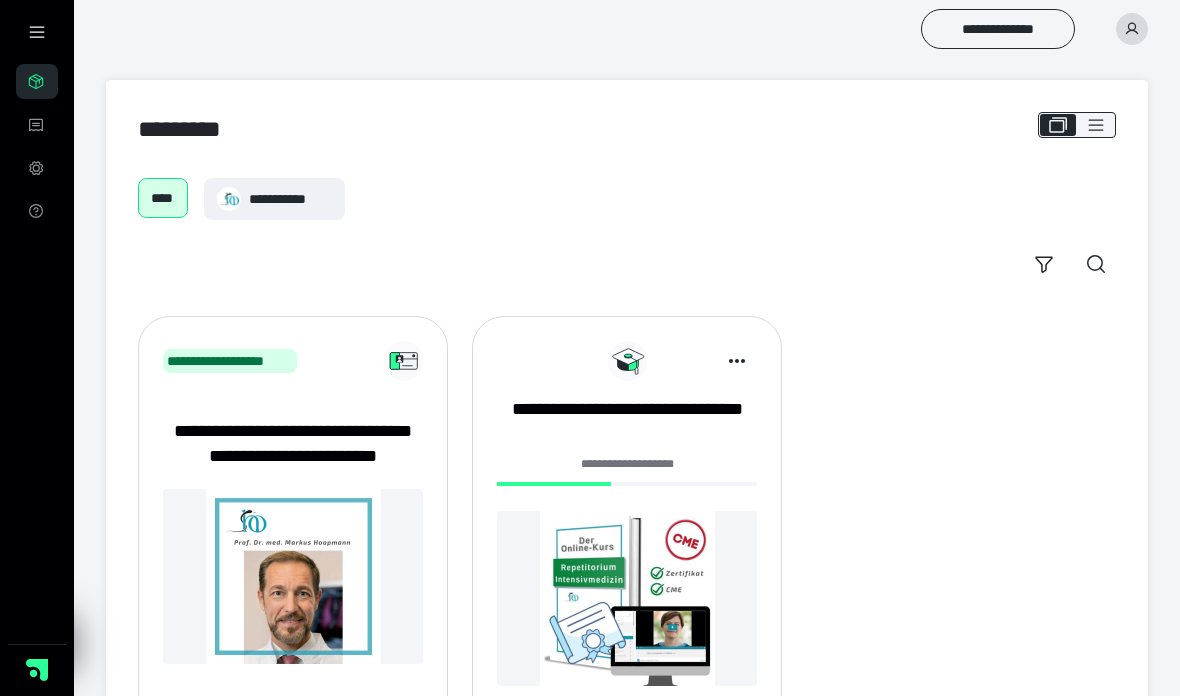 click on "**********" at bounding box center (627, 422) 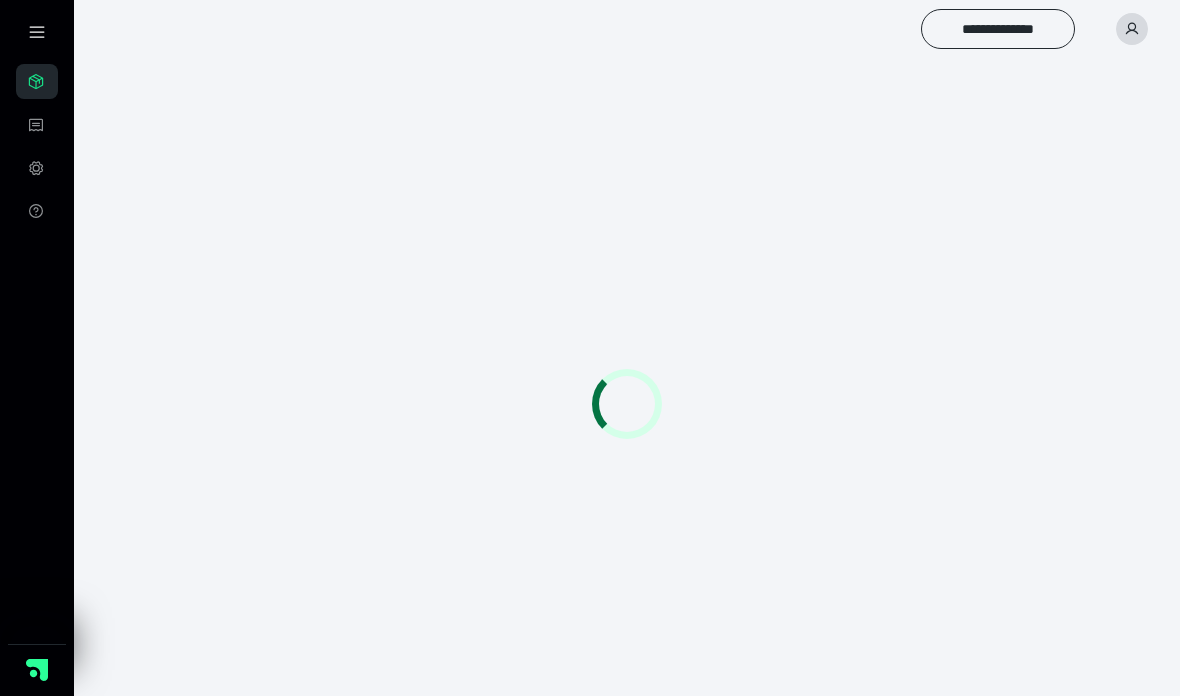 scroll, scrollTop: 0, scrollLeft: 0, axis: both 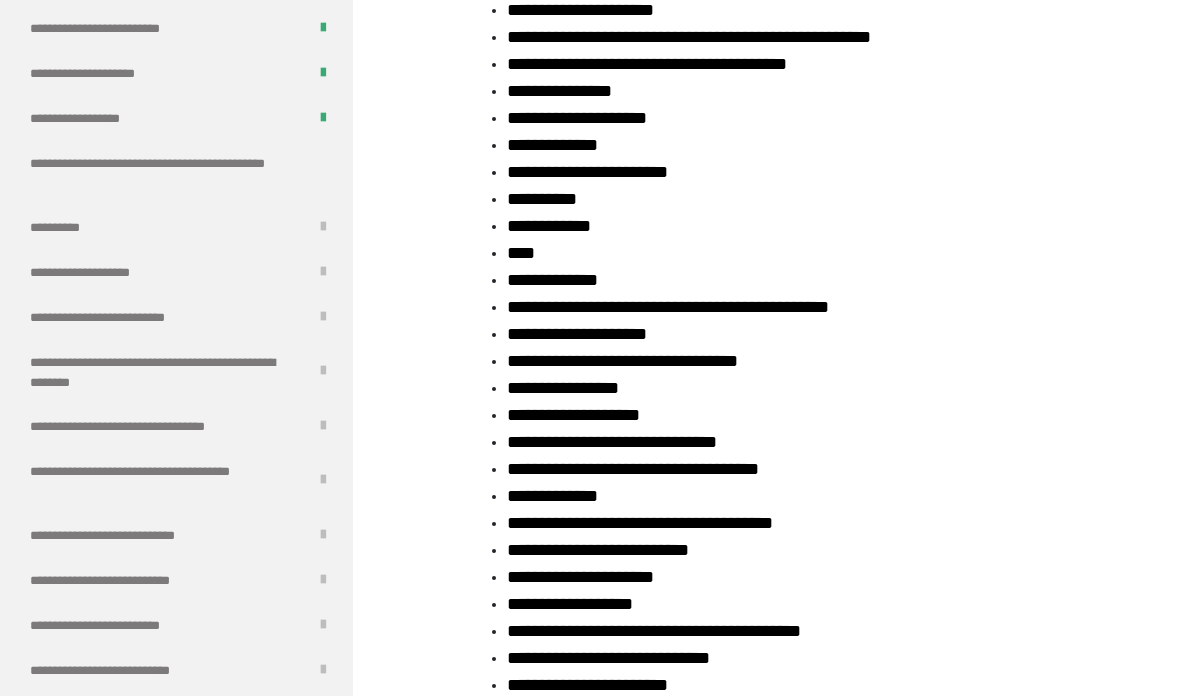 click on "**********" at bounding box center (168, 173) 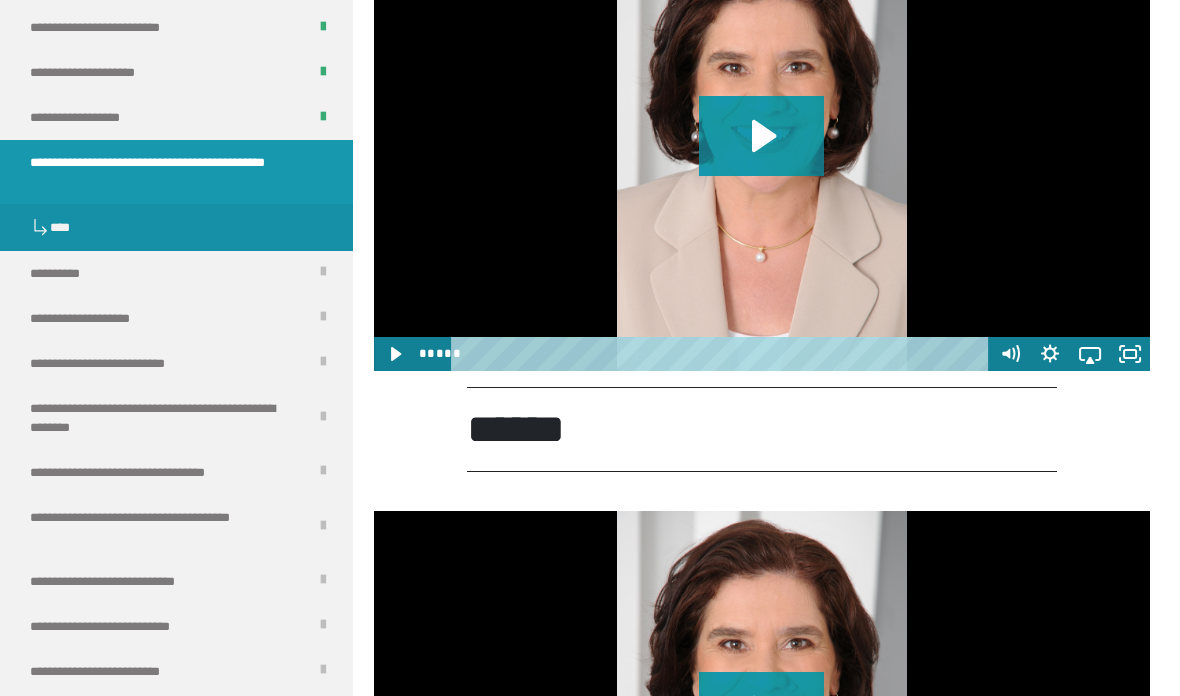 scroll, scrollTop: 2294, scrollLeft: 0, axis: vertical 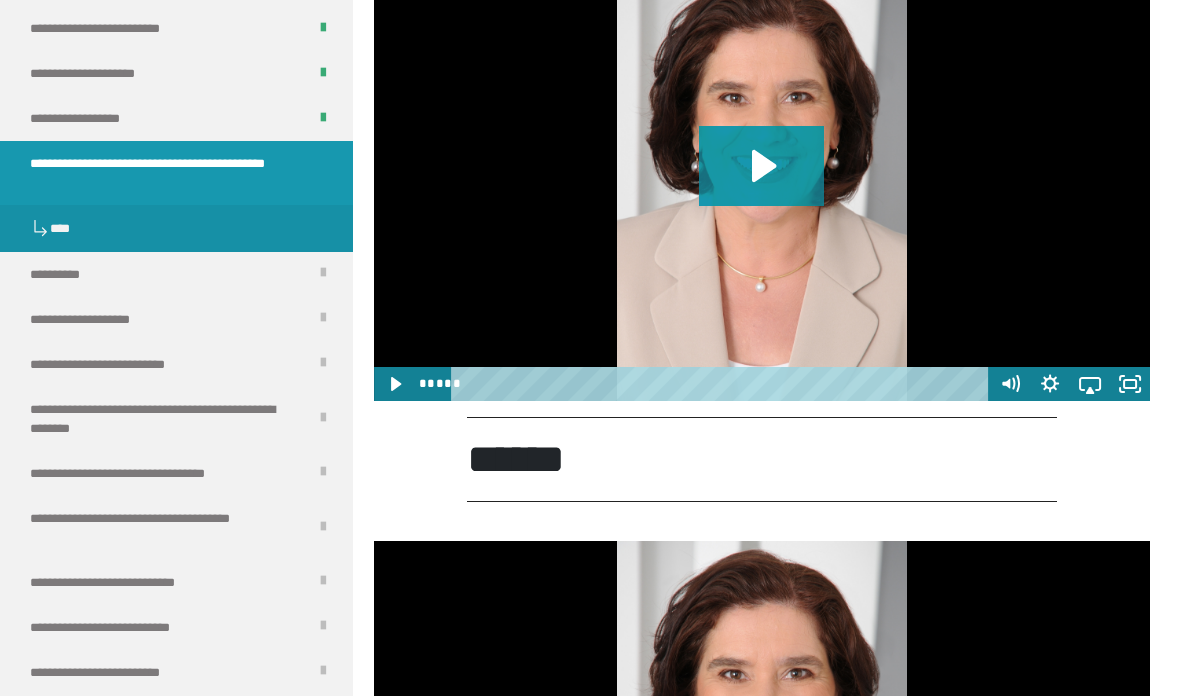 click 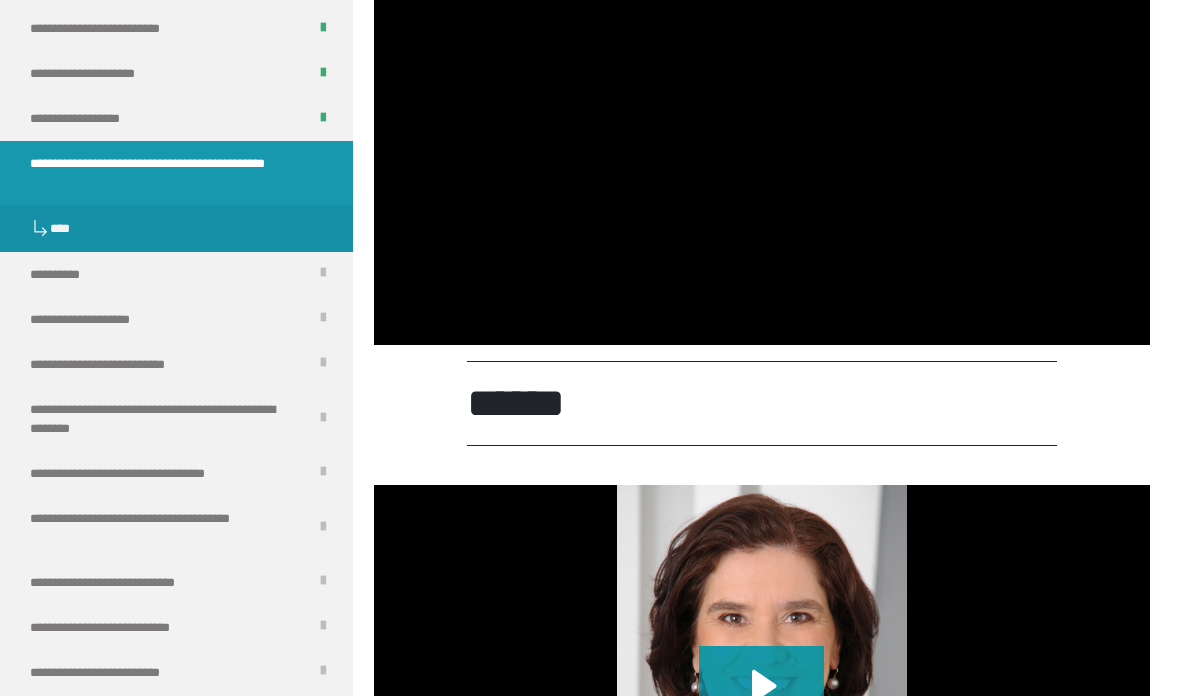 scroll, scrollTop: 2339, scrollLeft: 0, axis: vertical 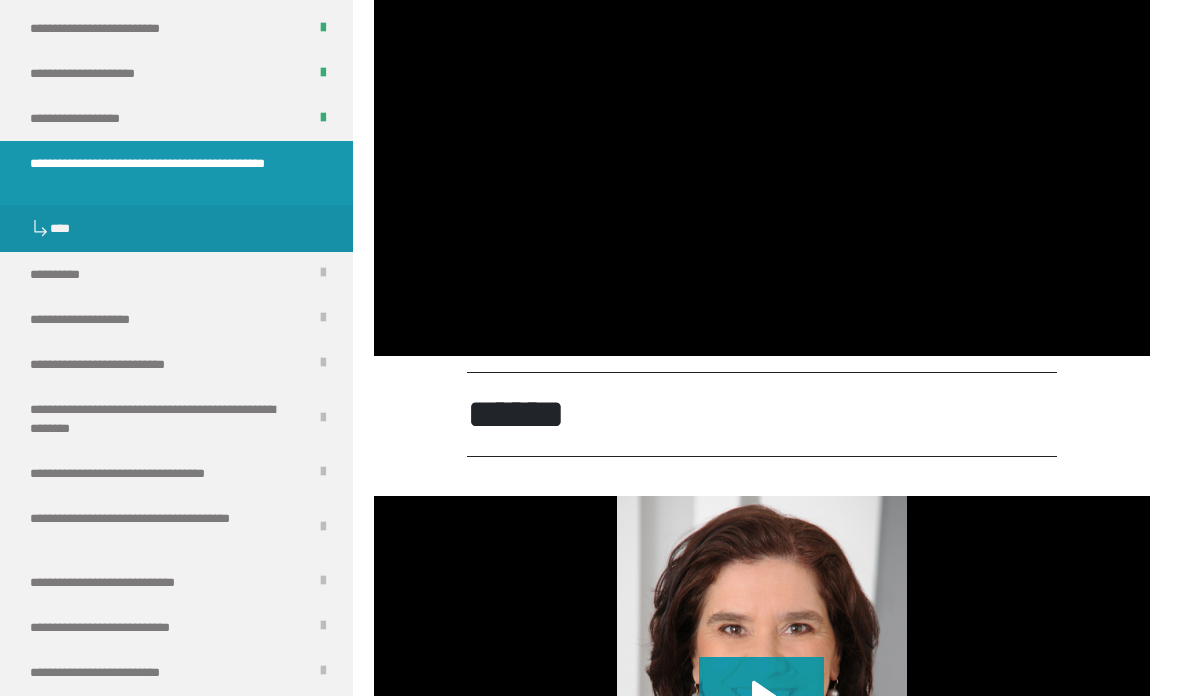 click at bounding box center [762, 138] 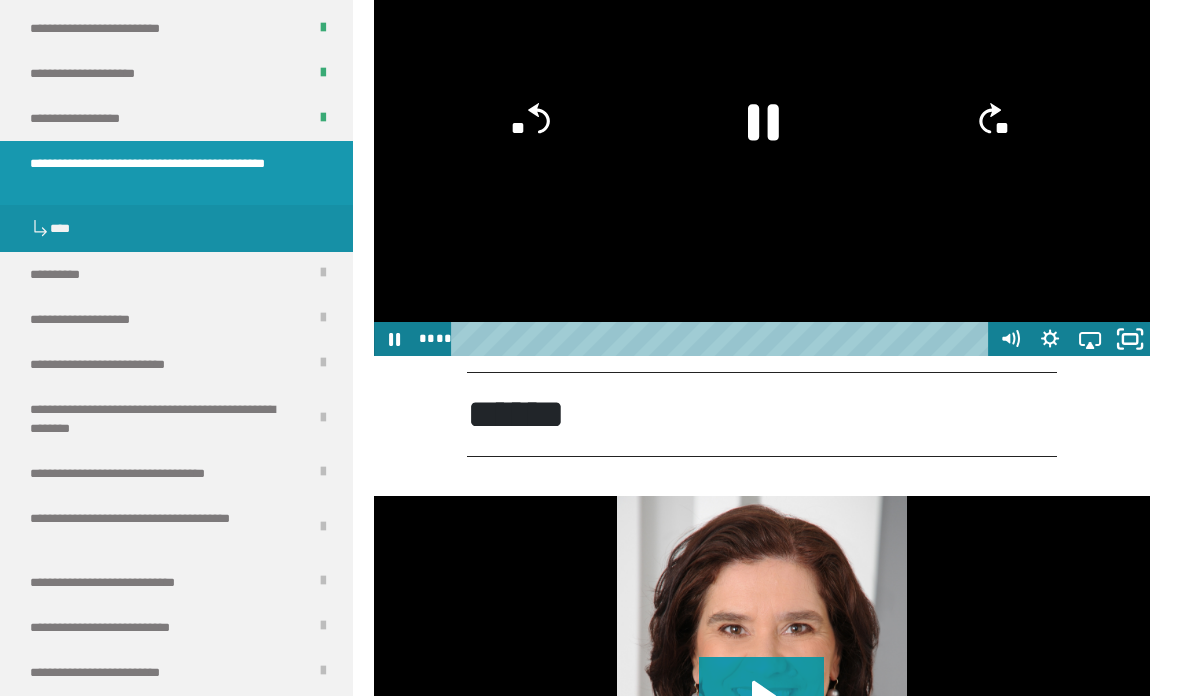 click 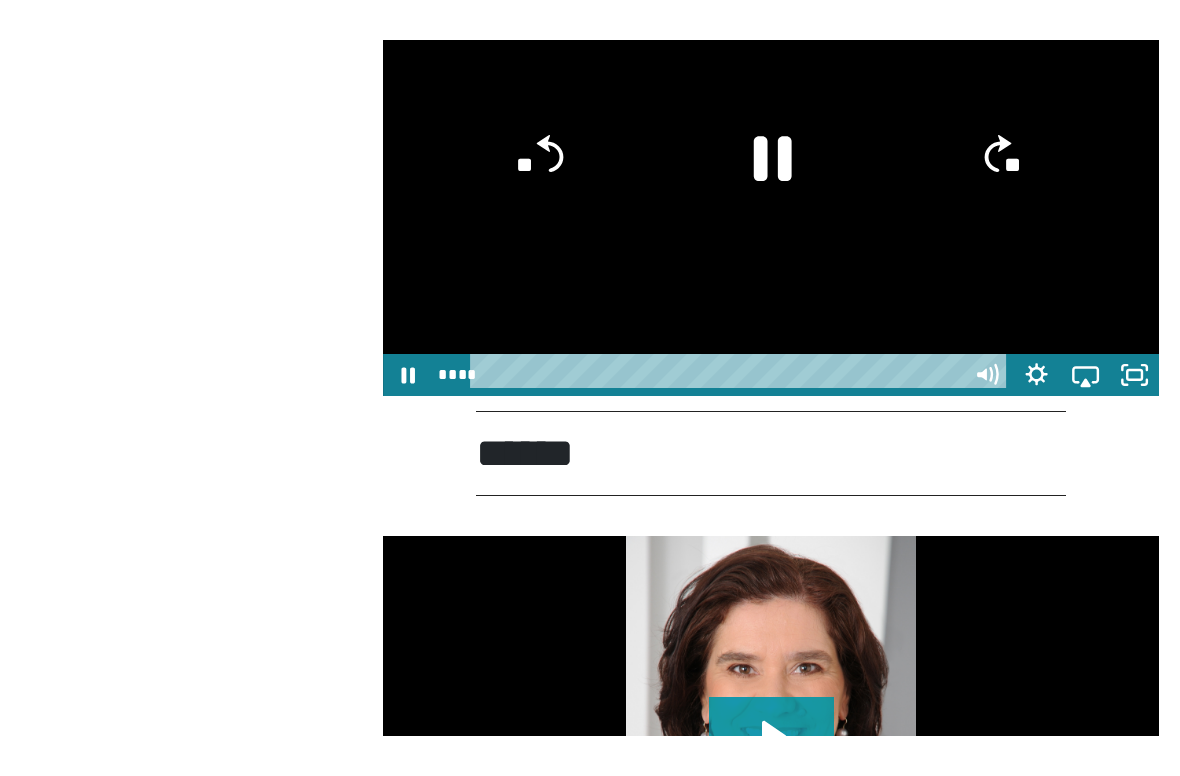 scroll, scrollTop: 0, scrollLeft: 0, axis: both 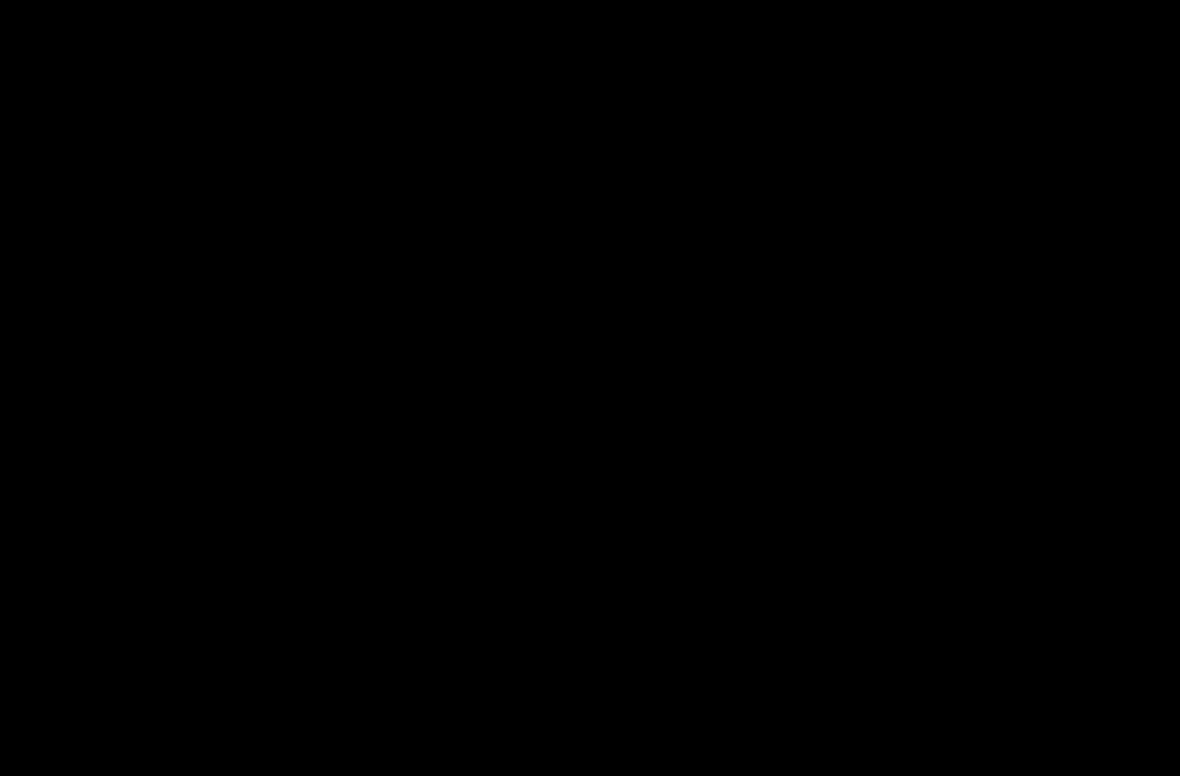 click at bounding box center (590, 388) 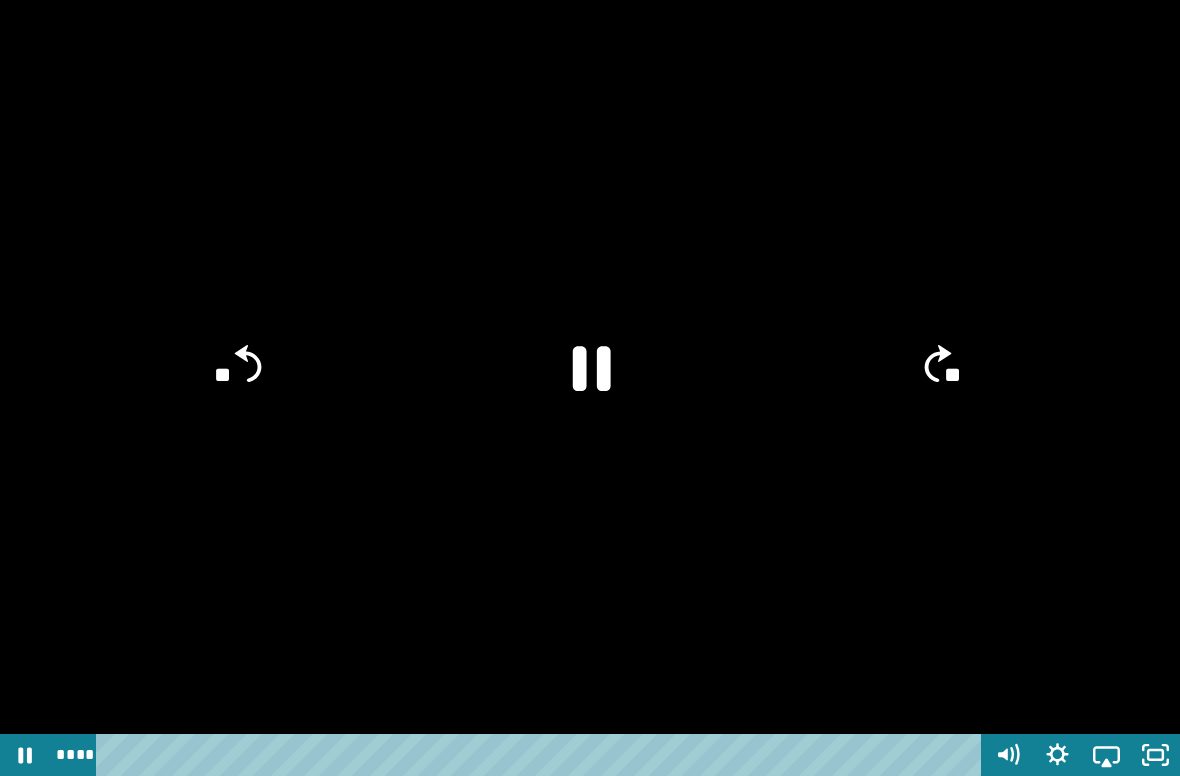 click on "**" 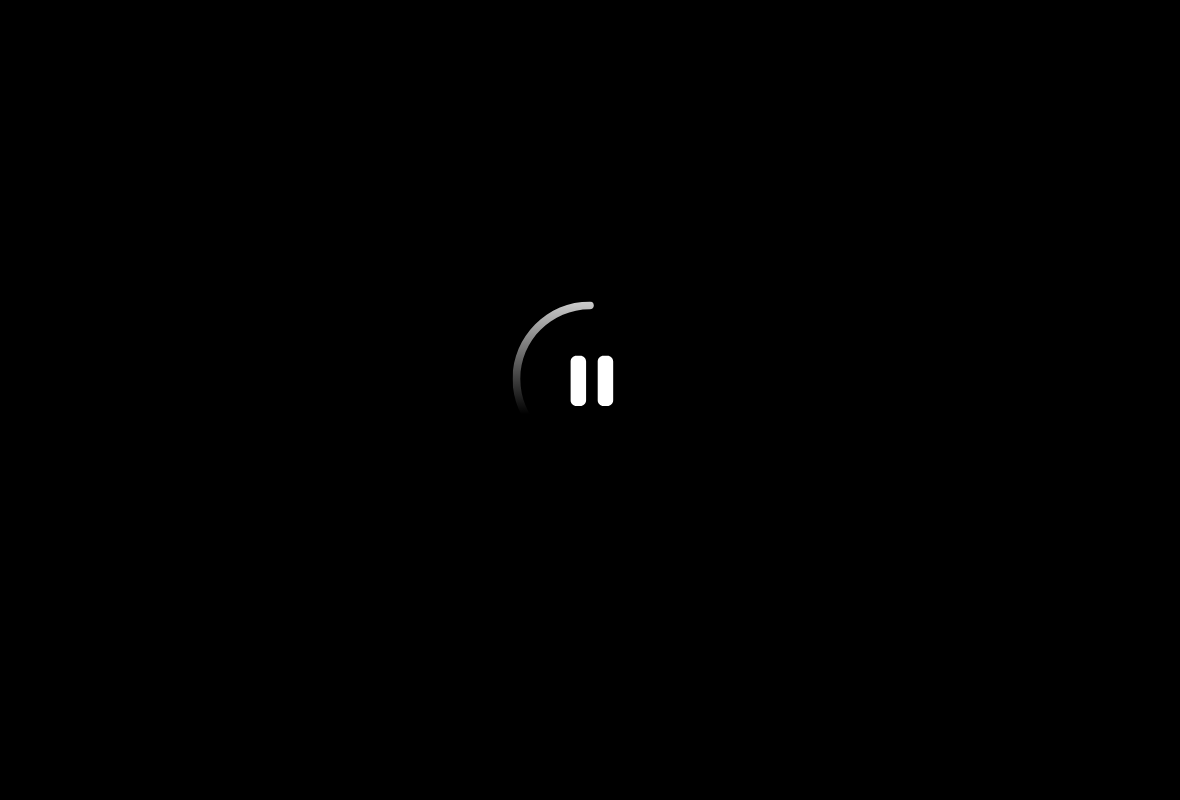 click 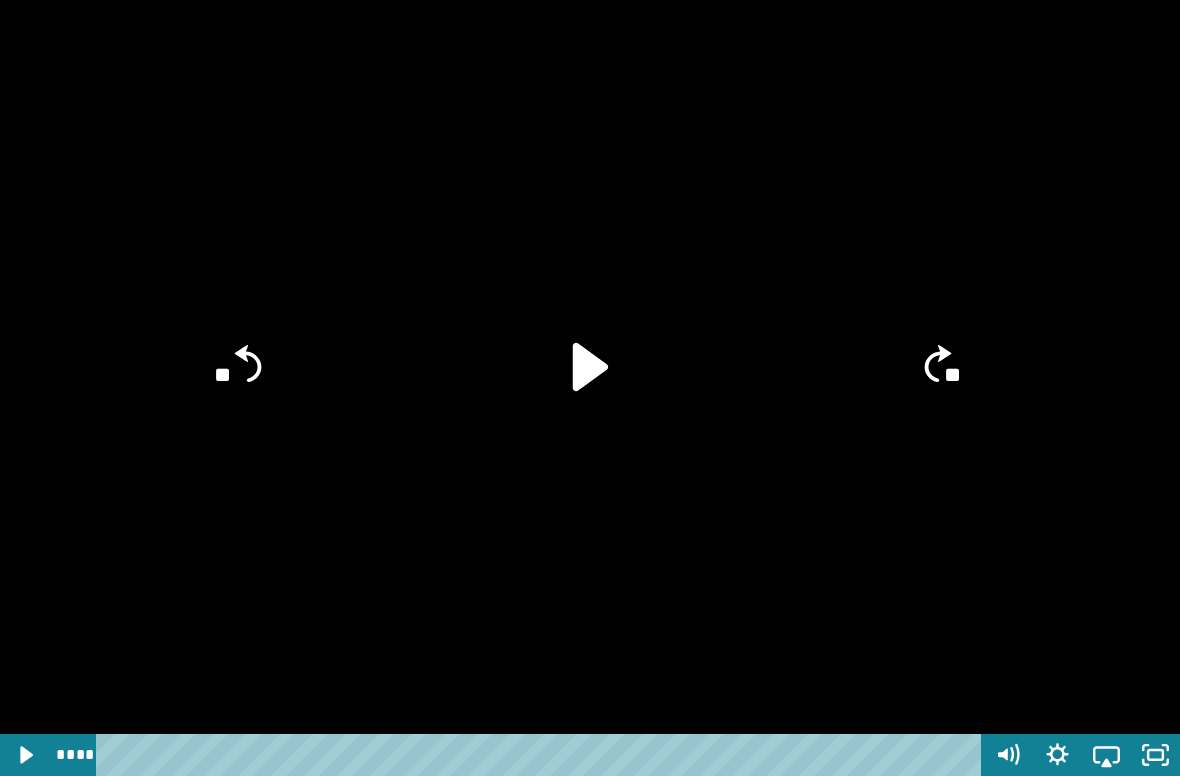 click 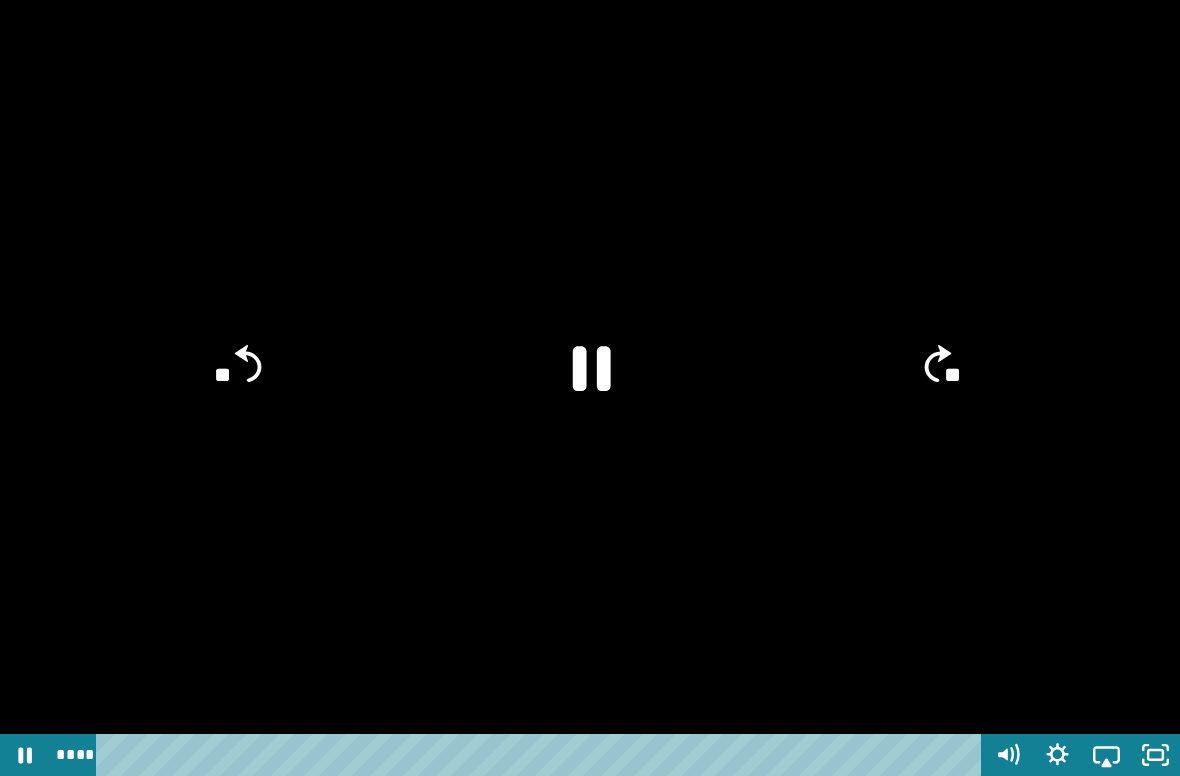 click 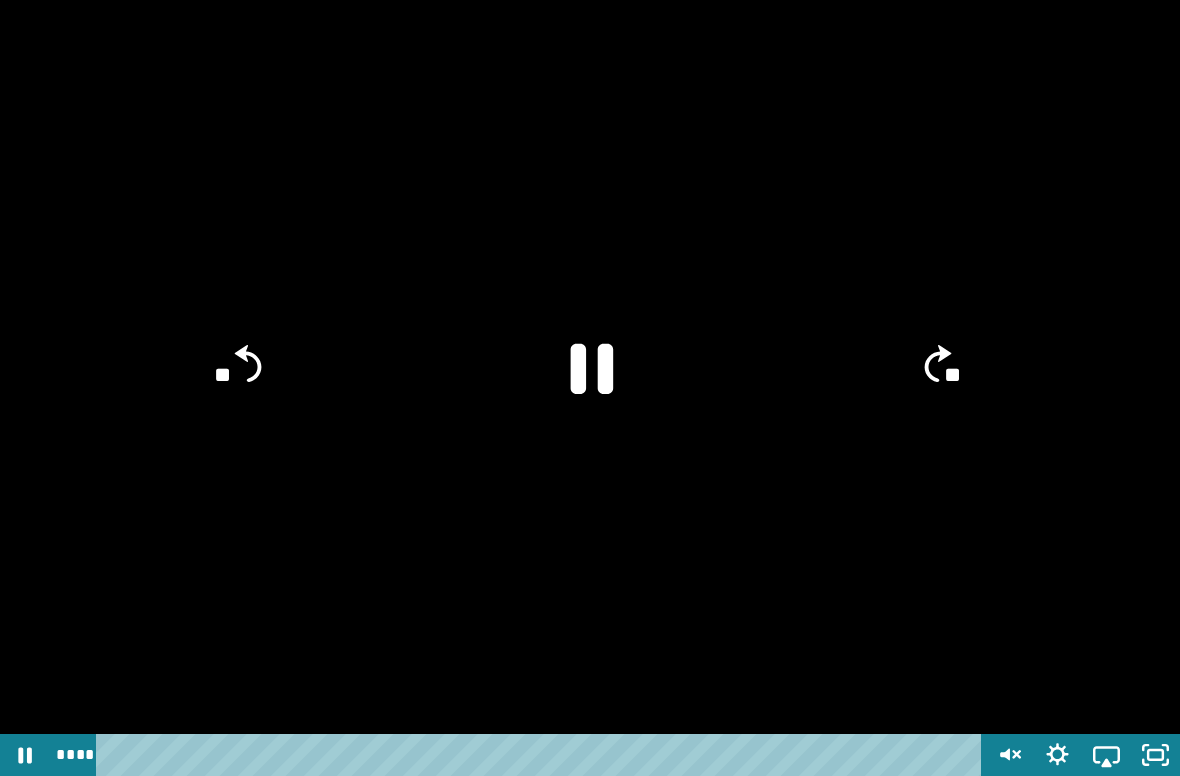 click 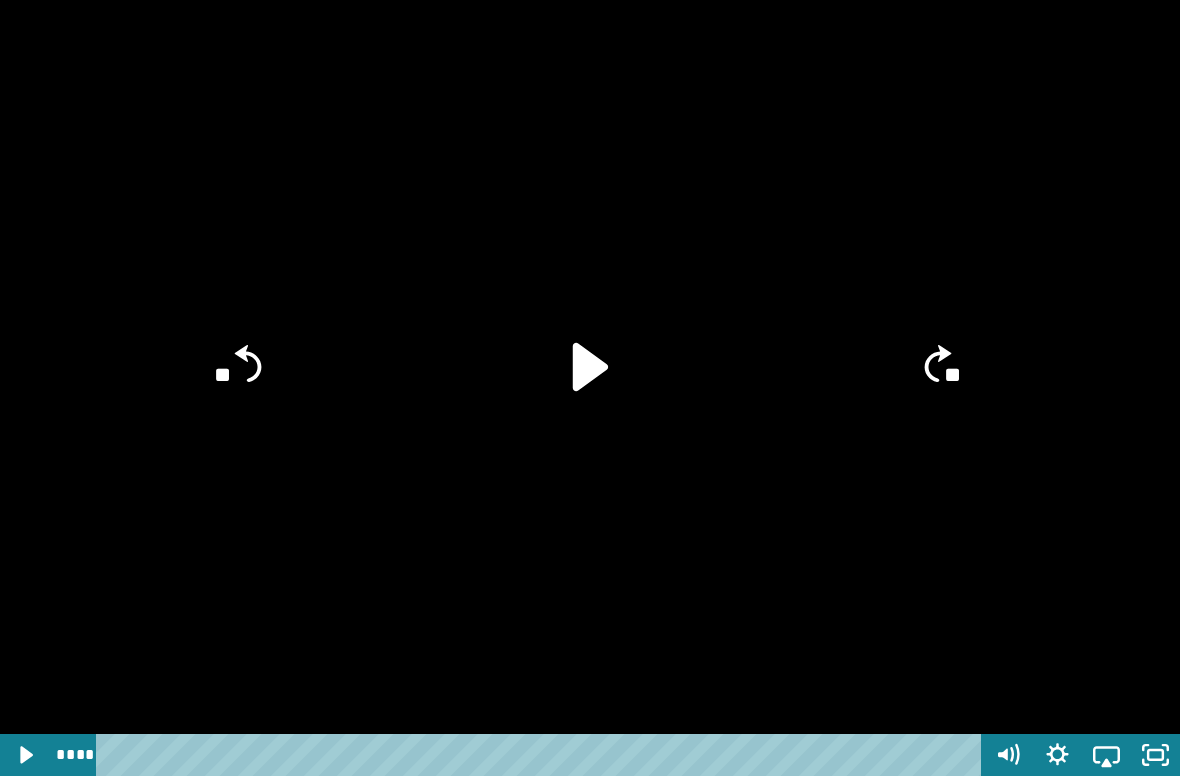 click 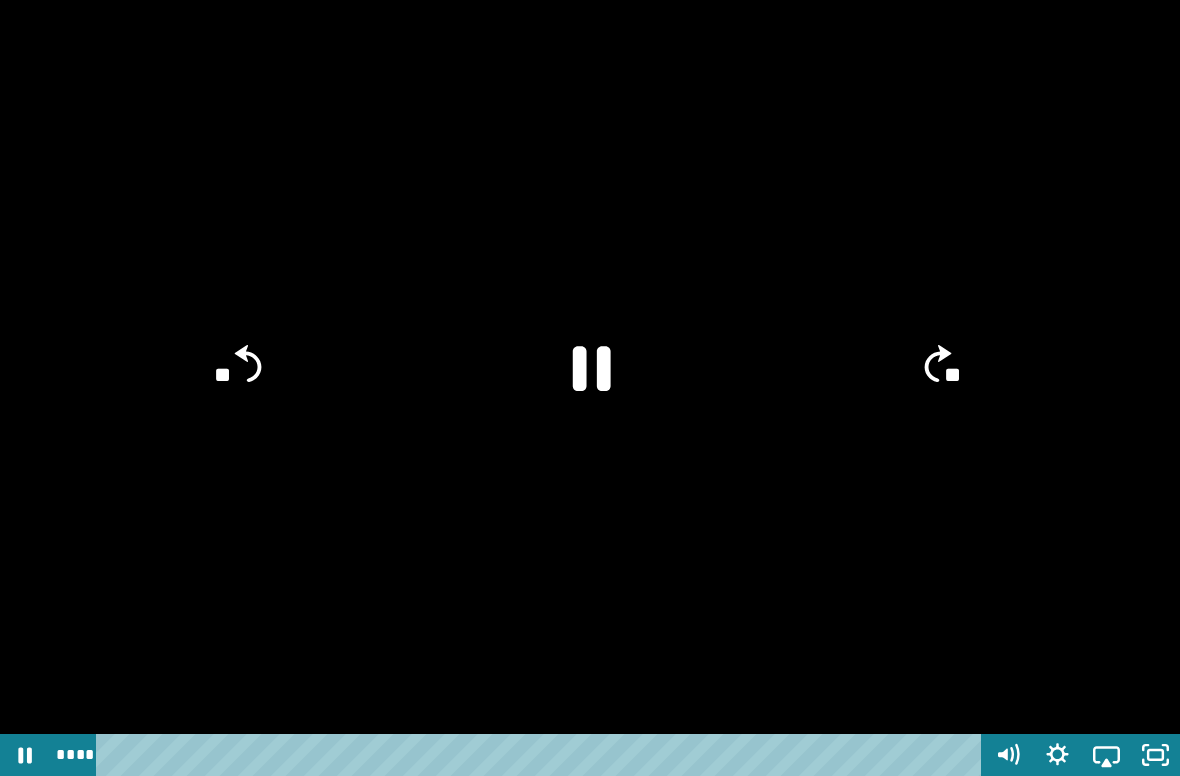 click 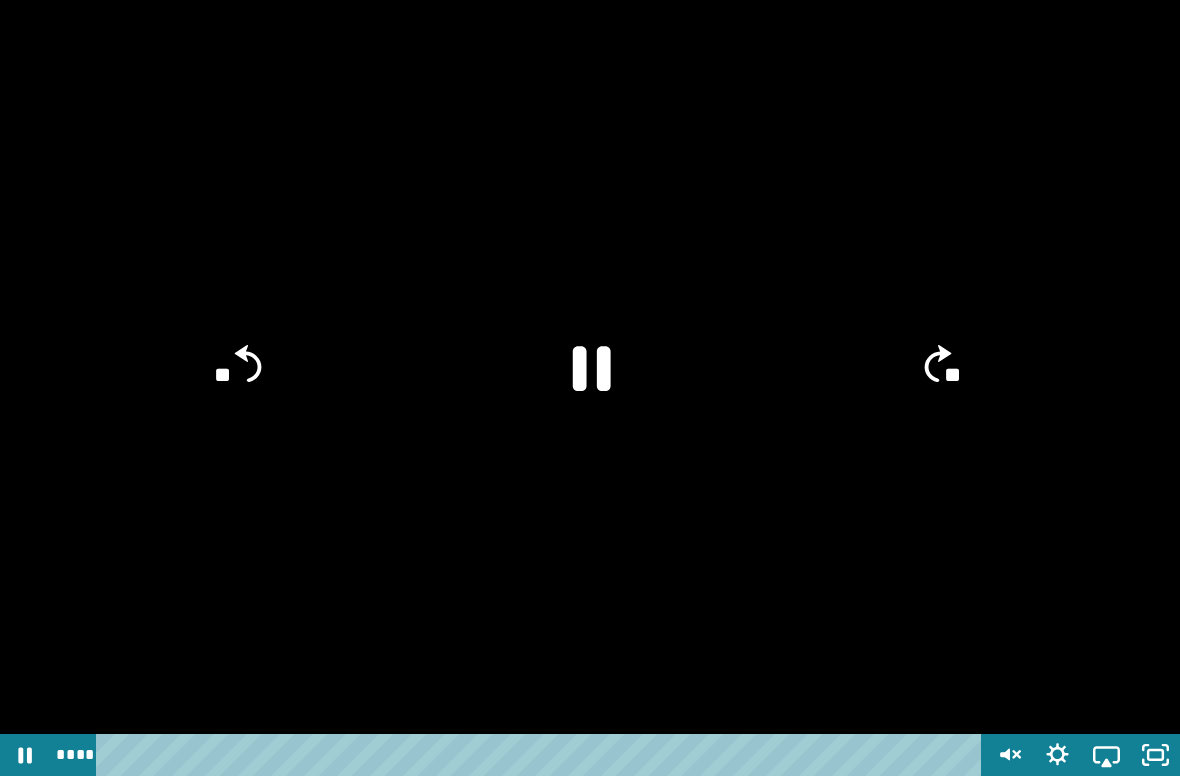 click 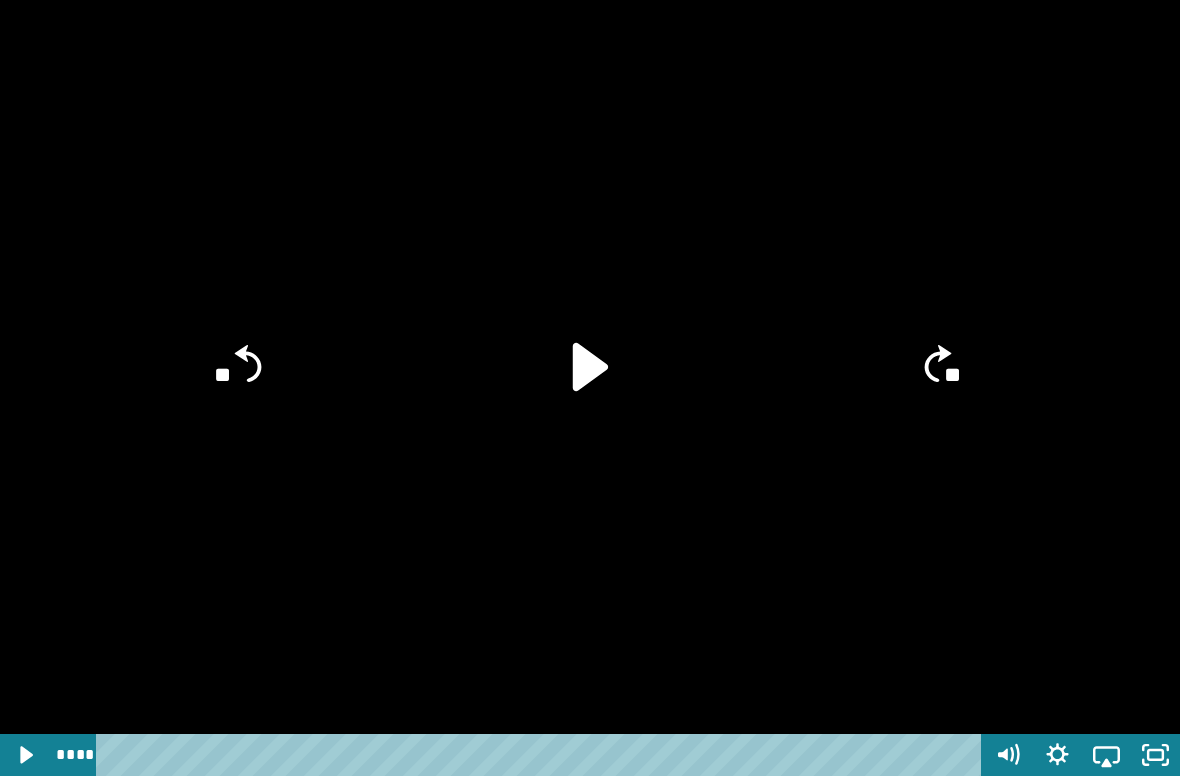 click 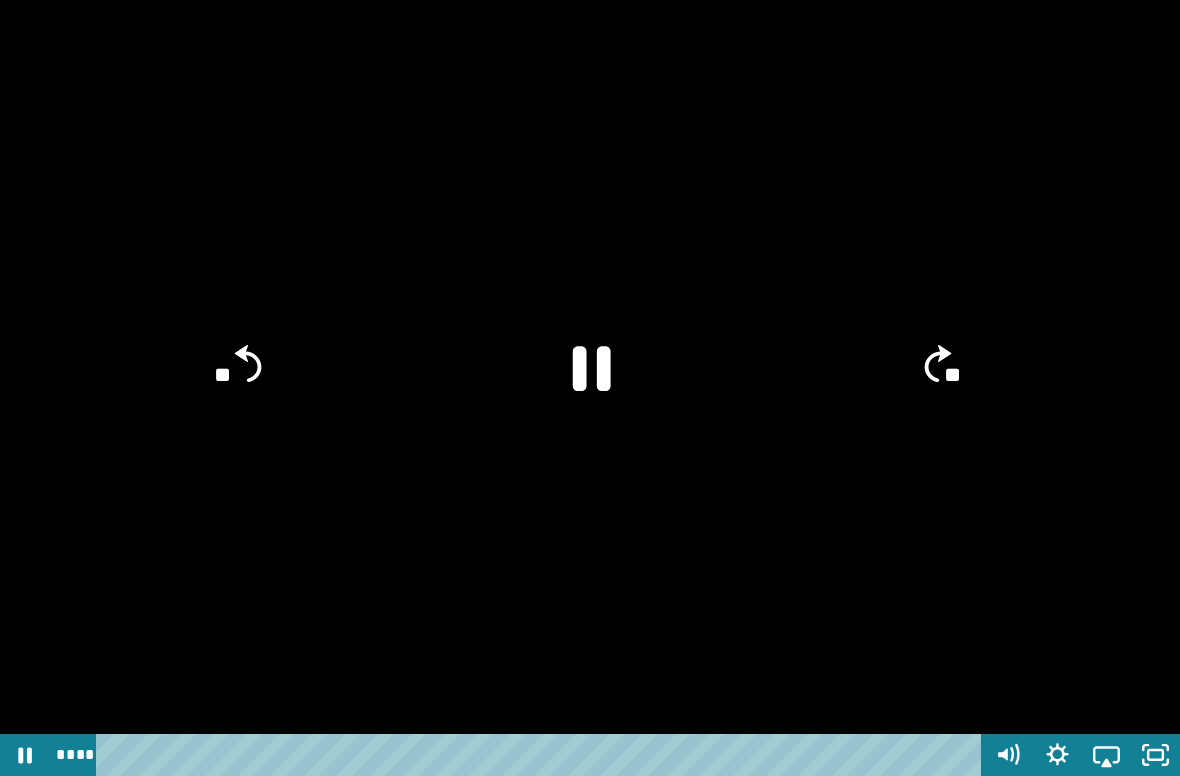 click 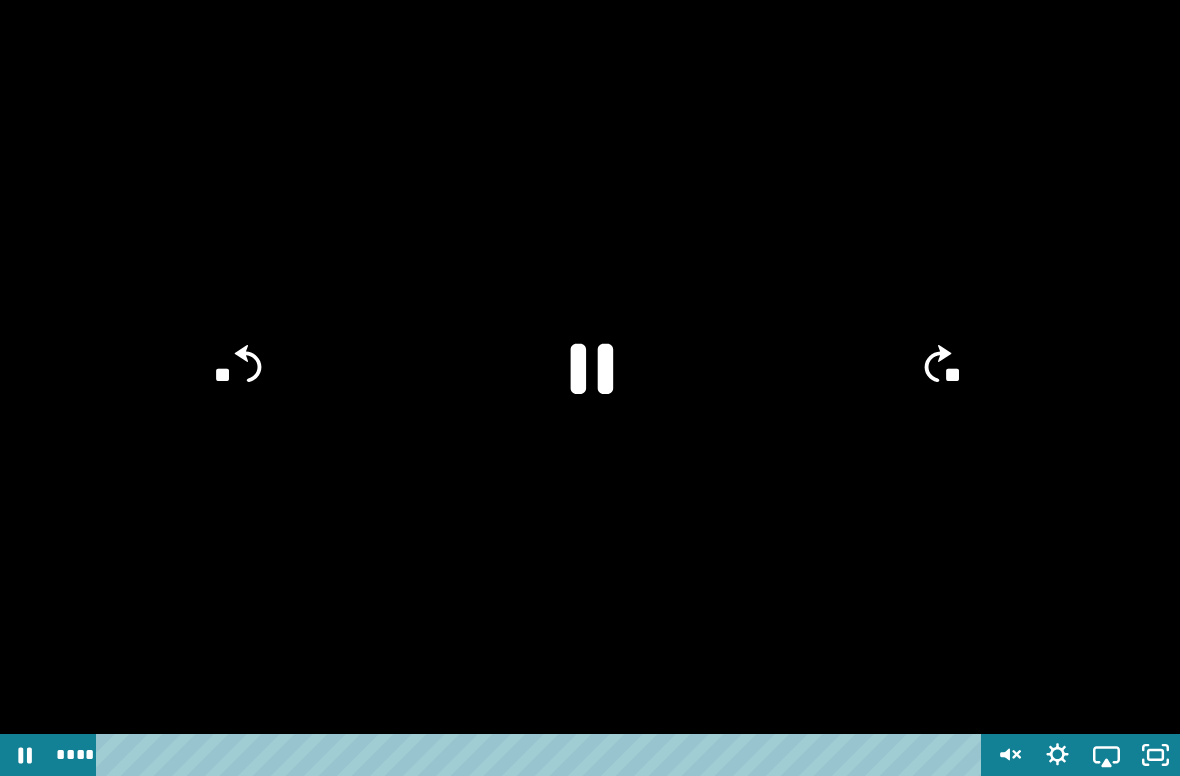 click 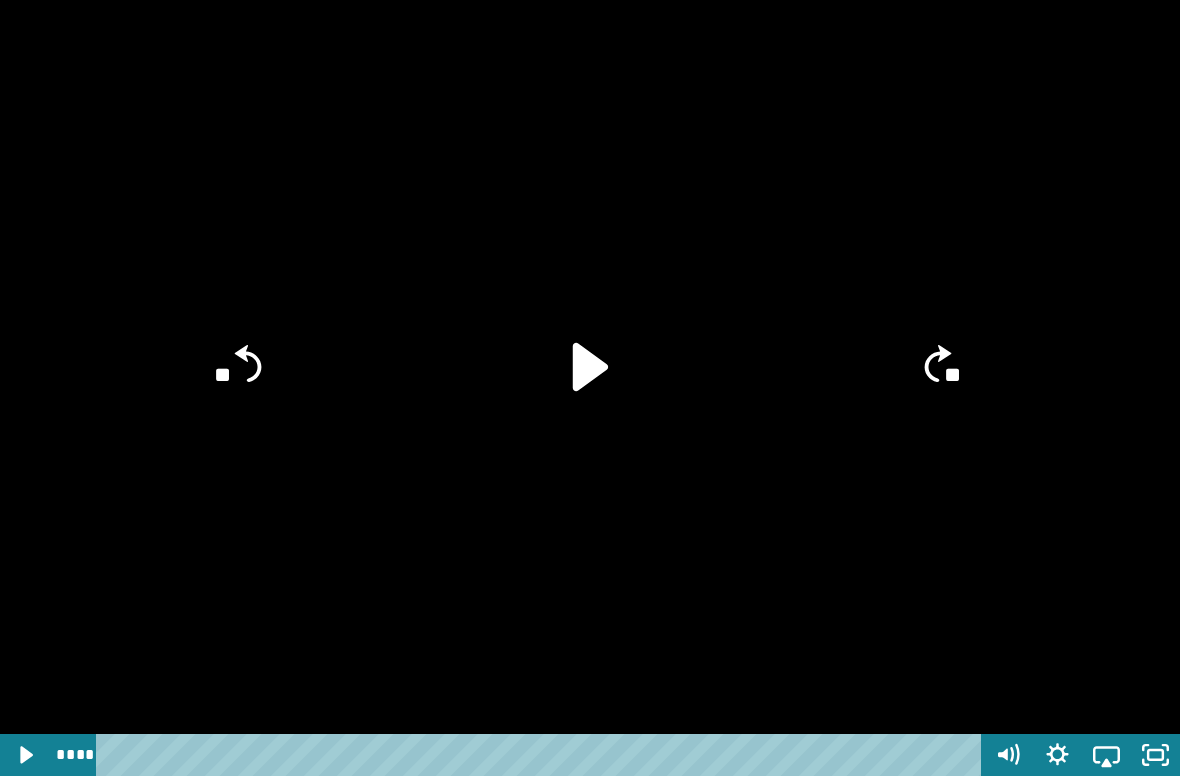 click 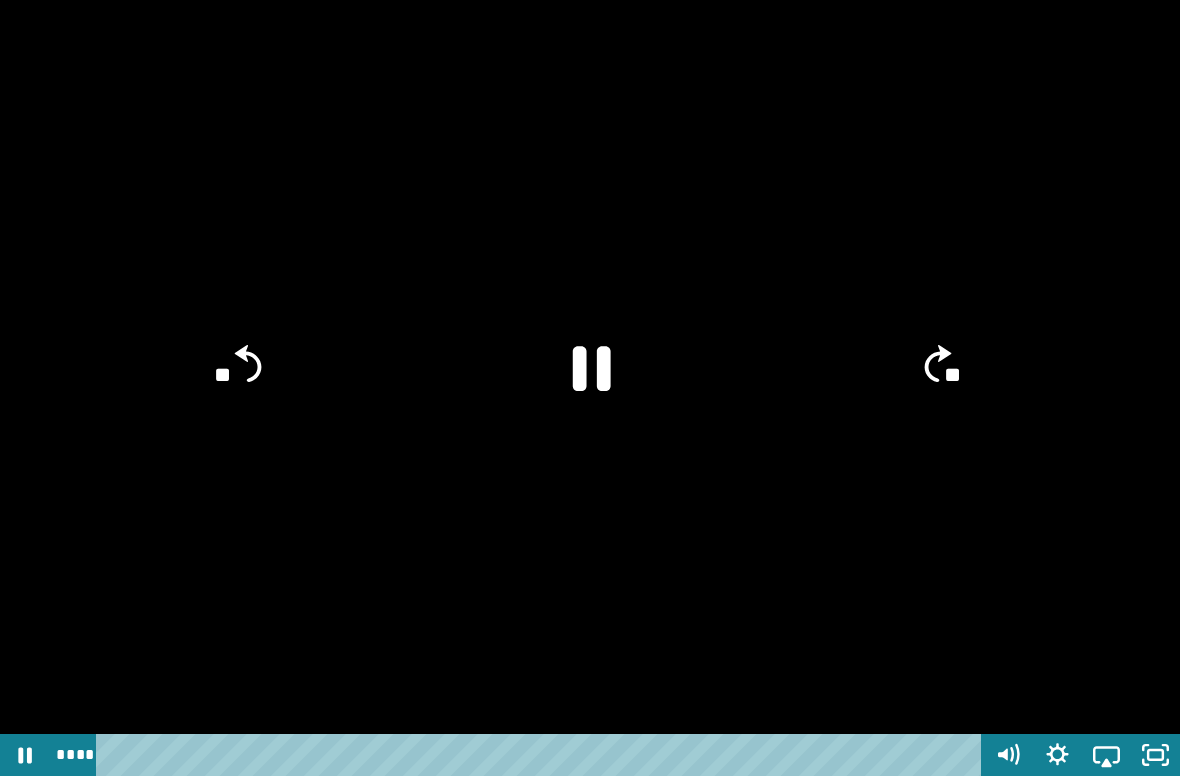 click 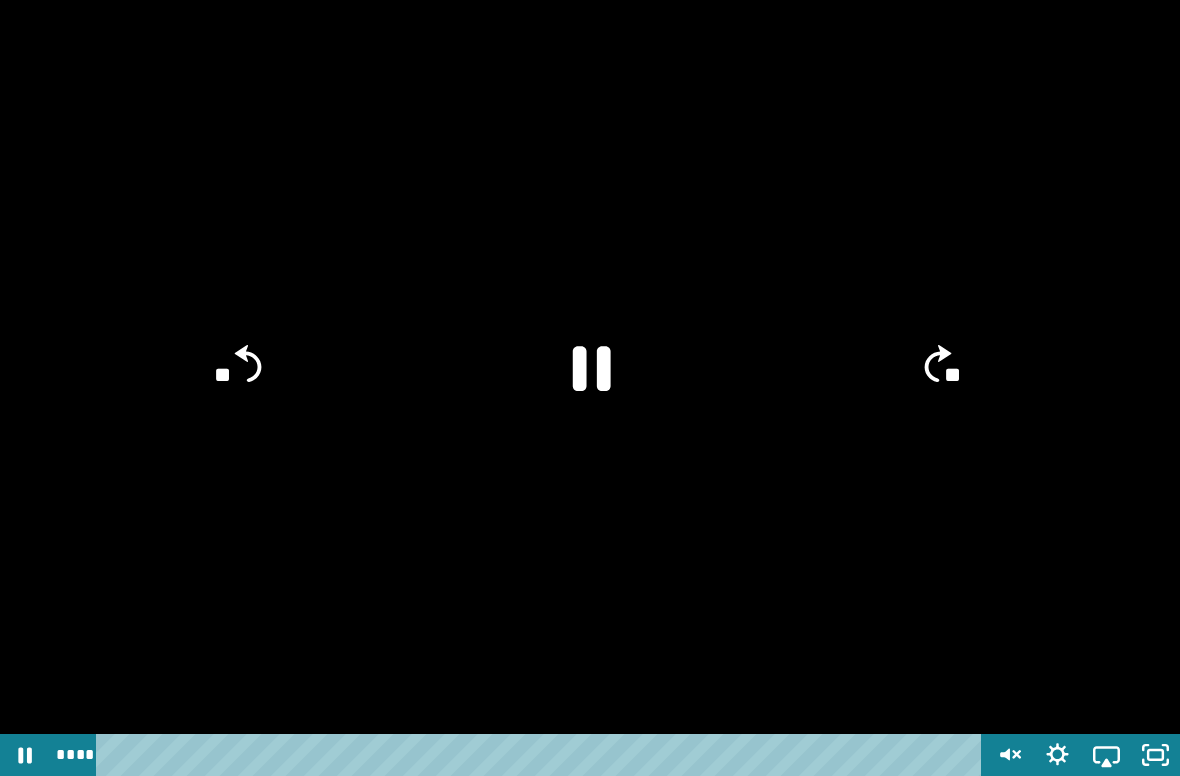 click 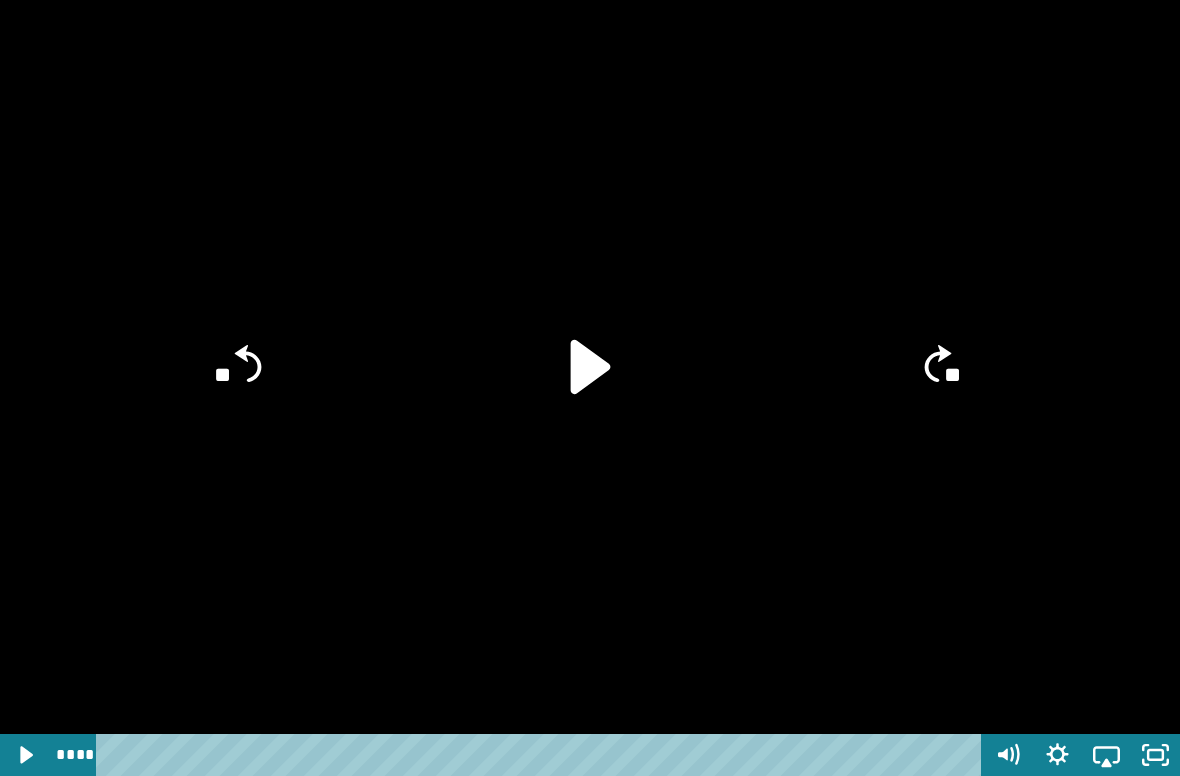 click 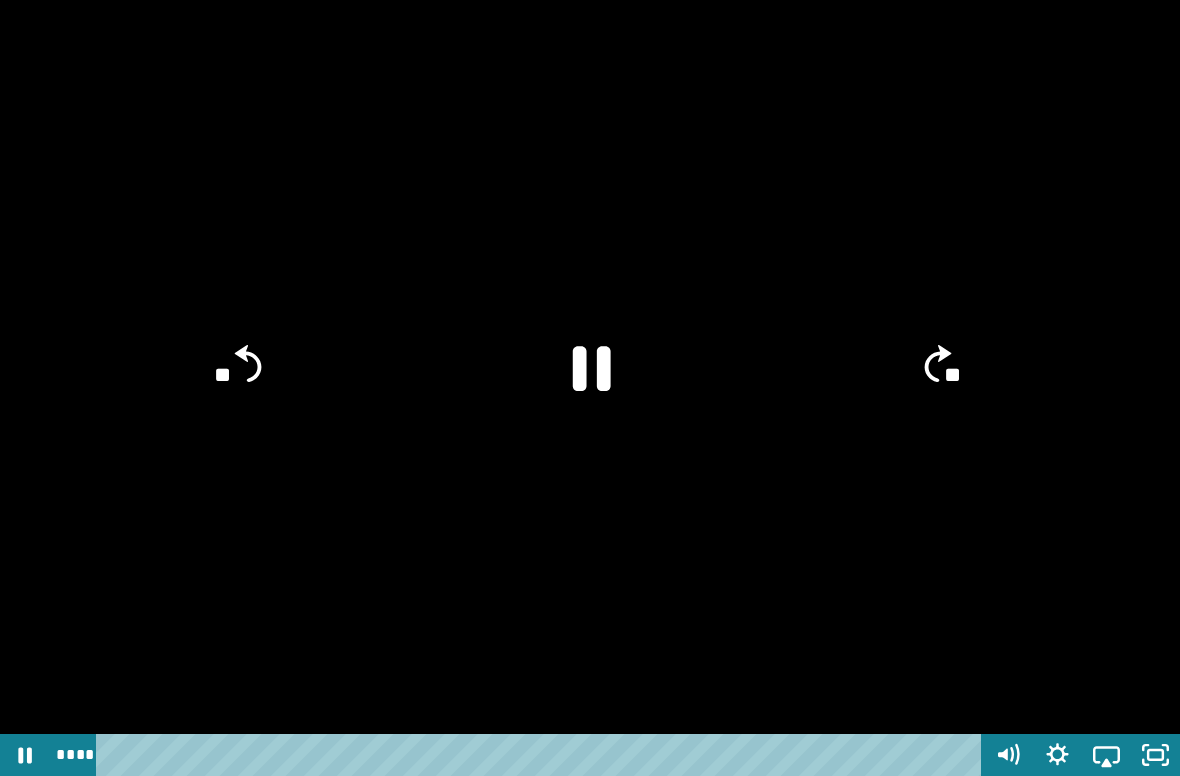 click 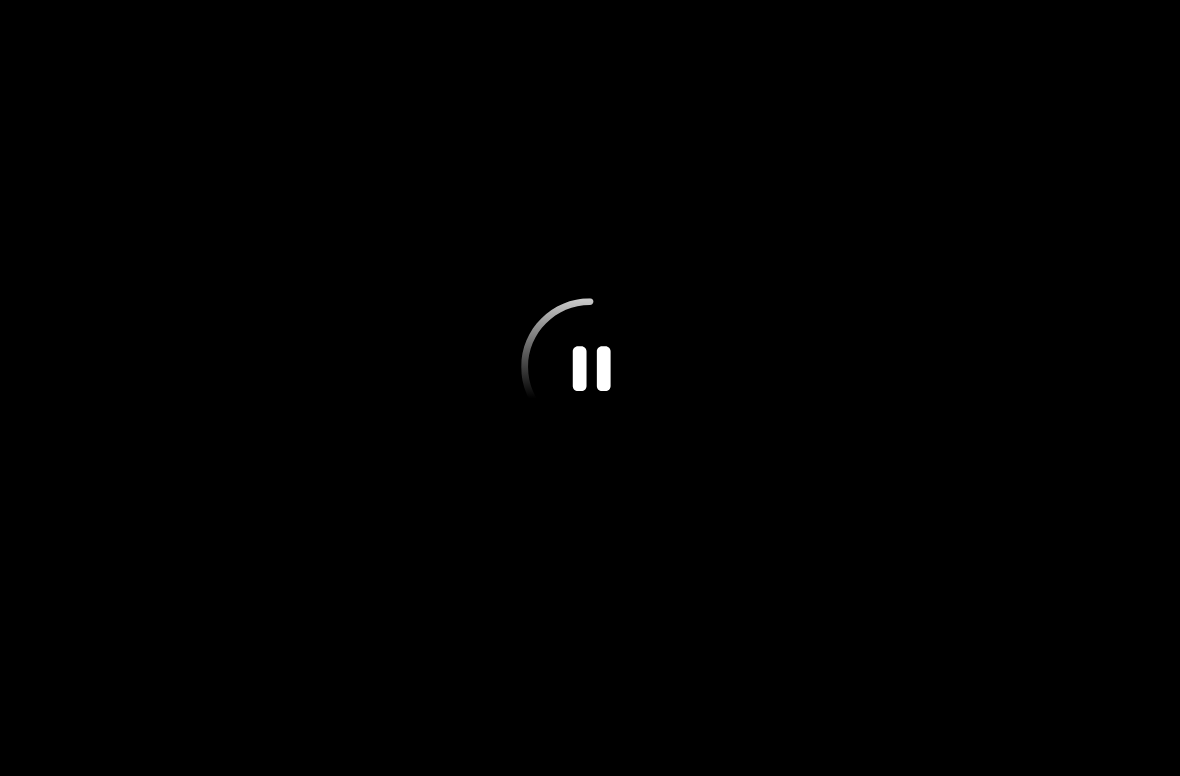 click 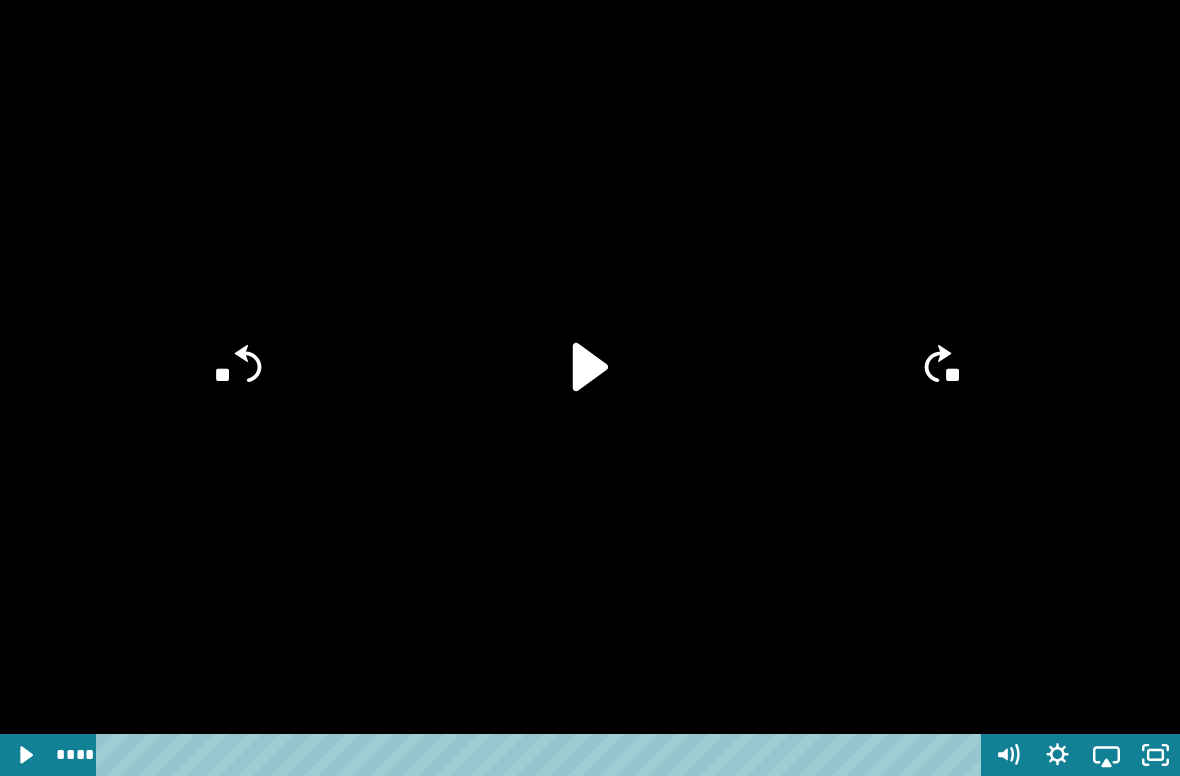 click 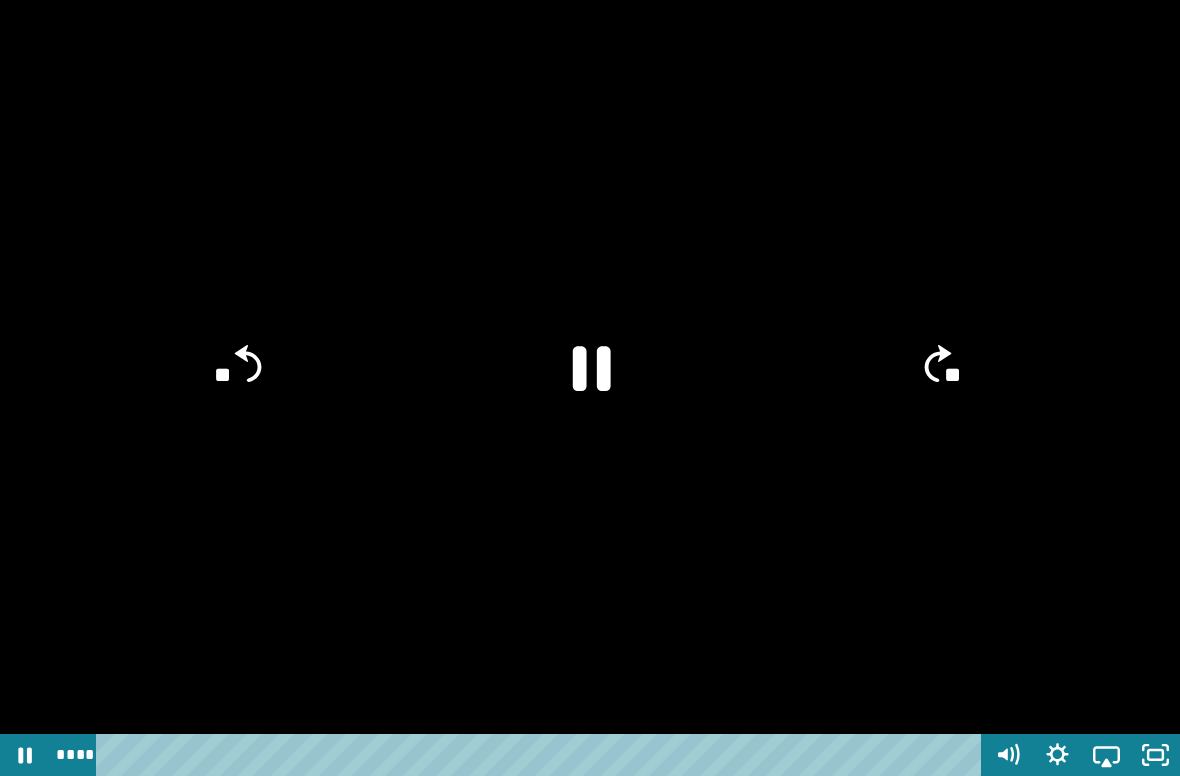 click 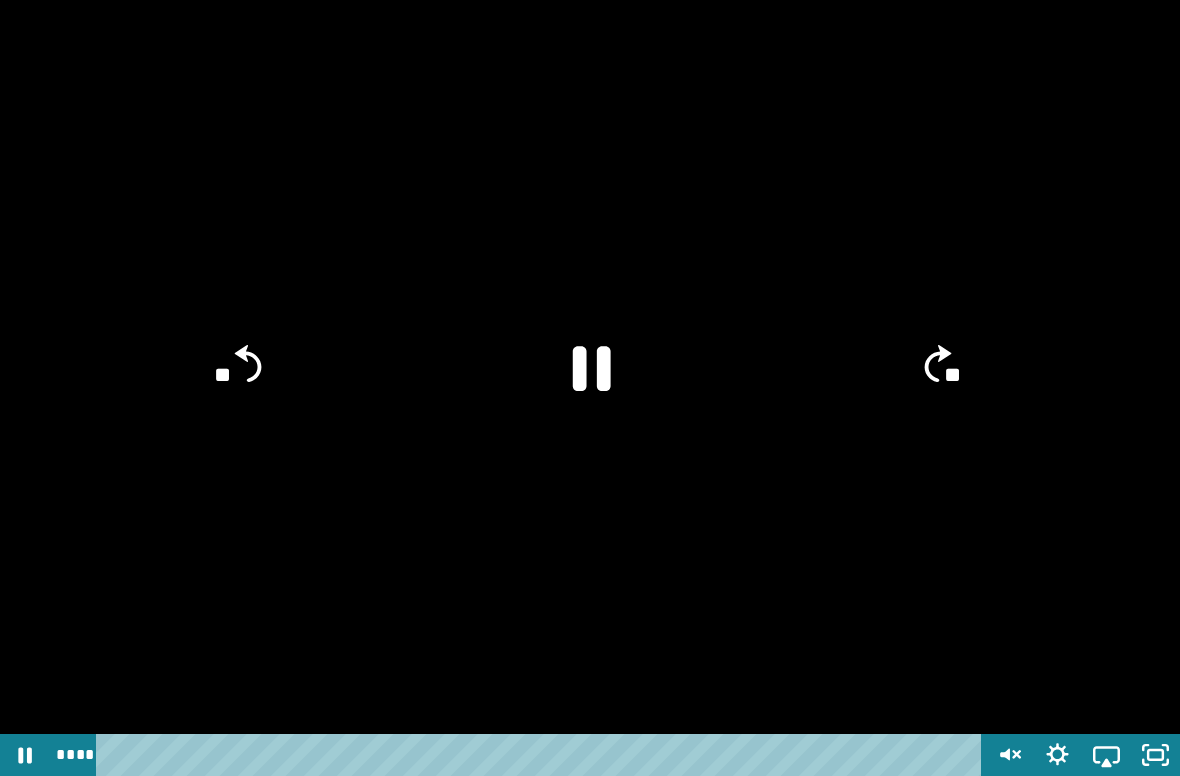 click 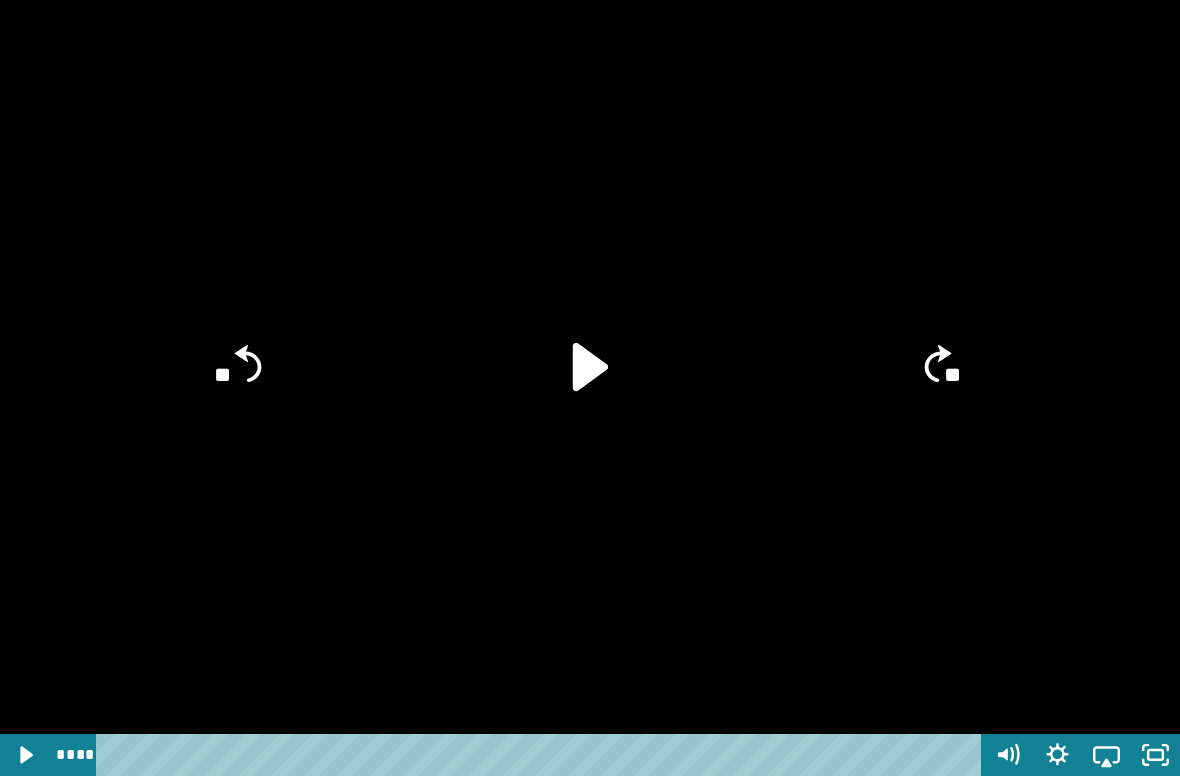 click 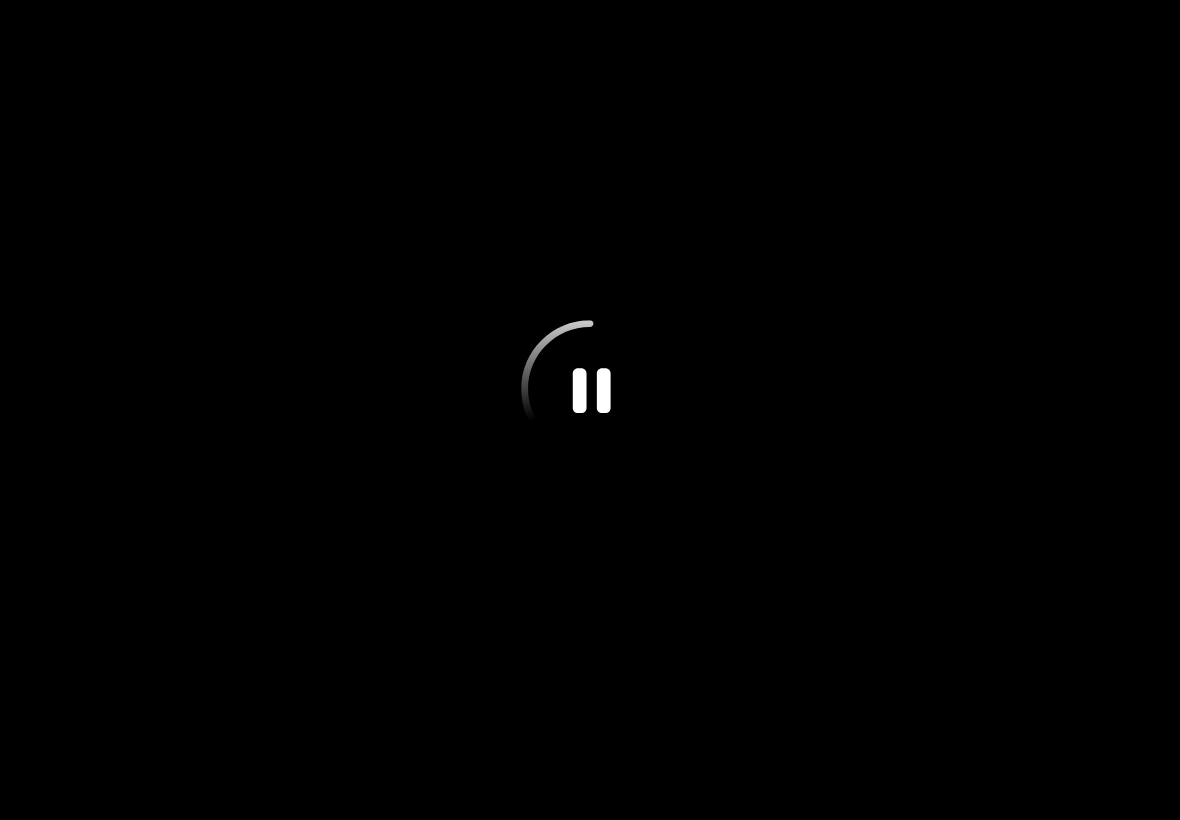 click at bounding box center [590, 410] 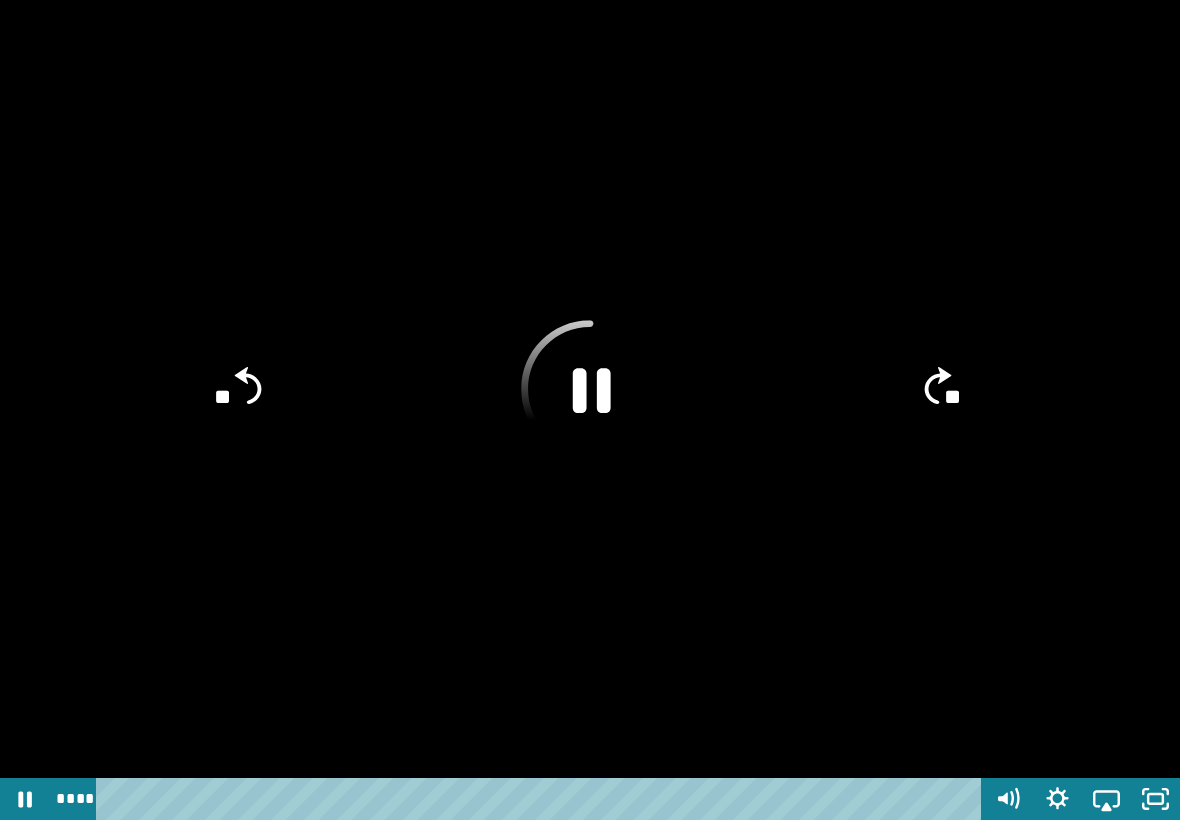 click 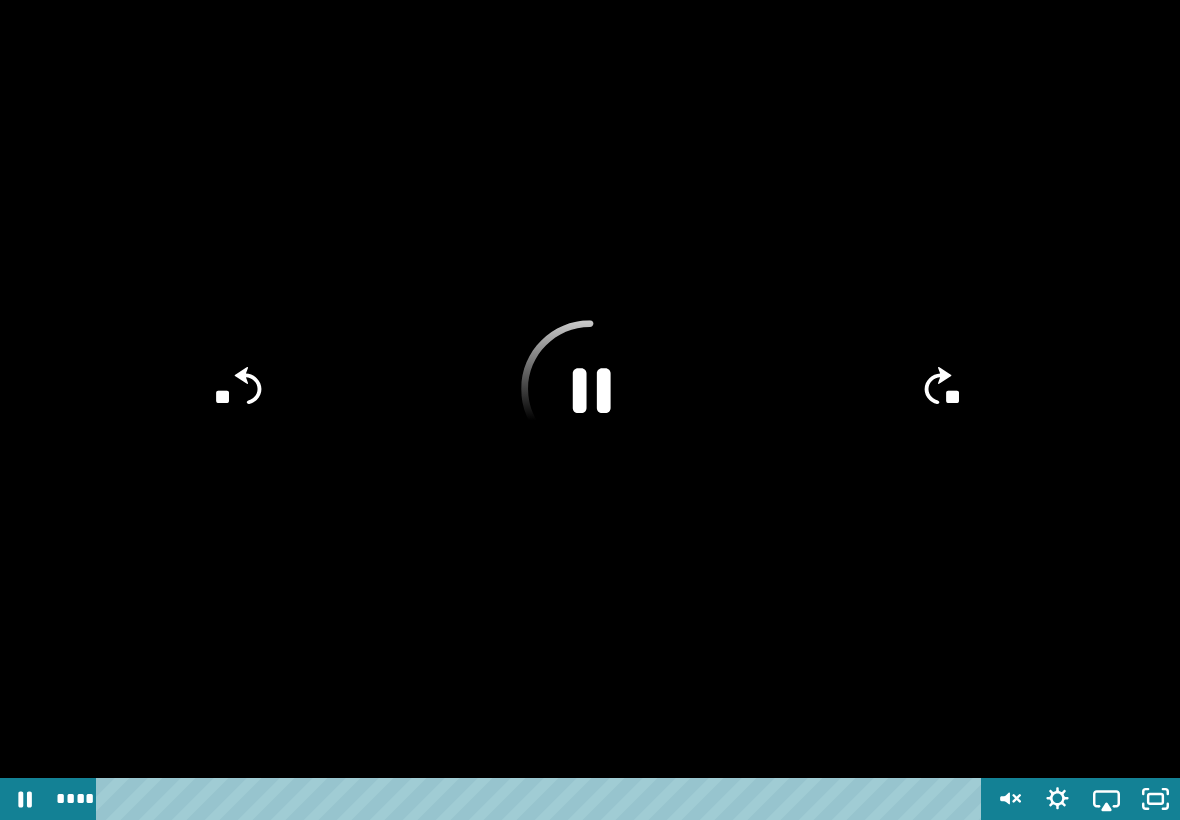 click 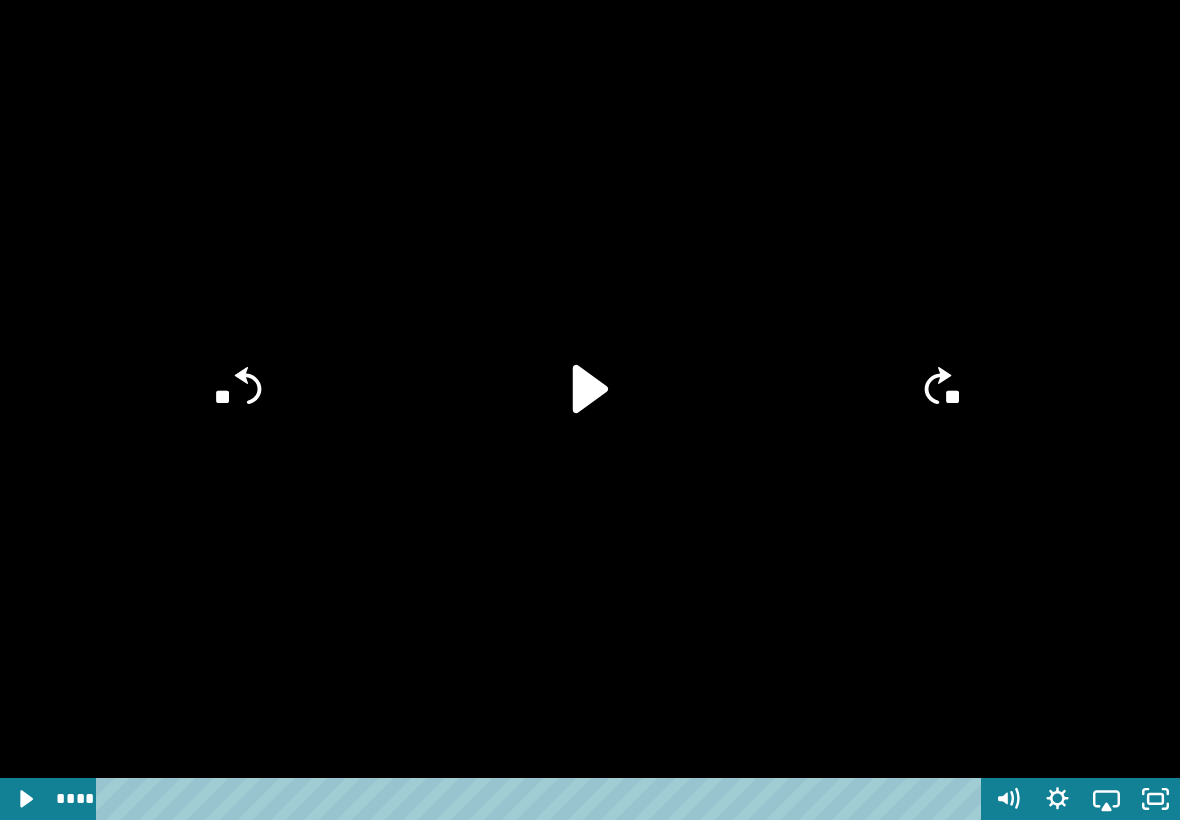 click 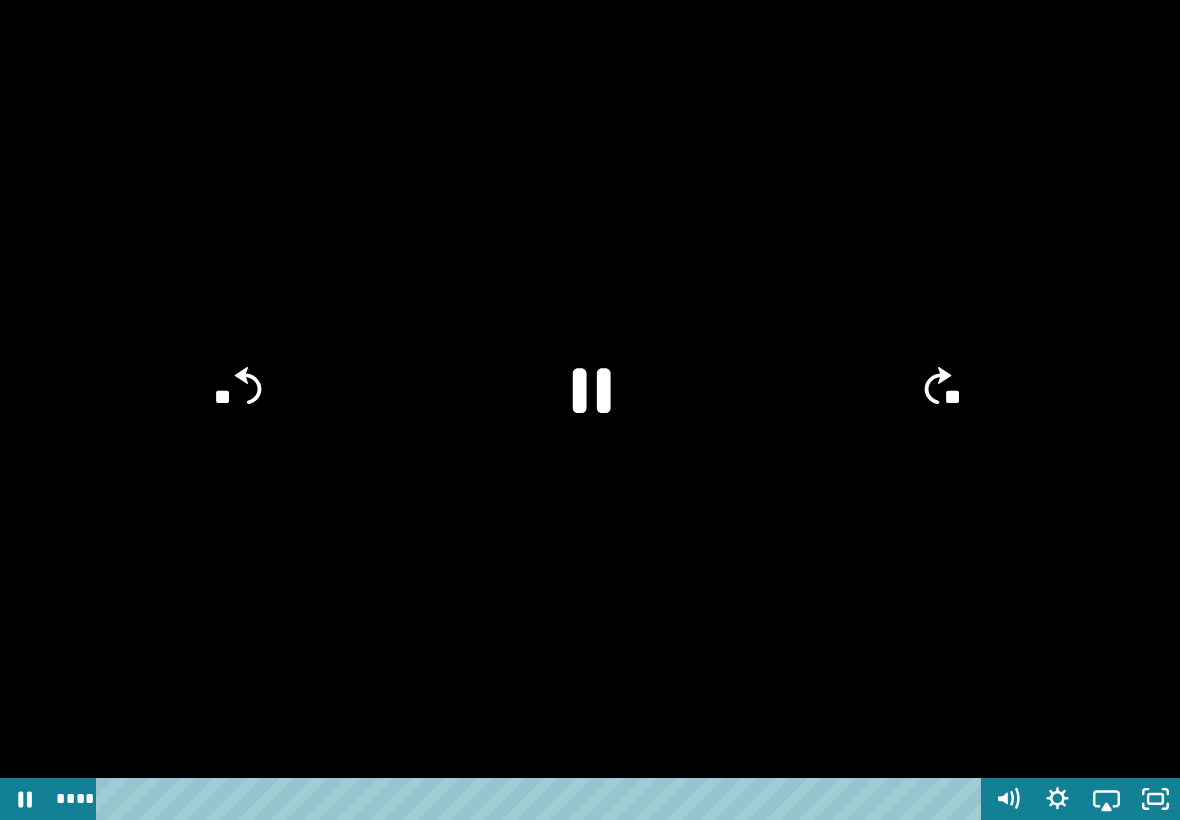 click 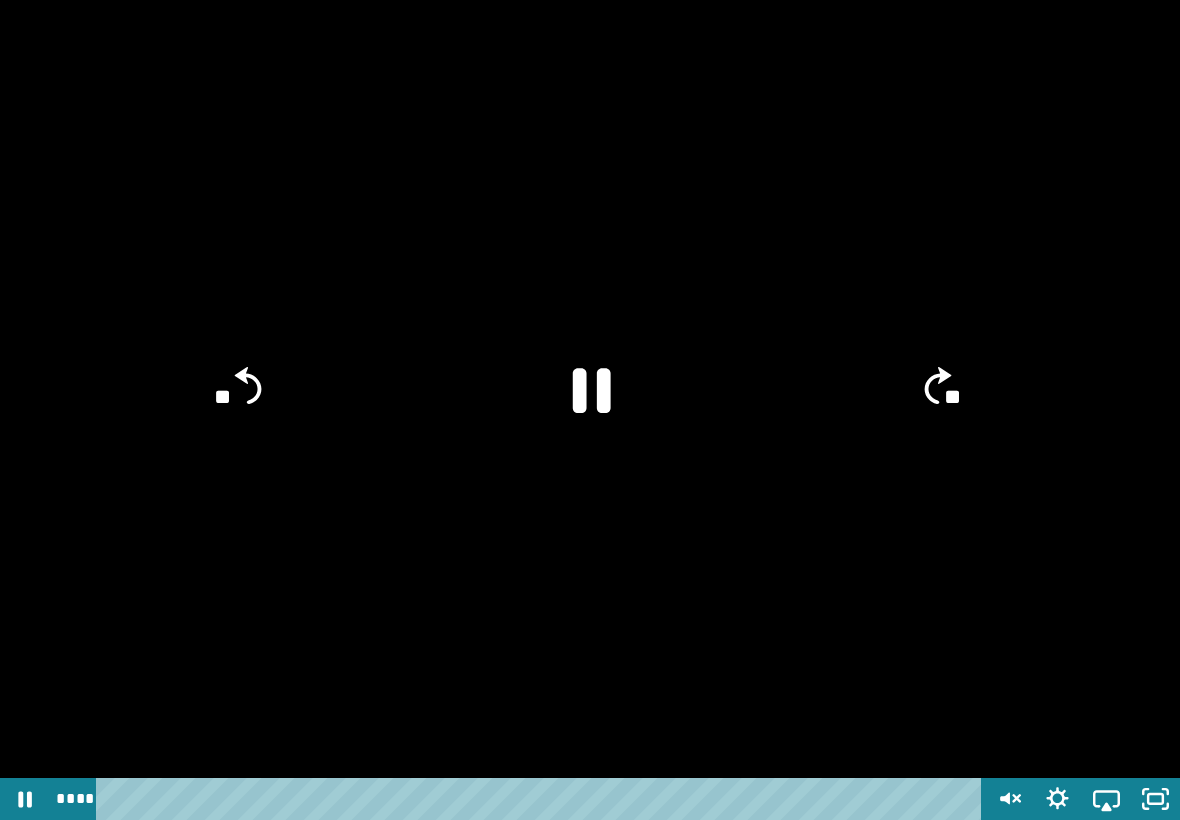 click 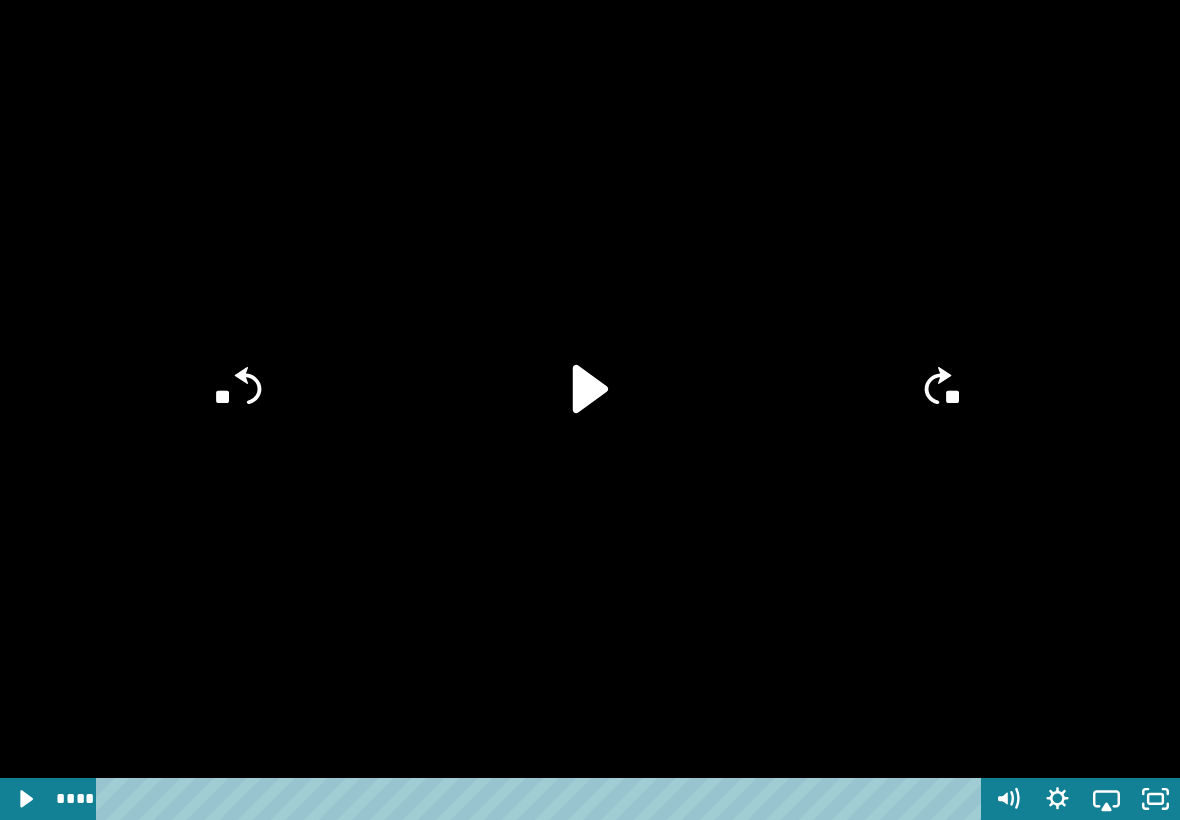 click 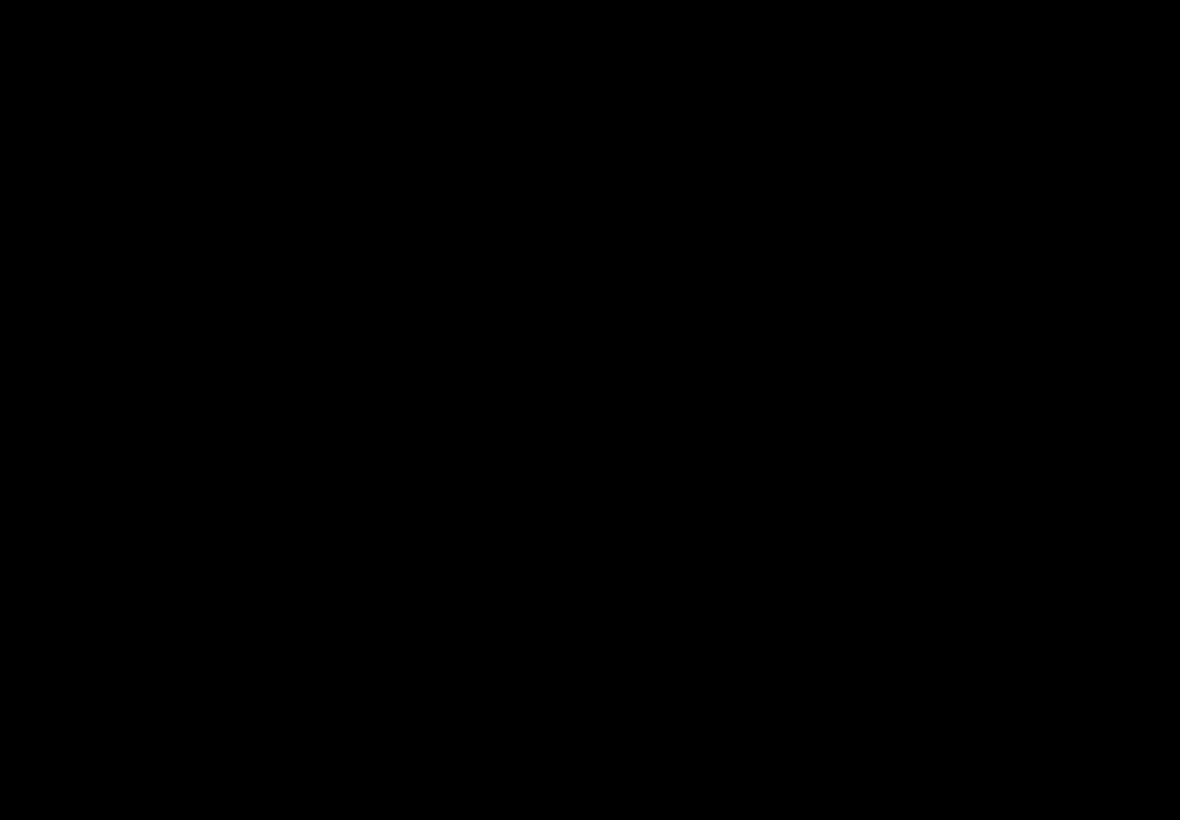 click at bounding box center (590, 410) 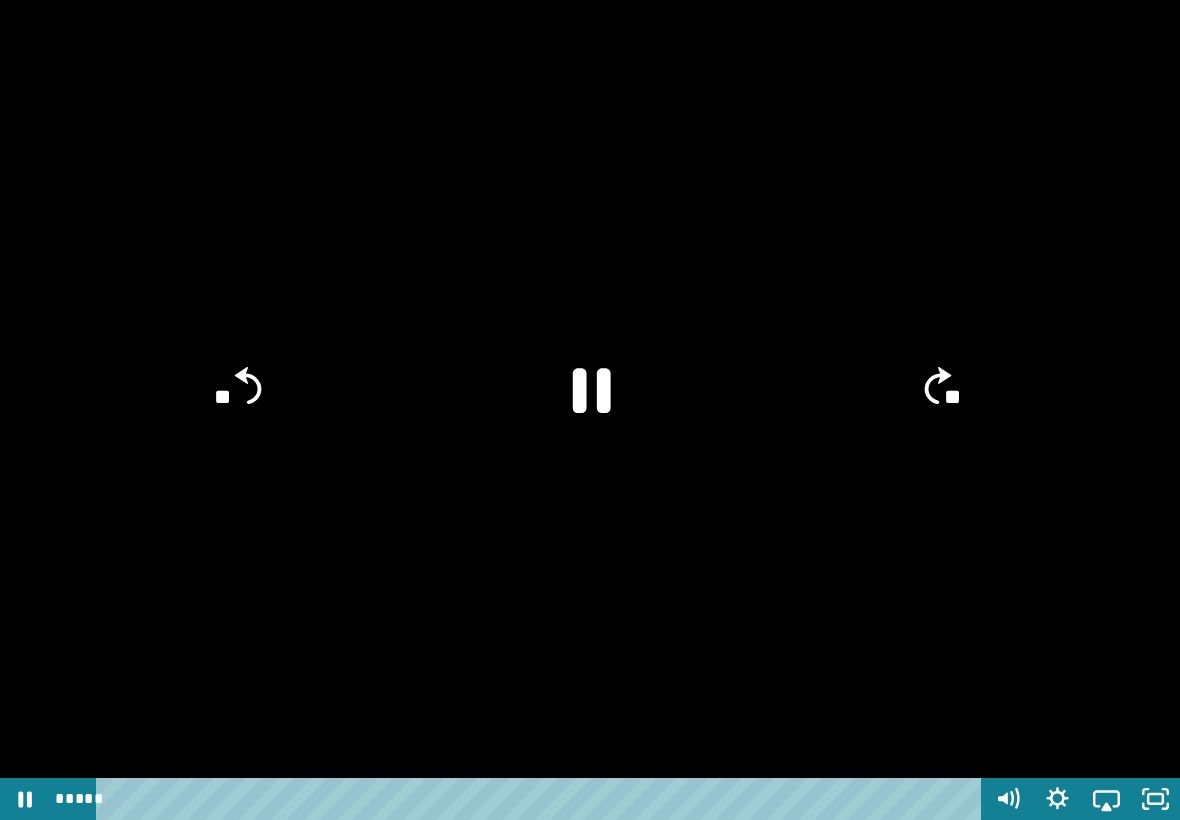 click at bounding box center [590, 410] 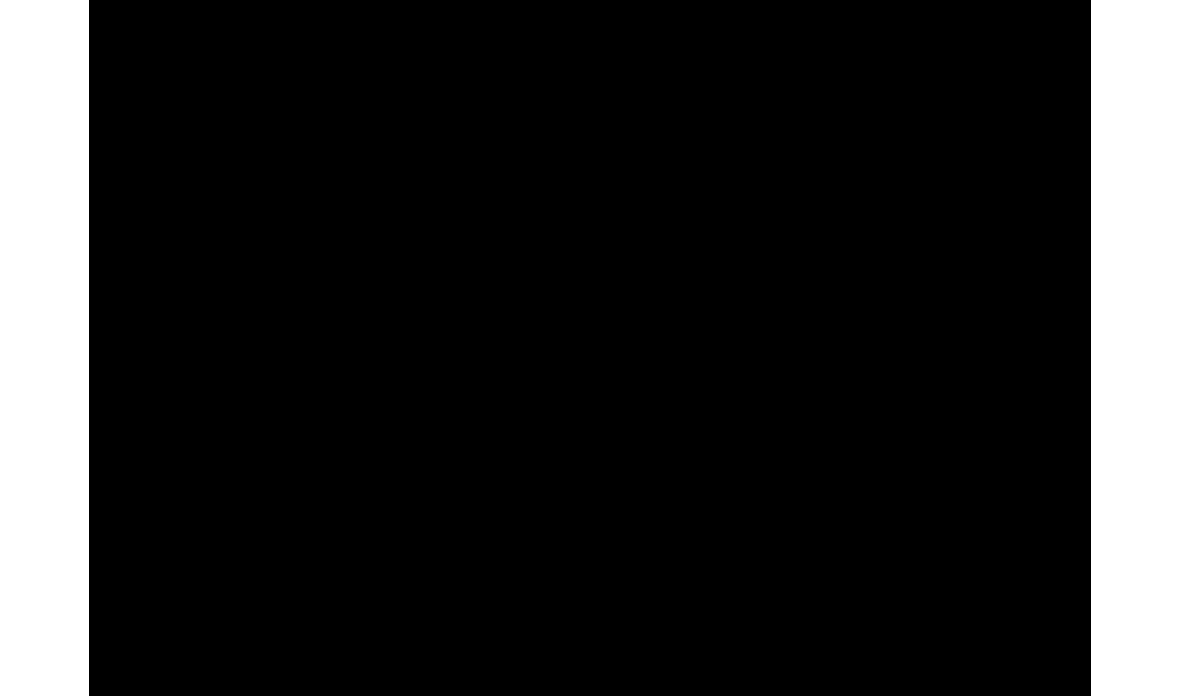 scroll, scrollTop: 2384, scrollLeft: 0, axis: vertical 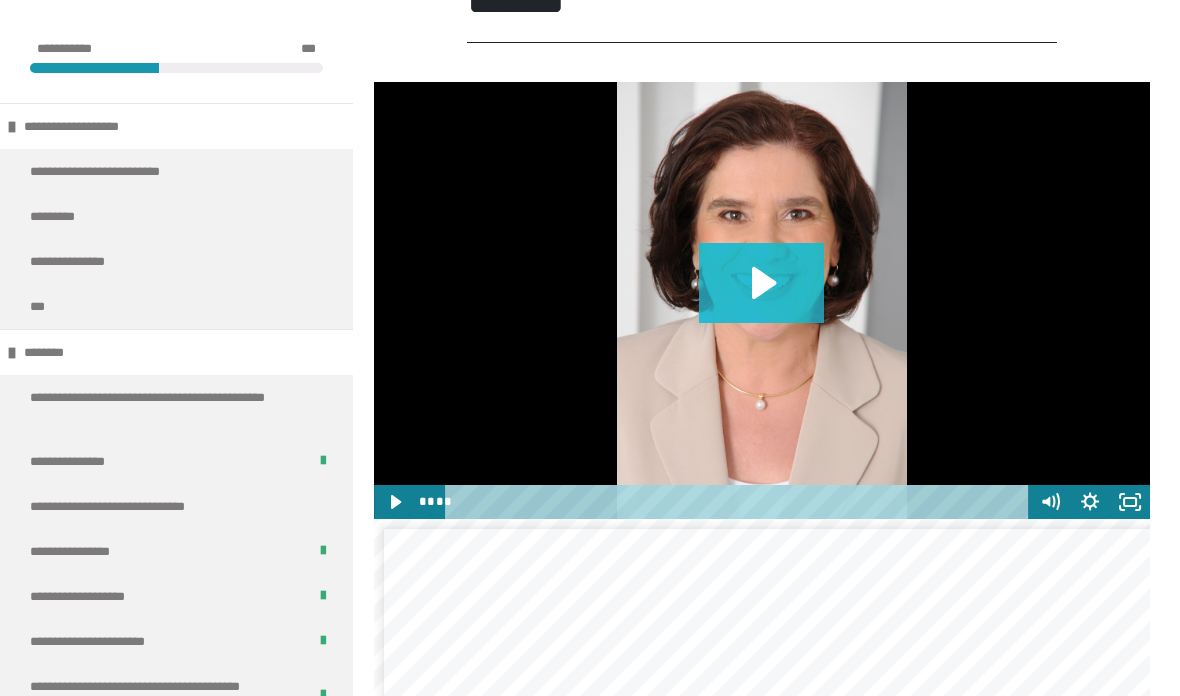 click 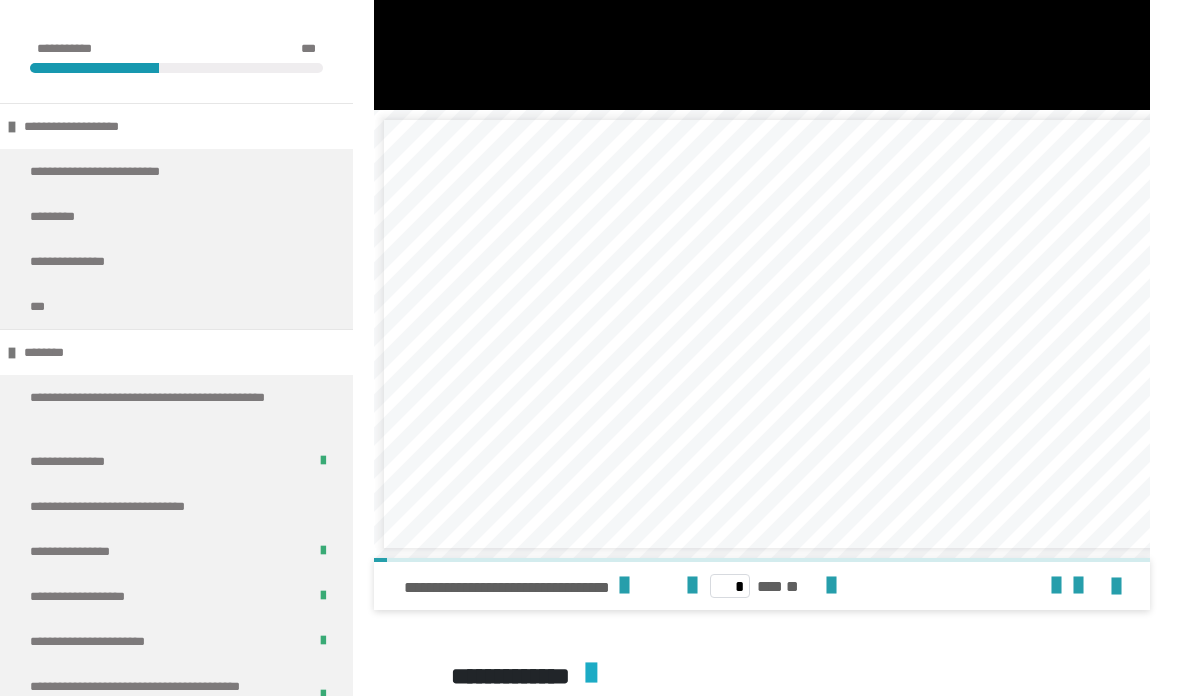 scroll, scrollTop: 3162, scrollLeft: 0, axis: vertical 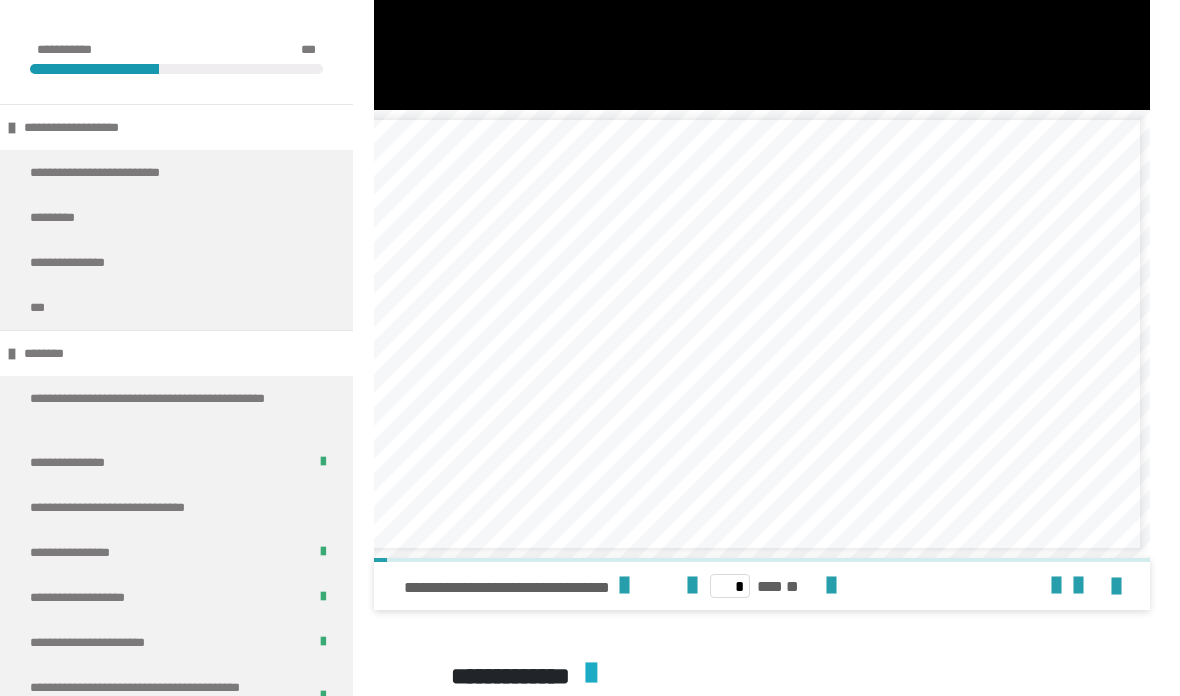 click on "* *** **" at bounding box center [761, 586] 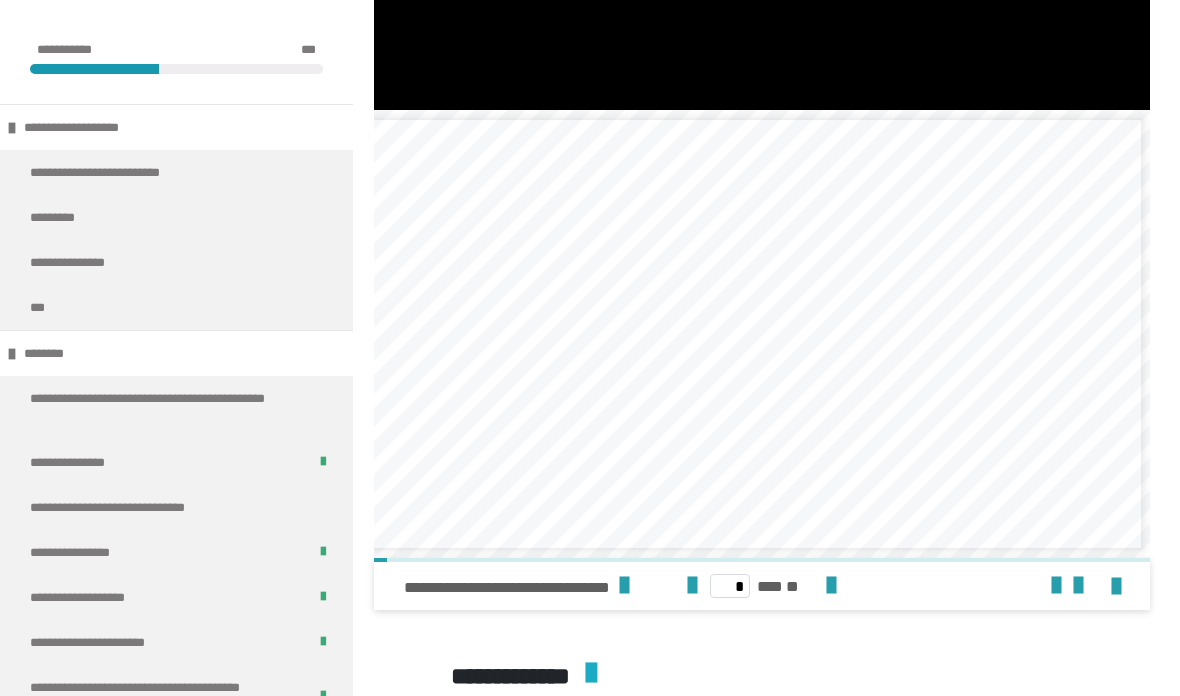 scroll, scrollTop: 0, scrollLeft: 18, axis: horizontal 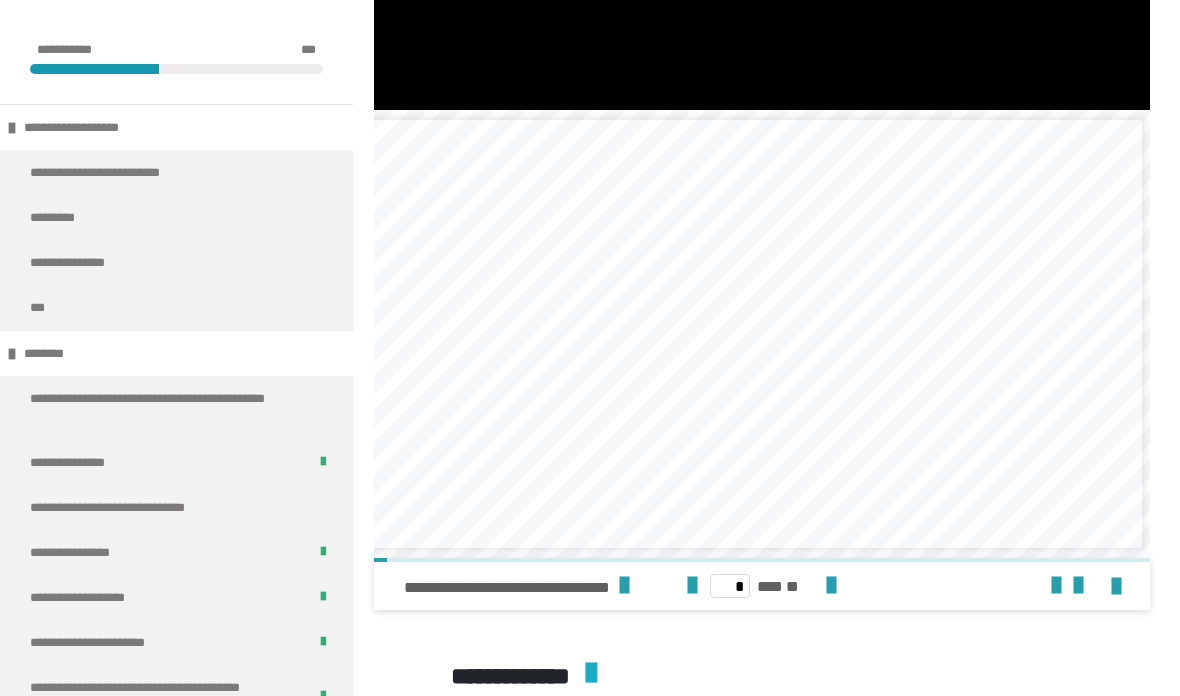 click at bounding box center (831, 586) 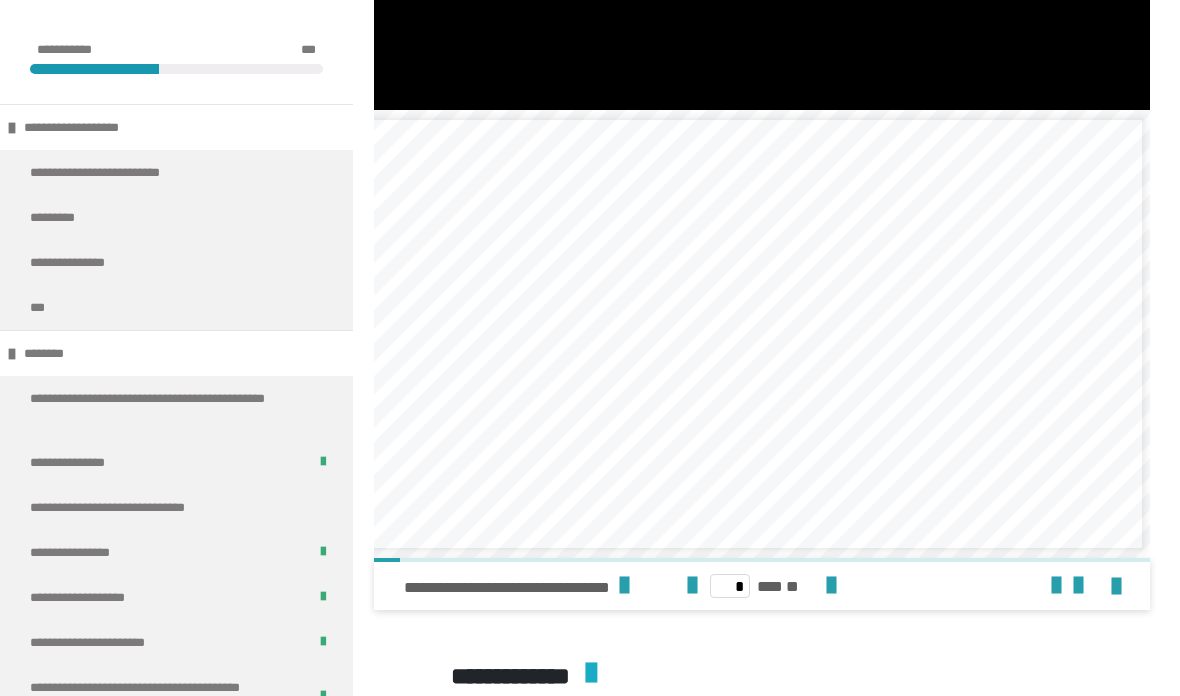 scroll, scrollTop: 0, scrollLeft: 0, axis: both 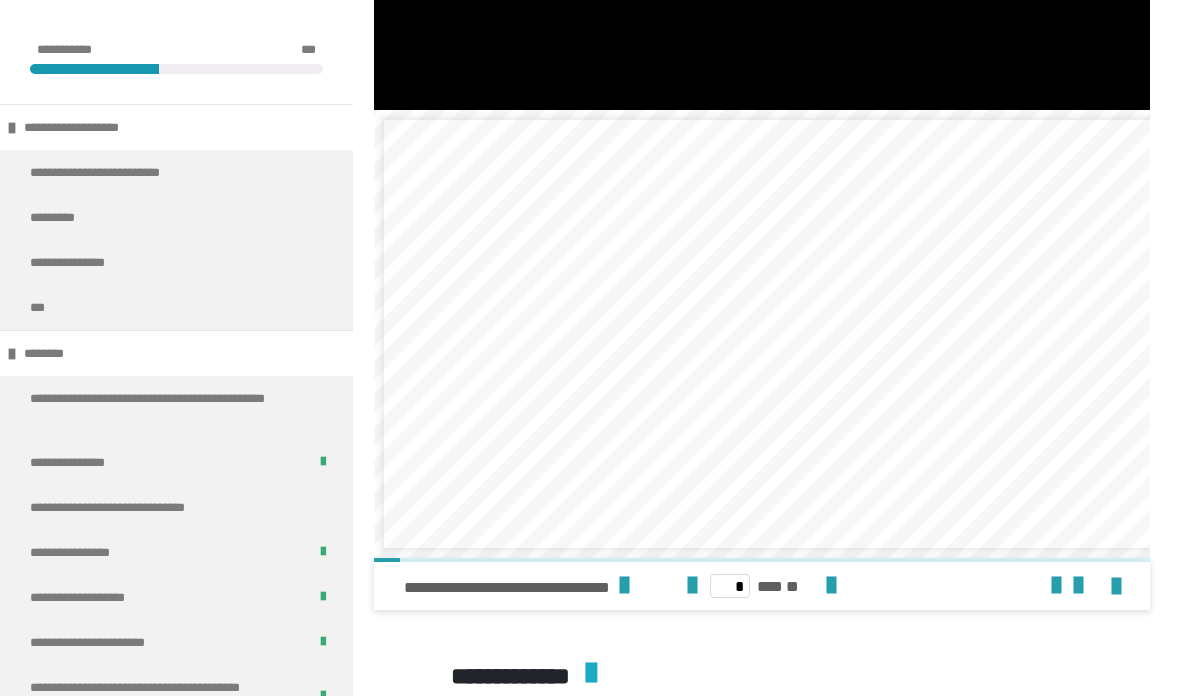 click at bounding box center [831, 586] 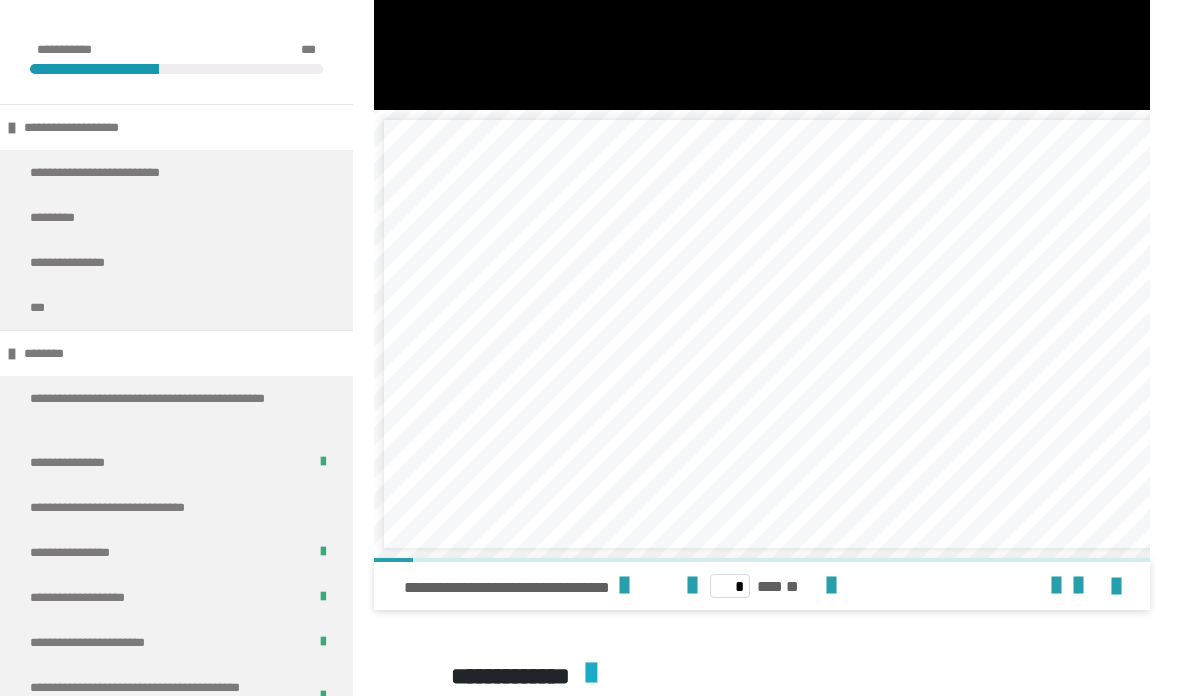 click at bounding box center (831, 586) 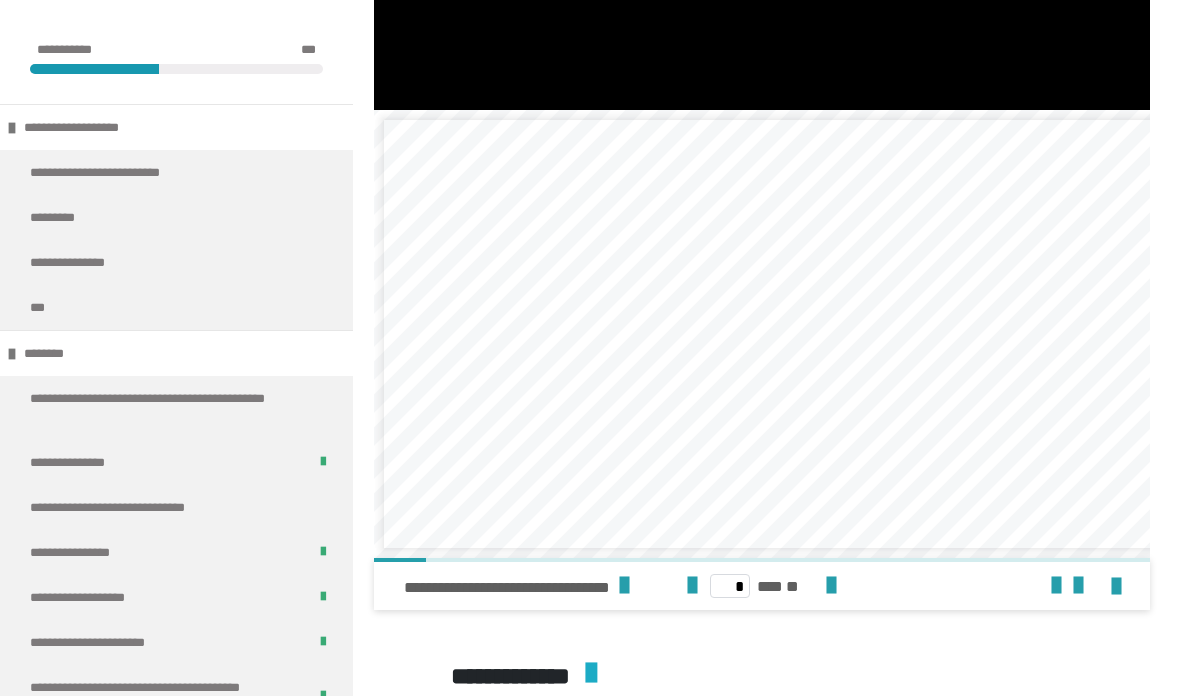 click at bounding box center (831, 586) 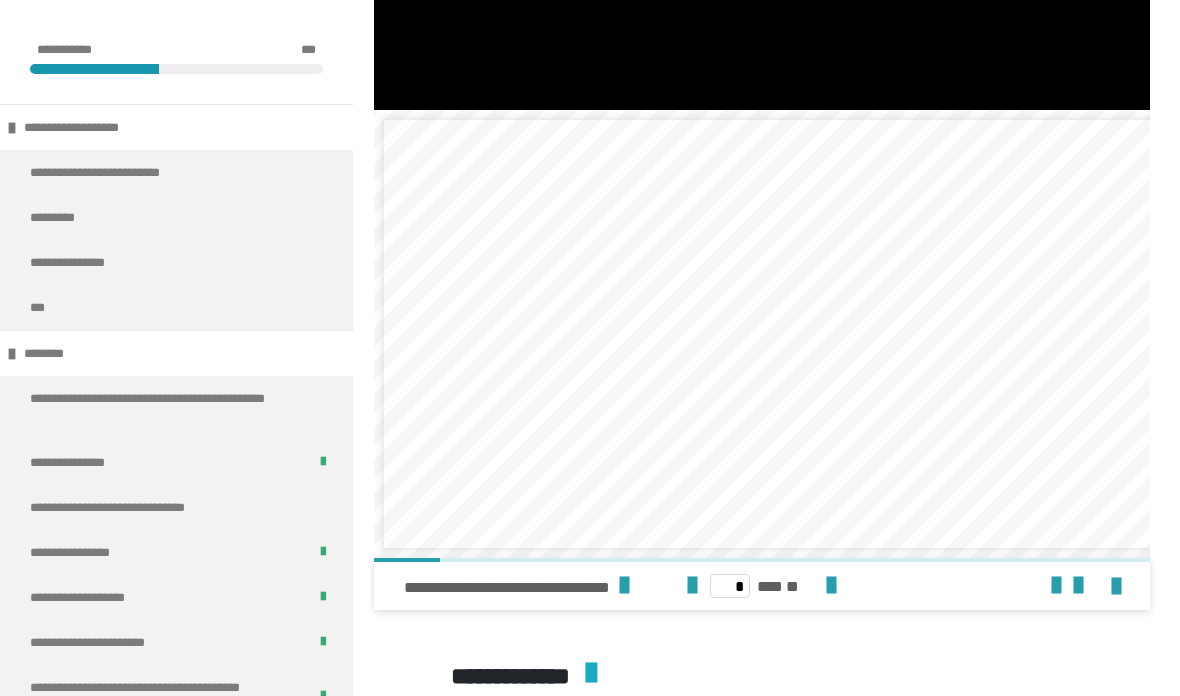 click at bounding box center (831, 586) 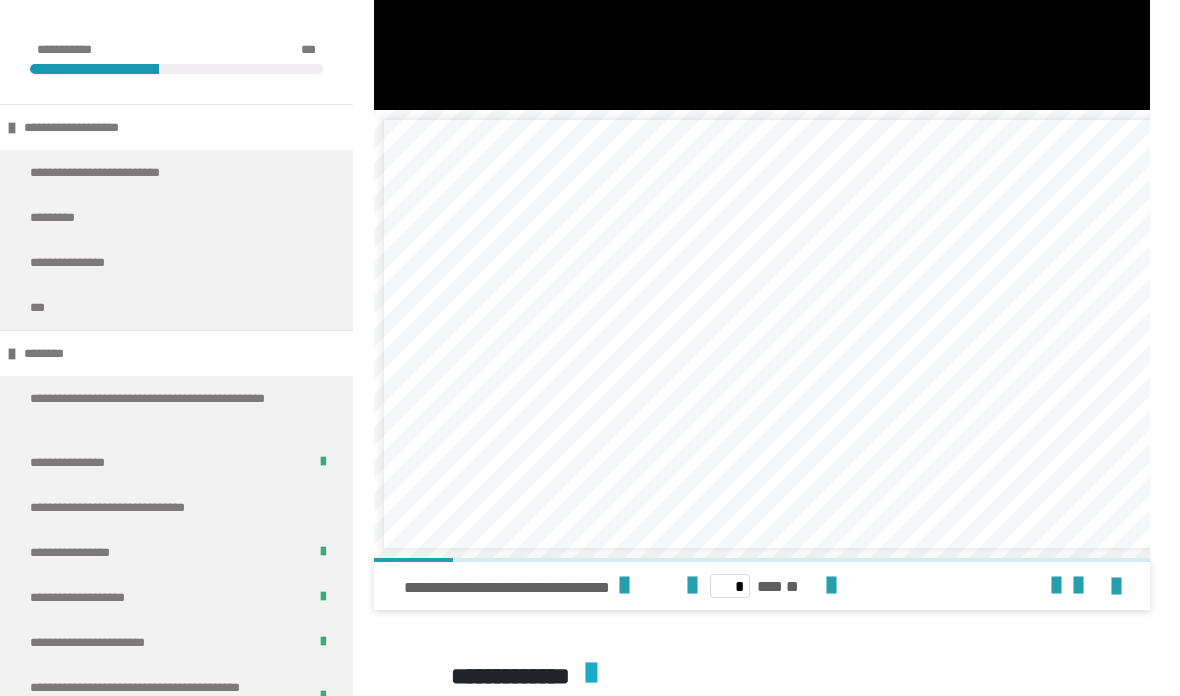 click at bounding box center (831, 586) 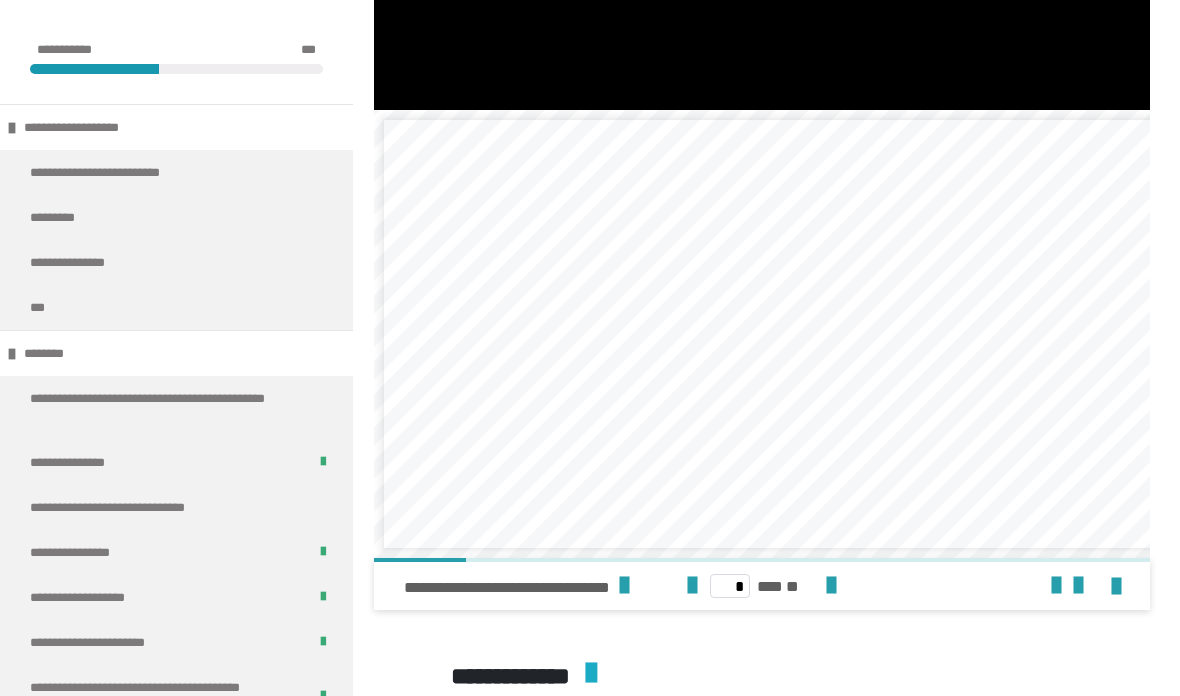 click at bounding box center [831, 586] 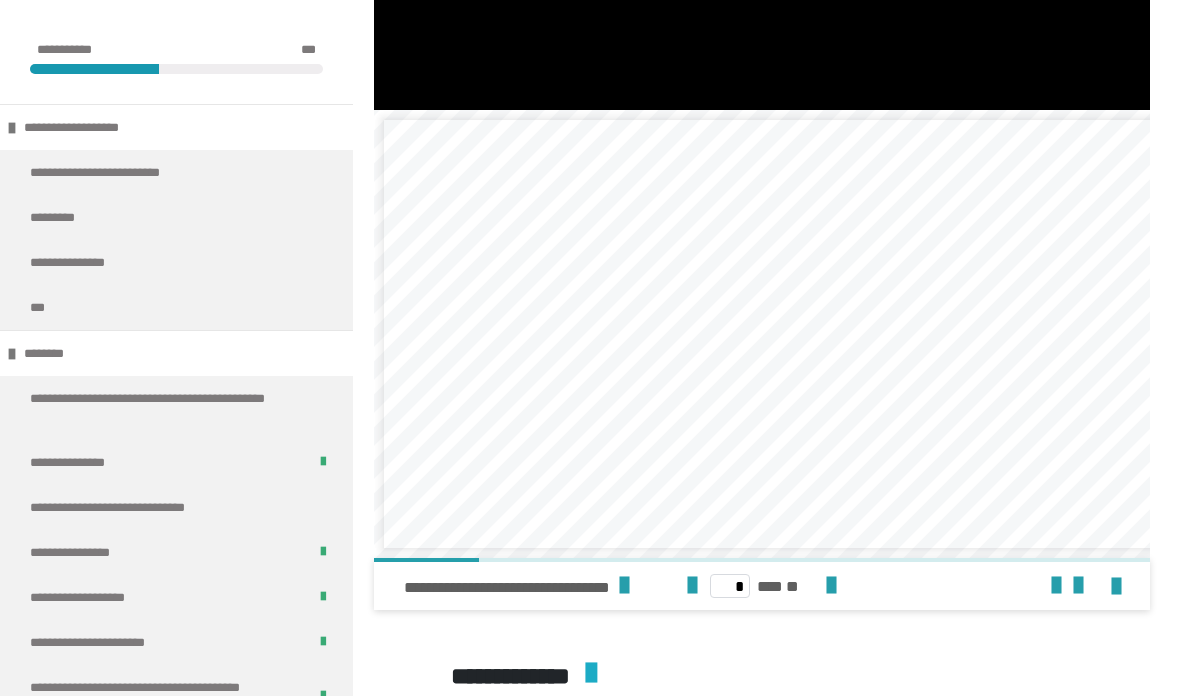 click at bounding box center [831, 586] 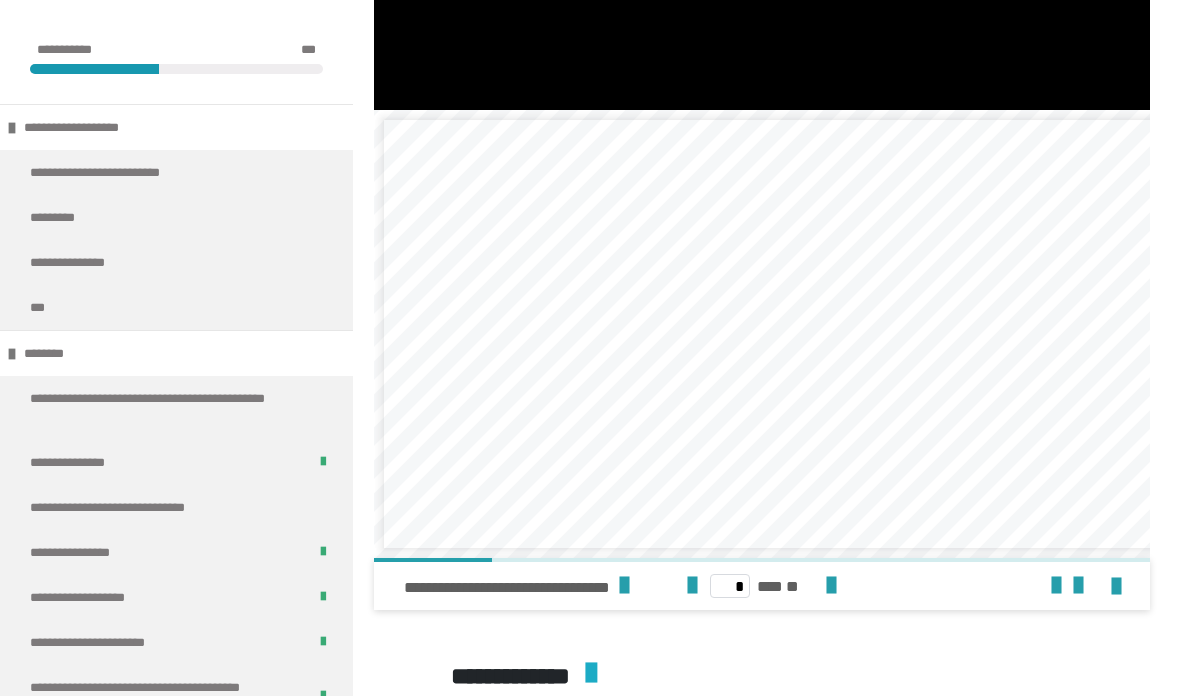 click at bounding box center [831, 586] 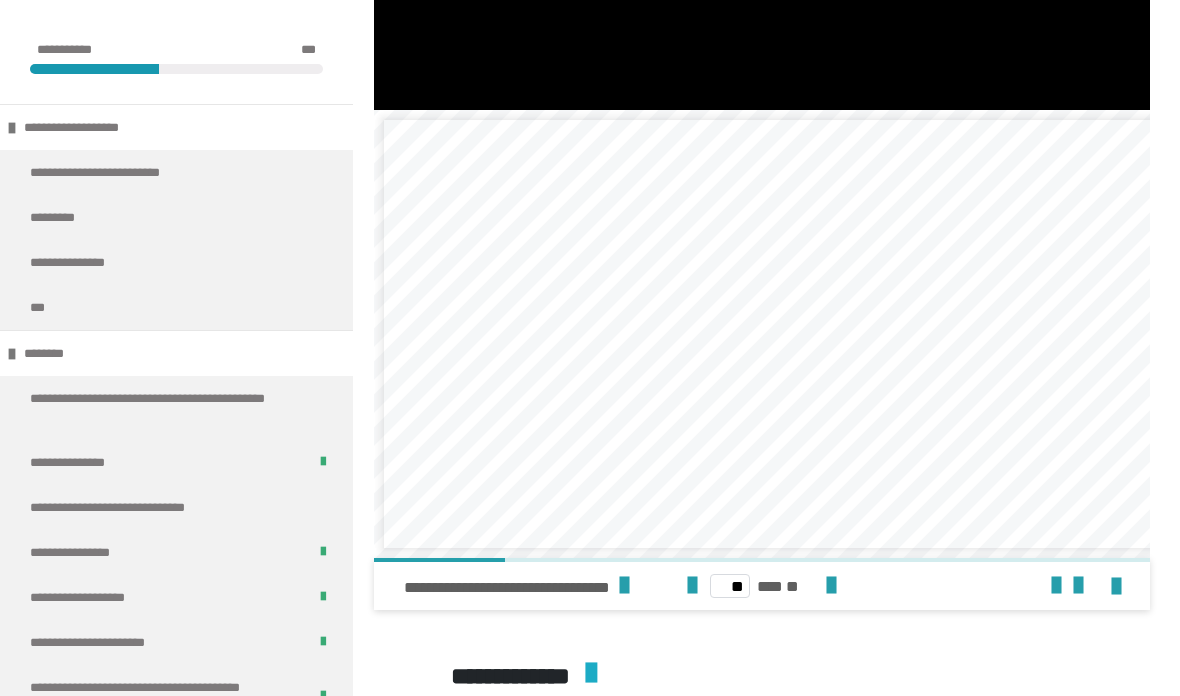 click at bounding box center [831, 586] 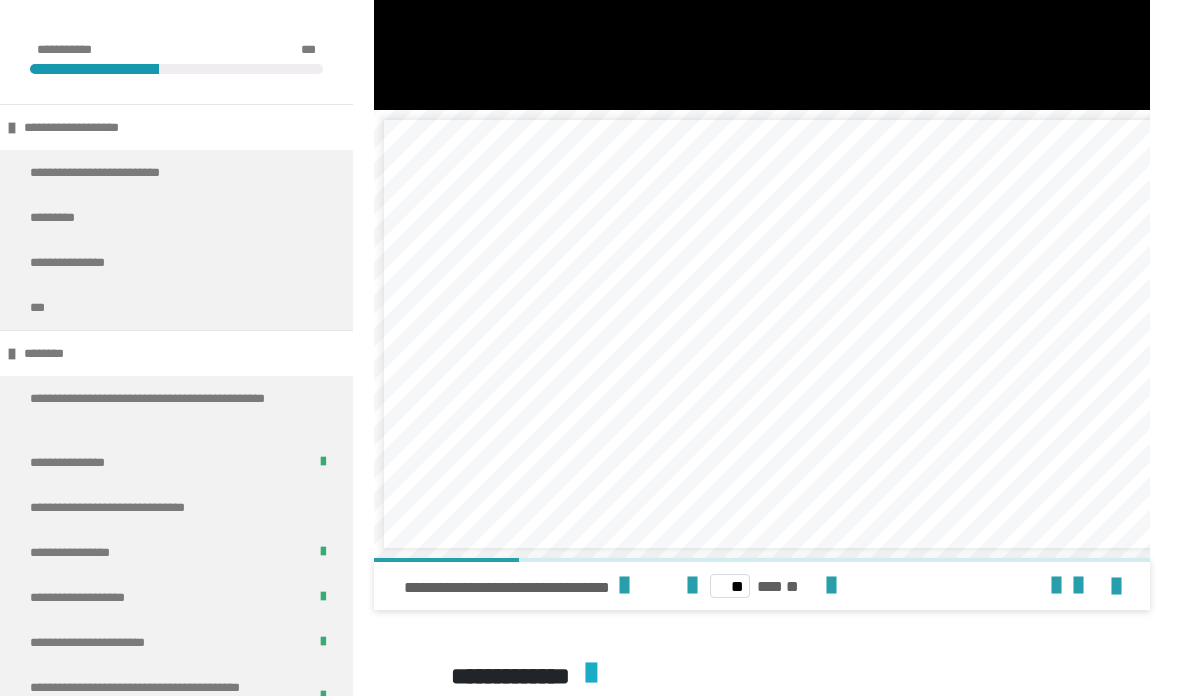 click at bounding box center (831, 586) 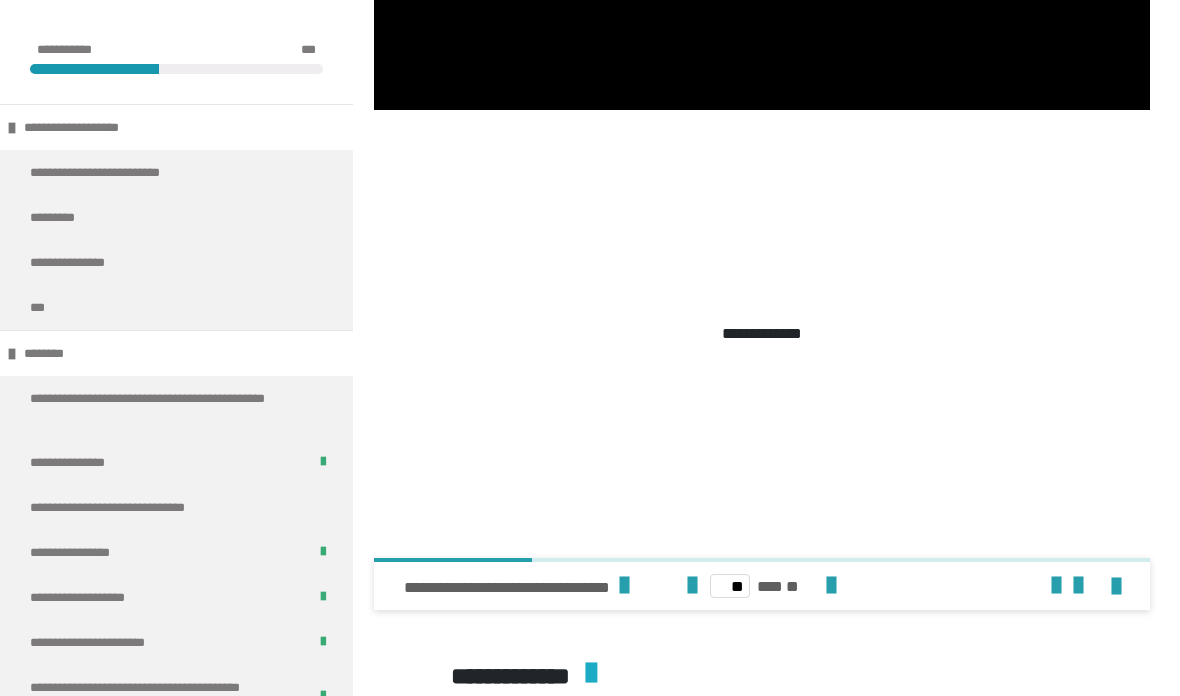 click at bounding box center [831, 586] 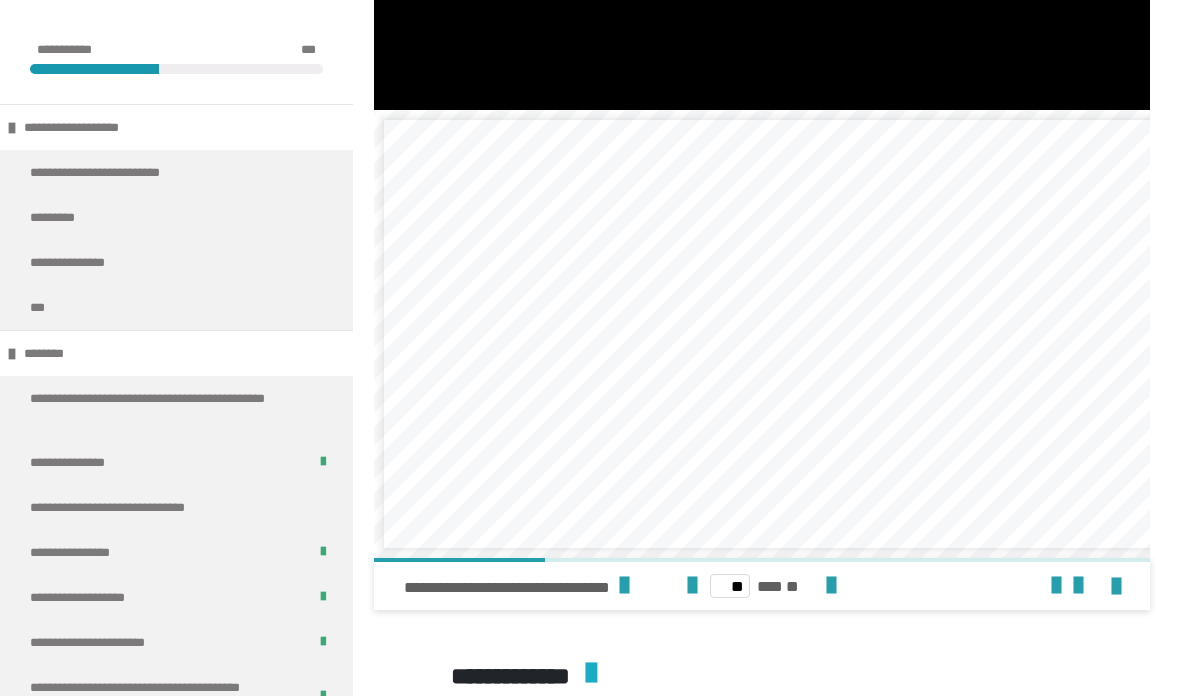 click at bounding box center (831, 586) 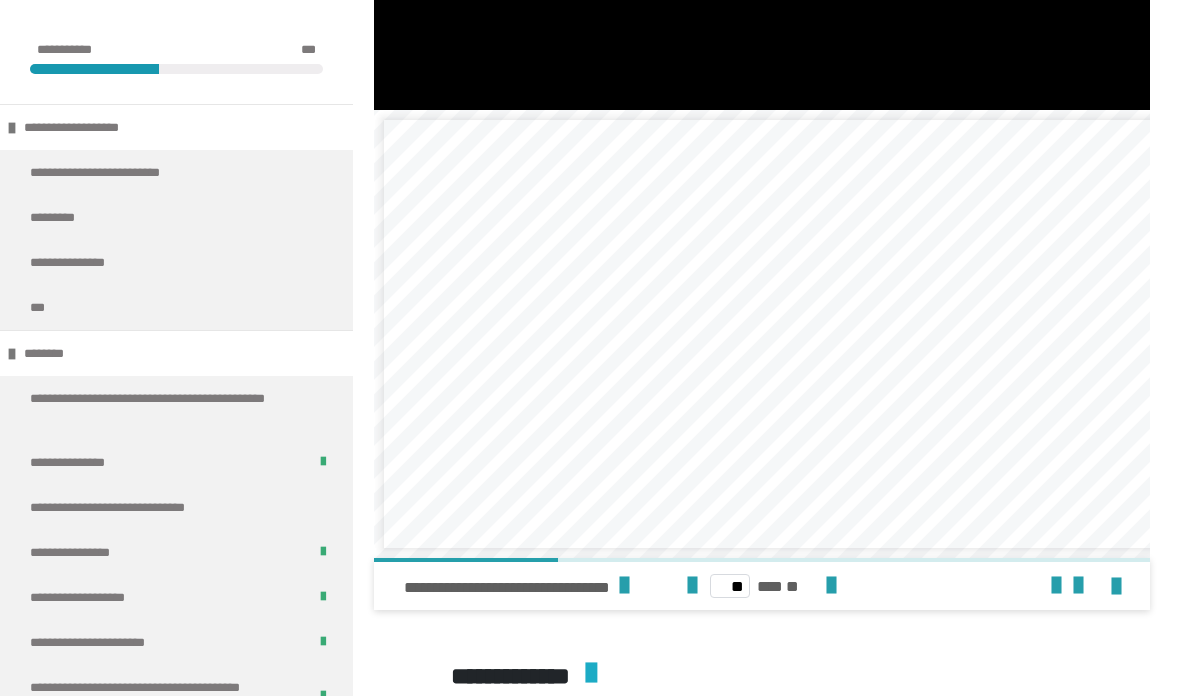 click at bounding box center [831, 586] 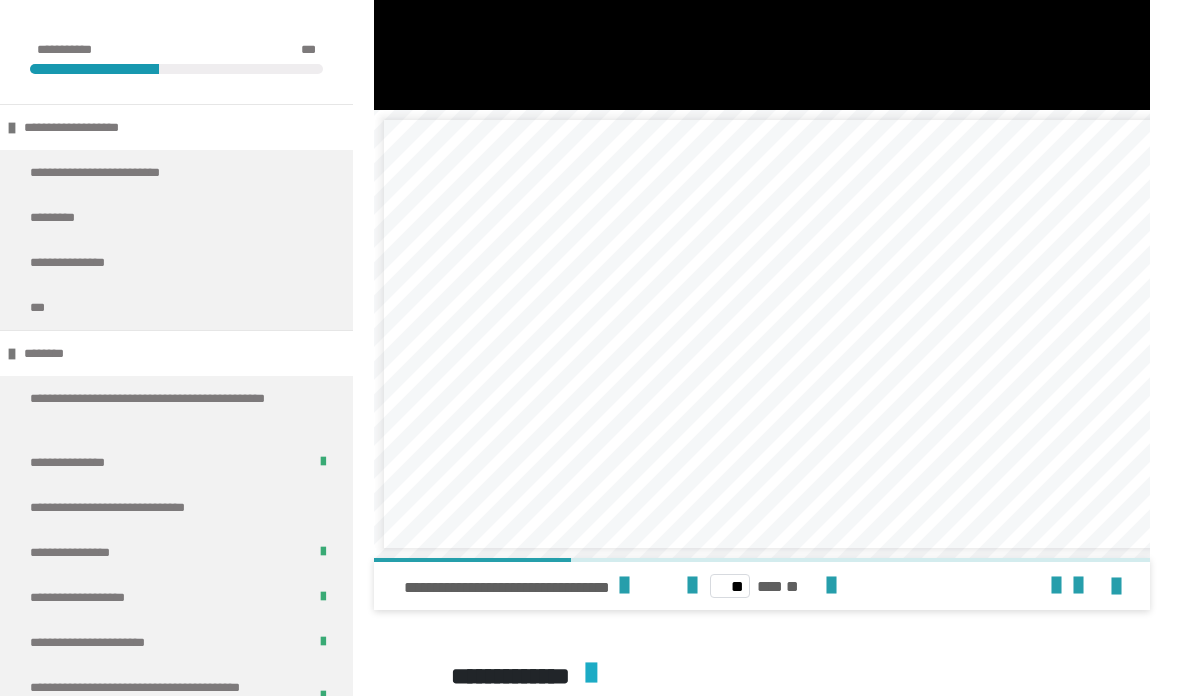 click at bounding box center [831, 586] 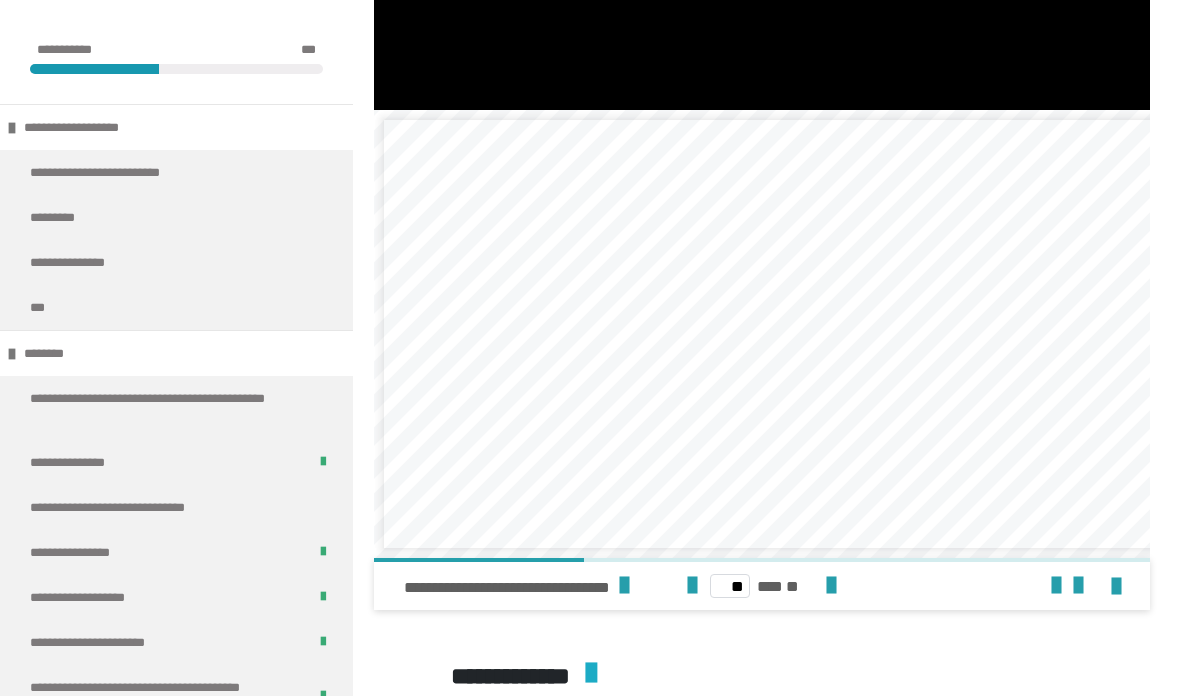 click on "** *** **" at bounding box center (761, 586) 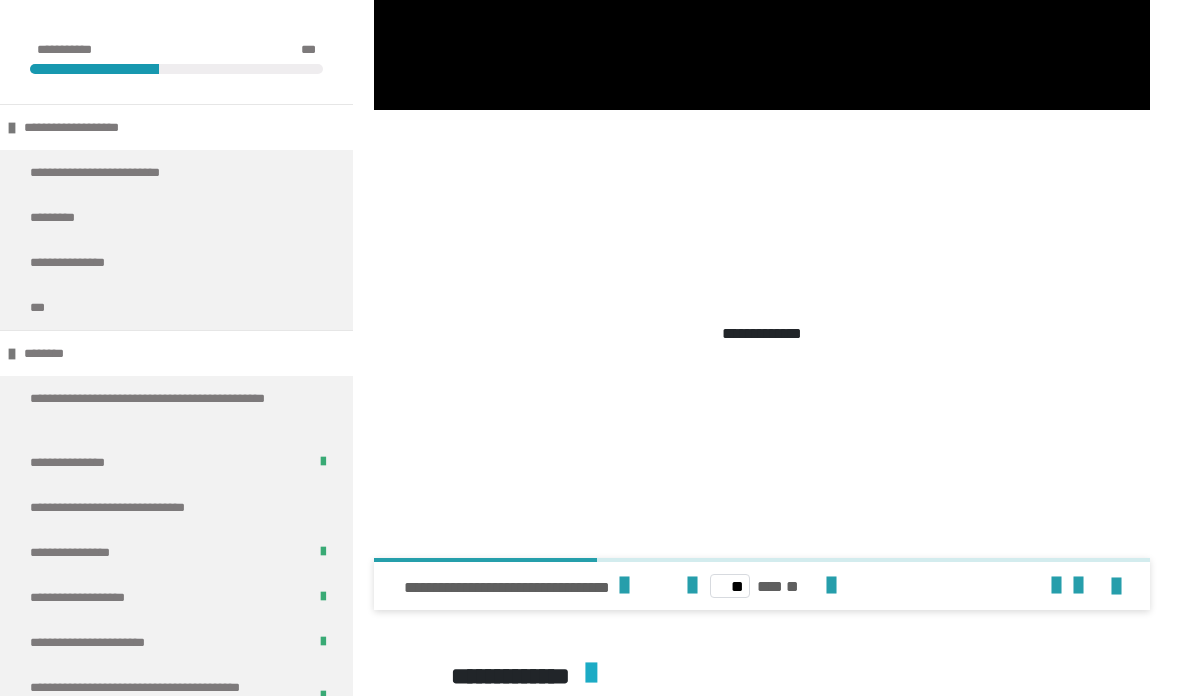 click on "** *** **" at bounding box center [761, 586] 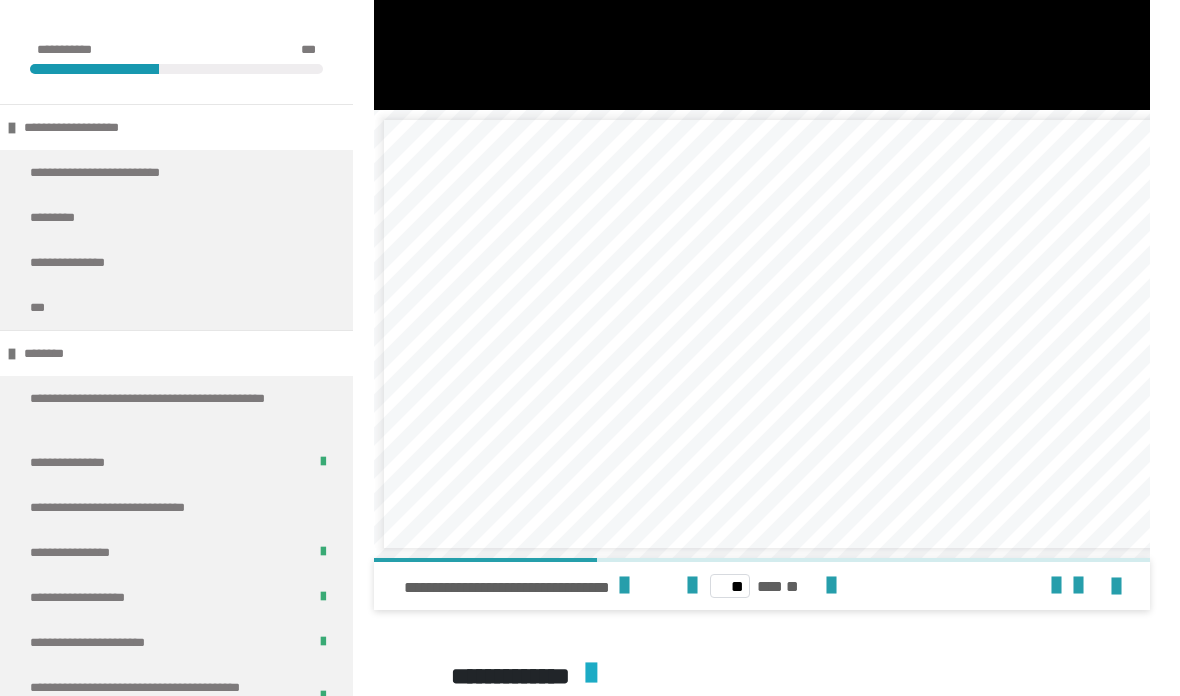 click at bounding box center (831, 586) 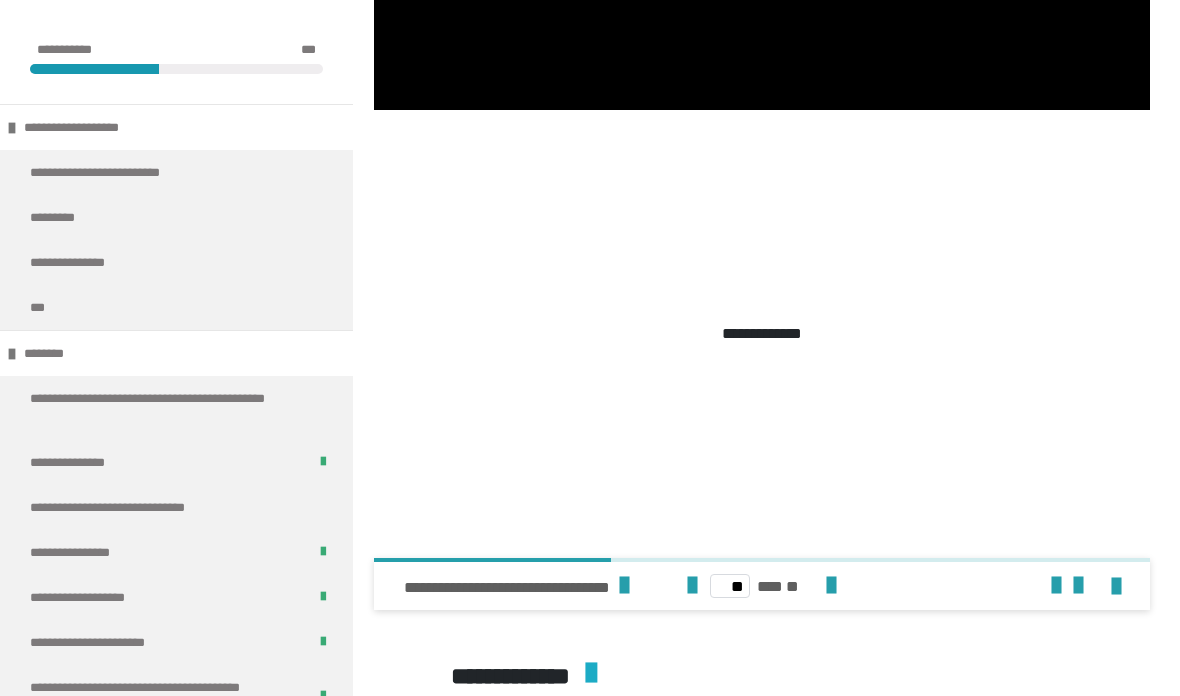 click at bounding box center [831, 586] 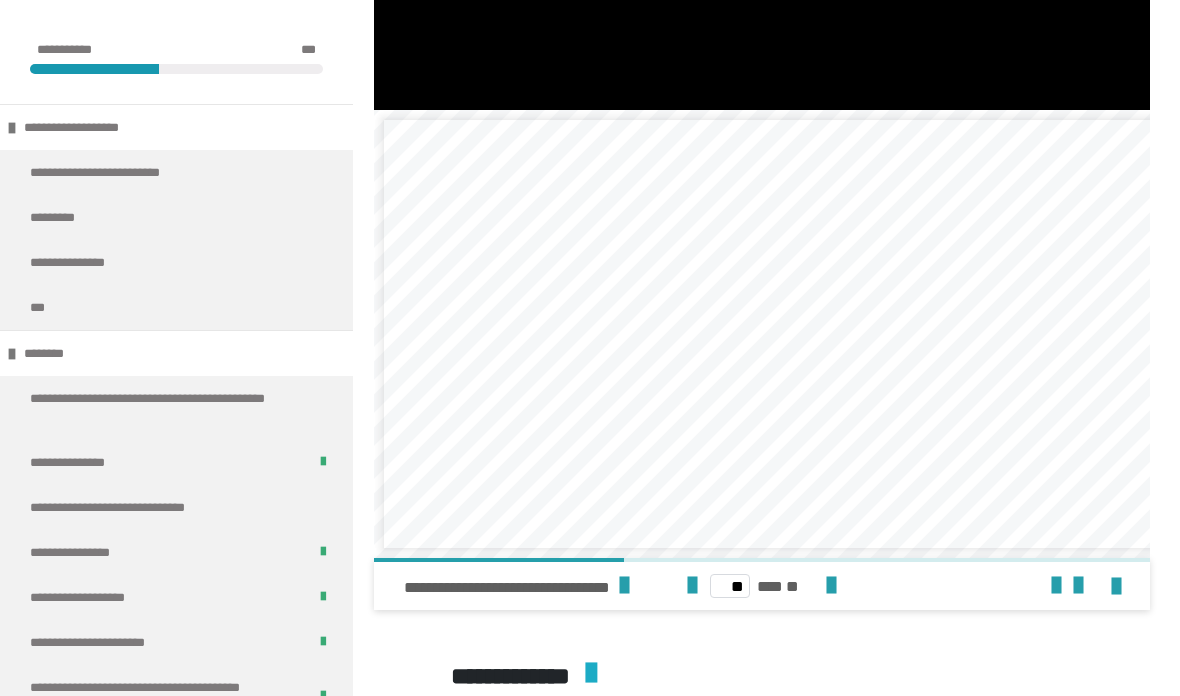 click at bounding box center (831, 586) 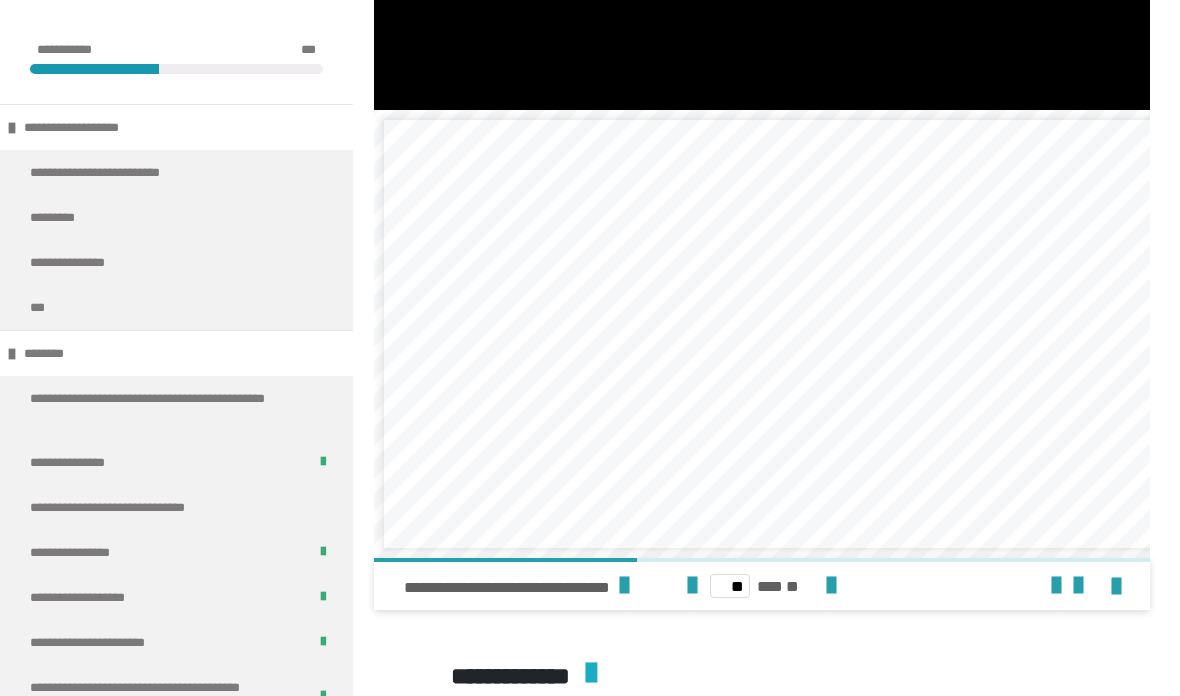 click at bounding box center (692, 586) 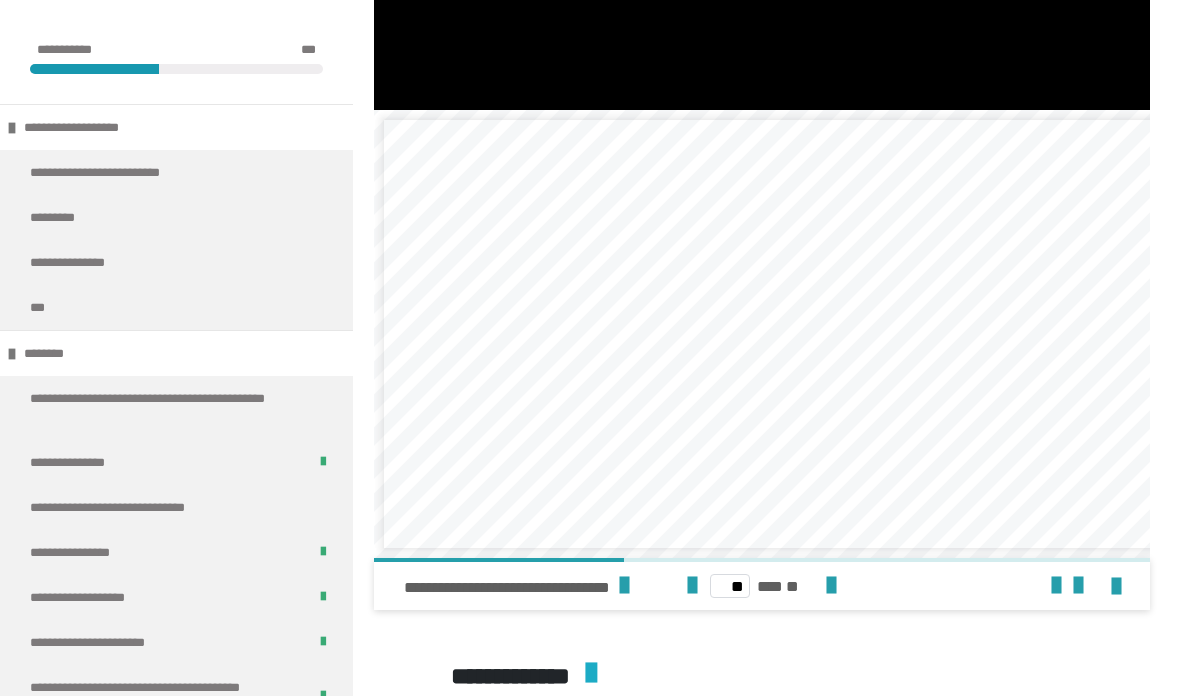 click at bounding box center (692, 586) 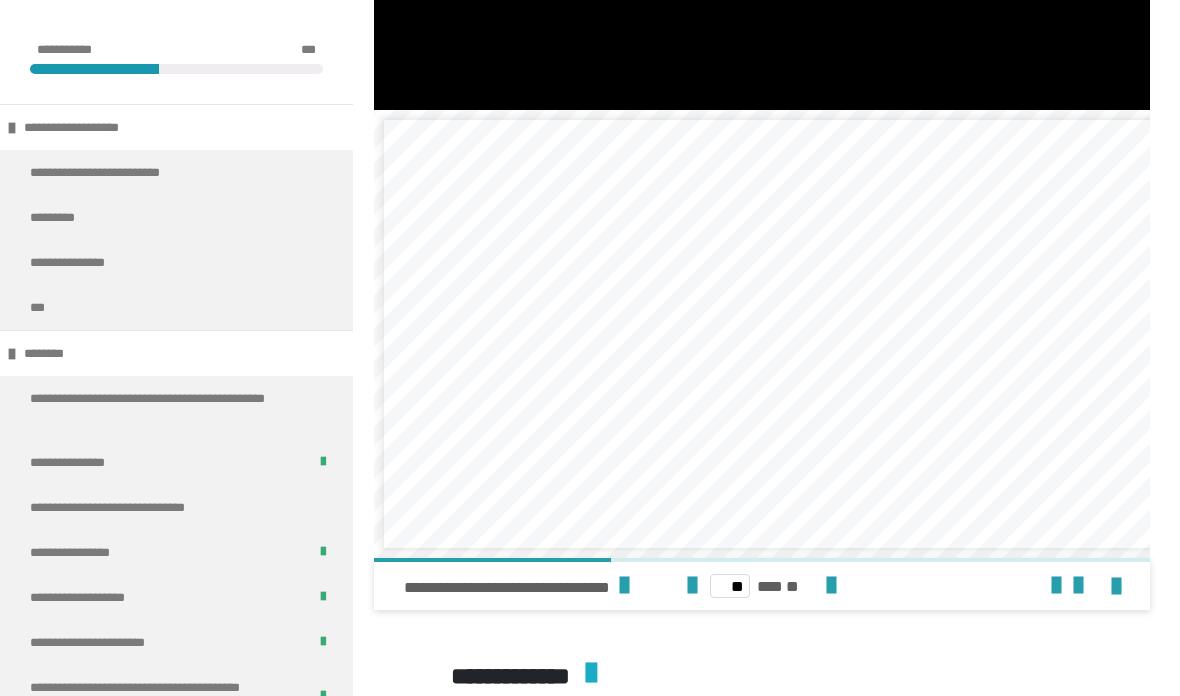 click at bounding box center (831, 586) 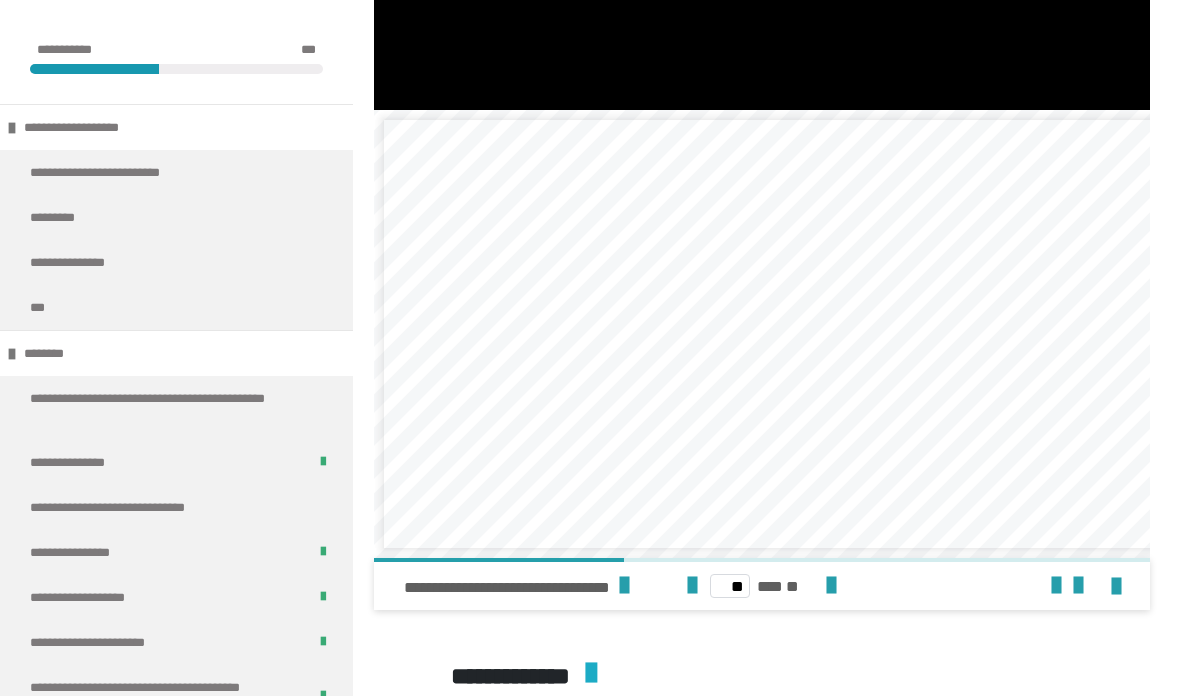 click at bounding box center (831, 586) 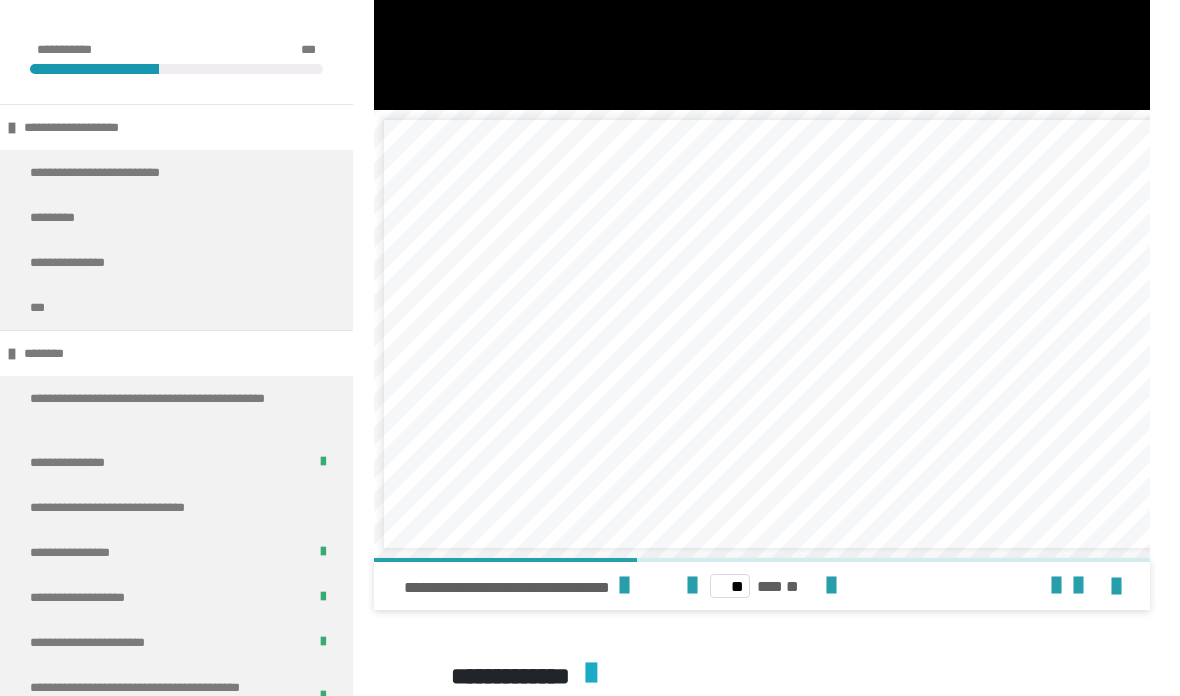 click at bounding box center [831, 586] 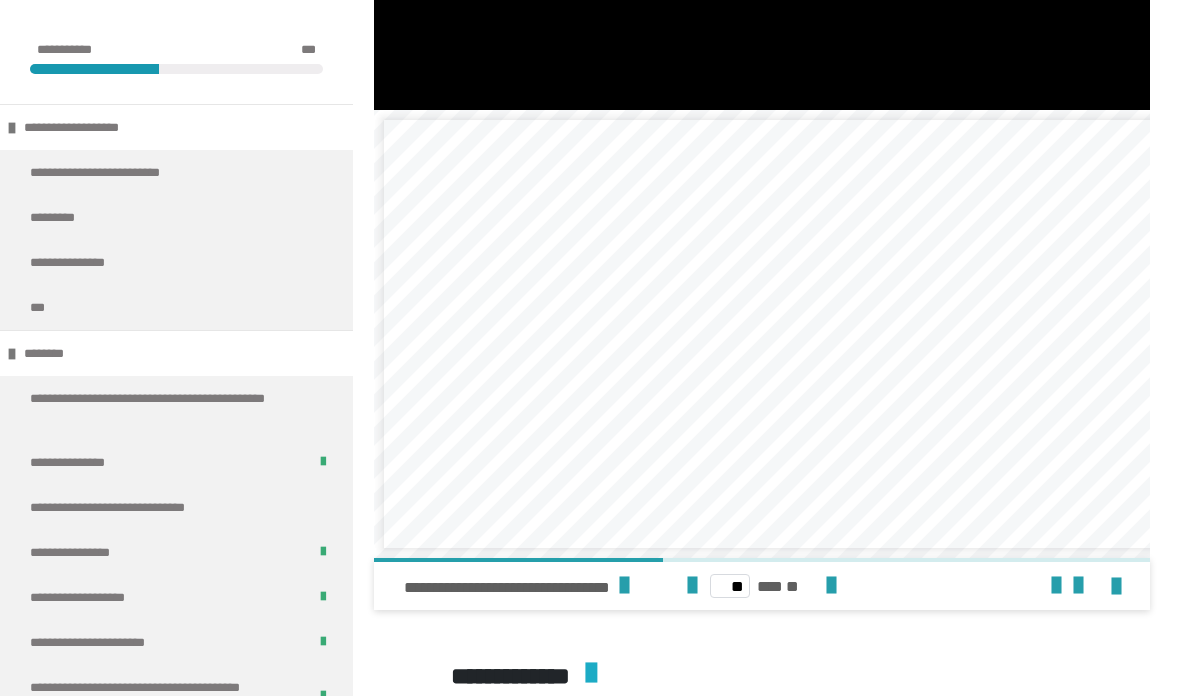 click at bounding box center [692, 586] 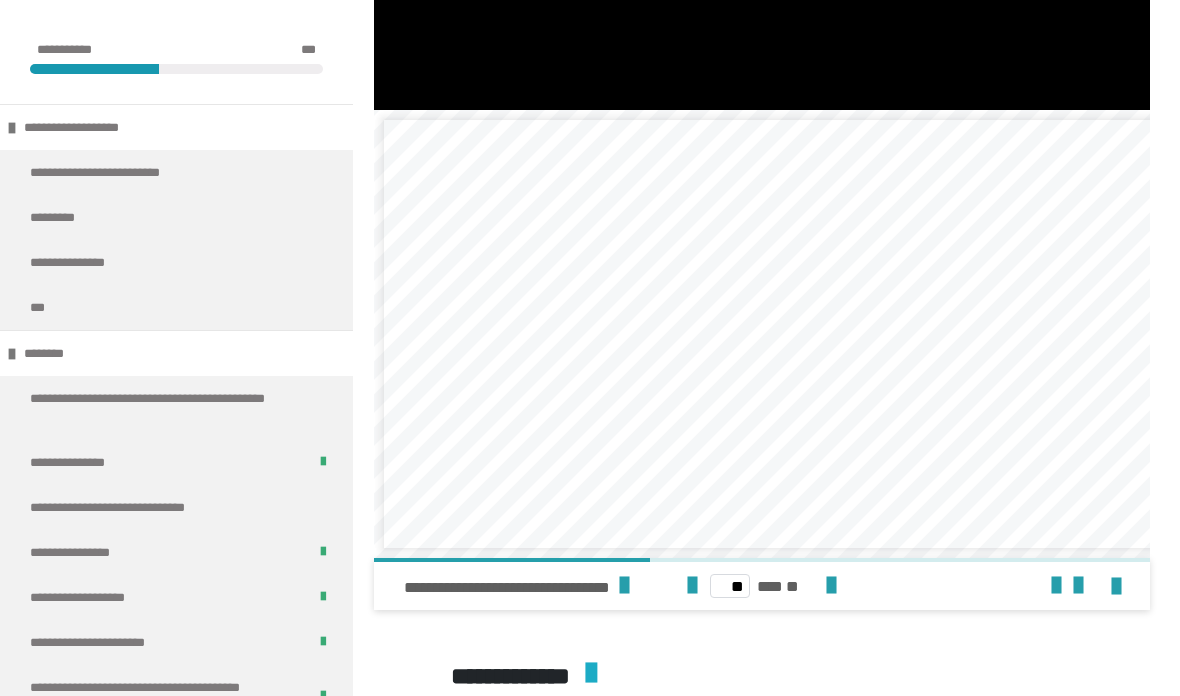 click at bounding box center (692, 586) 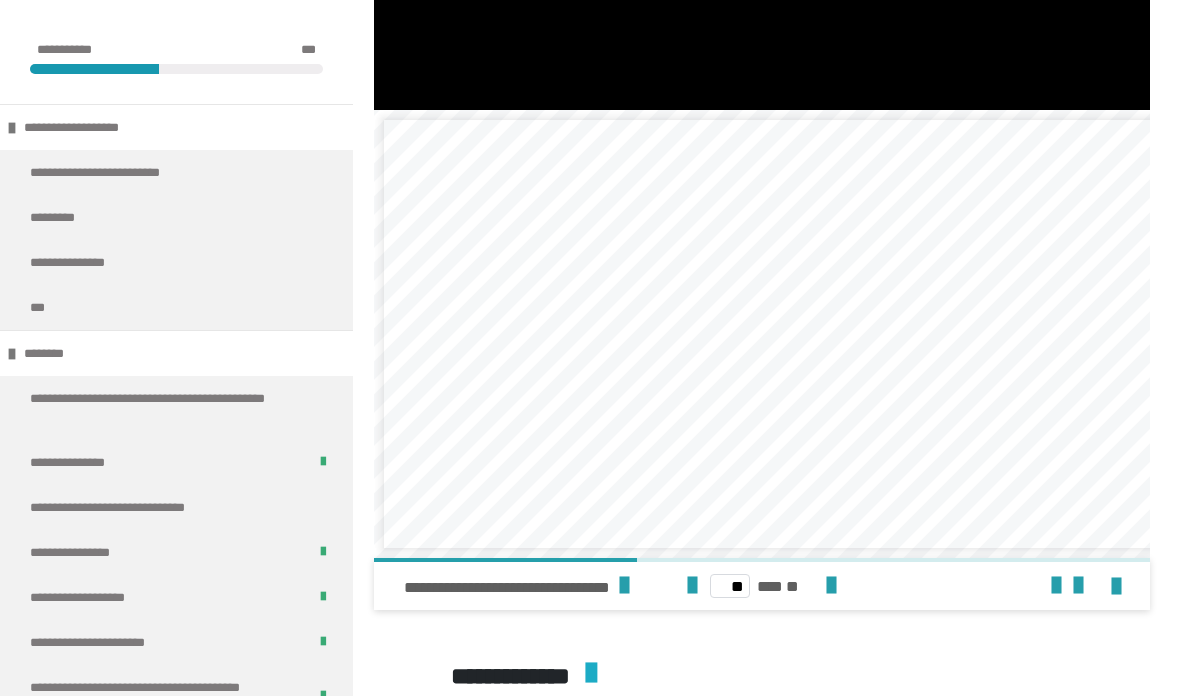 click at bounding box center [692, 586] 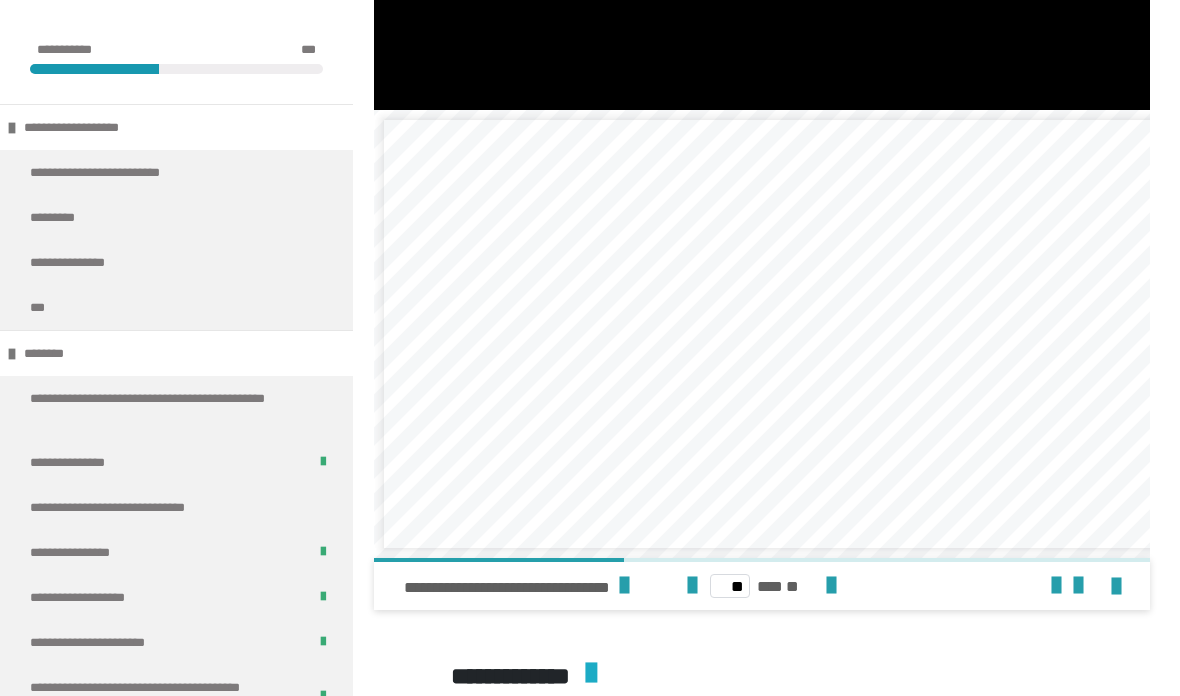 click at bounding box center (692, 586) 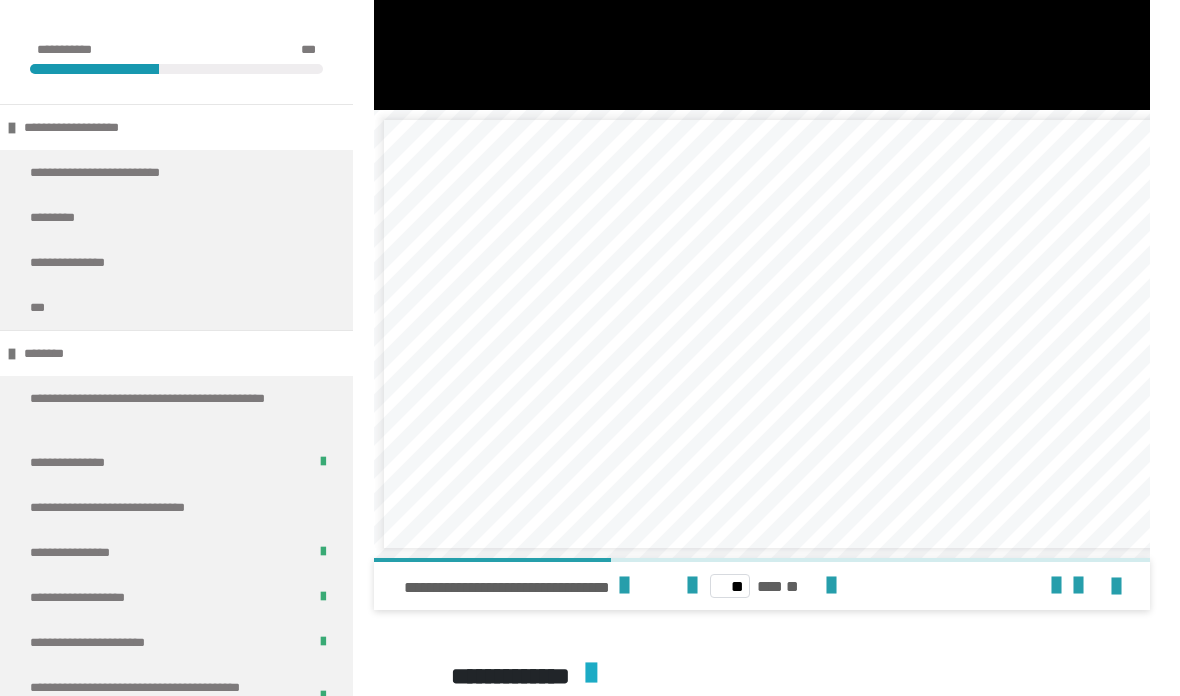 click at bounding box center [692, 586] 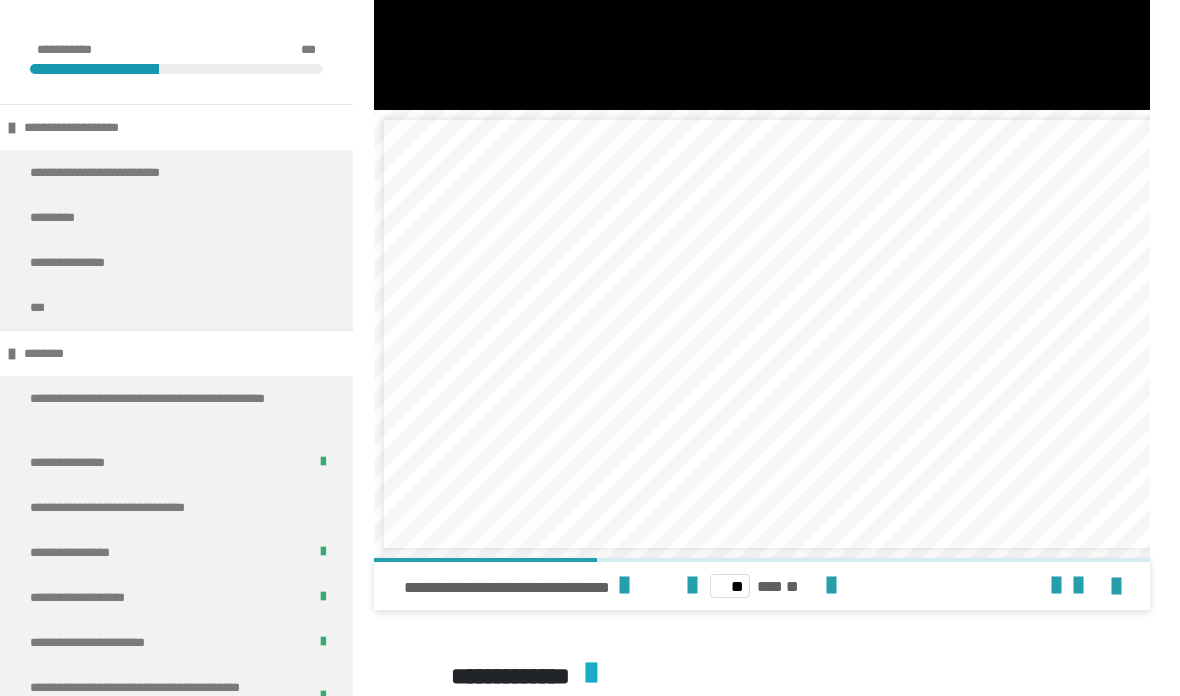 click at bounding box center [692, 586] 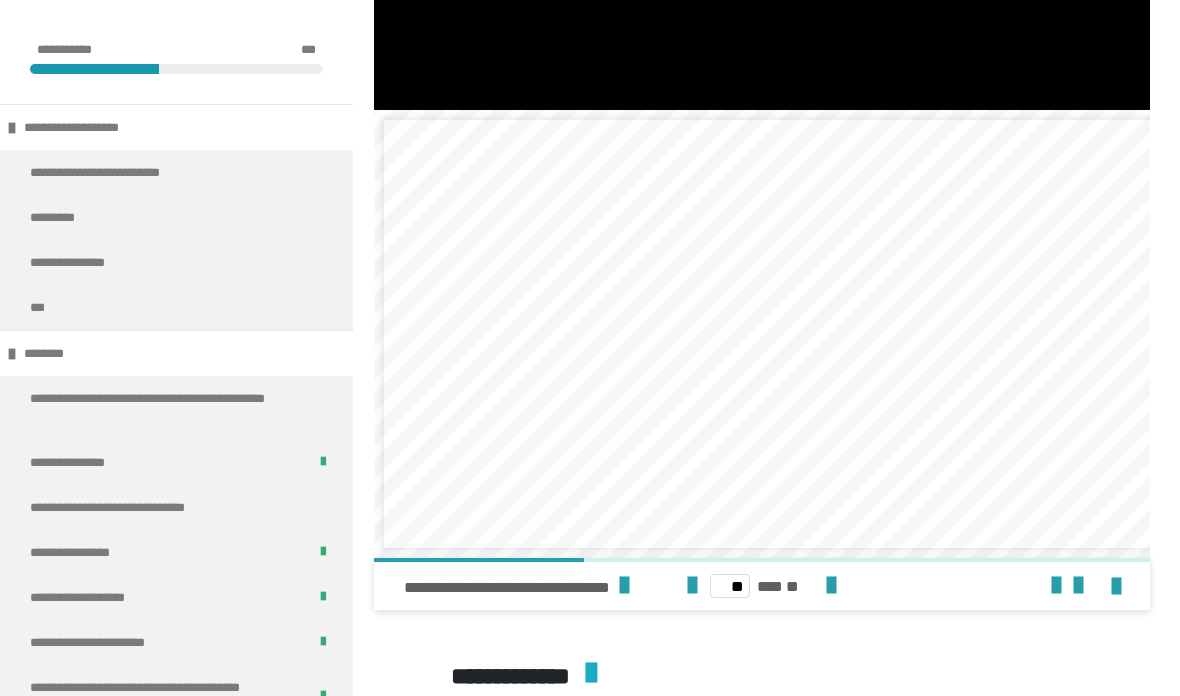 click at bounding box center [692, 586] 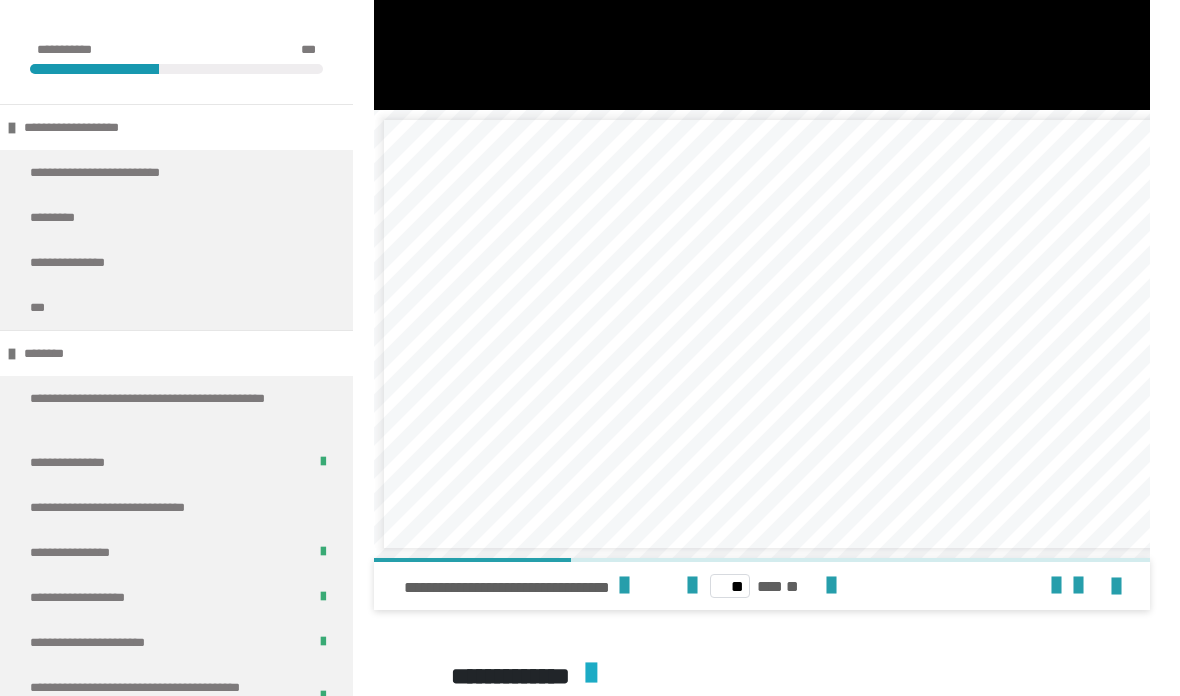 click at bounding box center [692, 586] 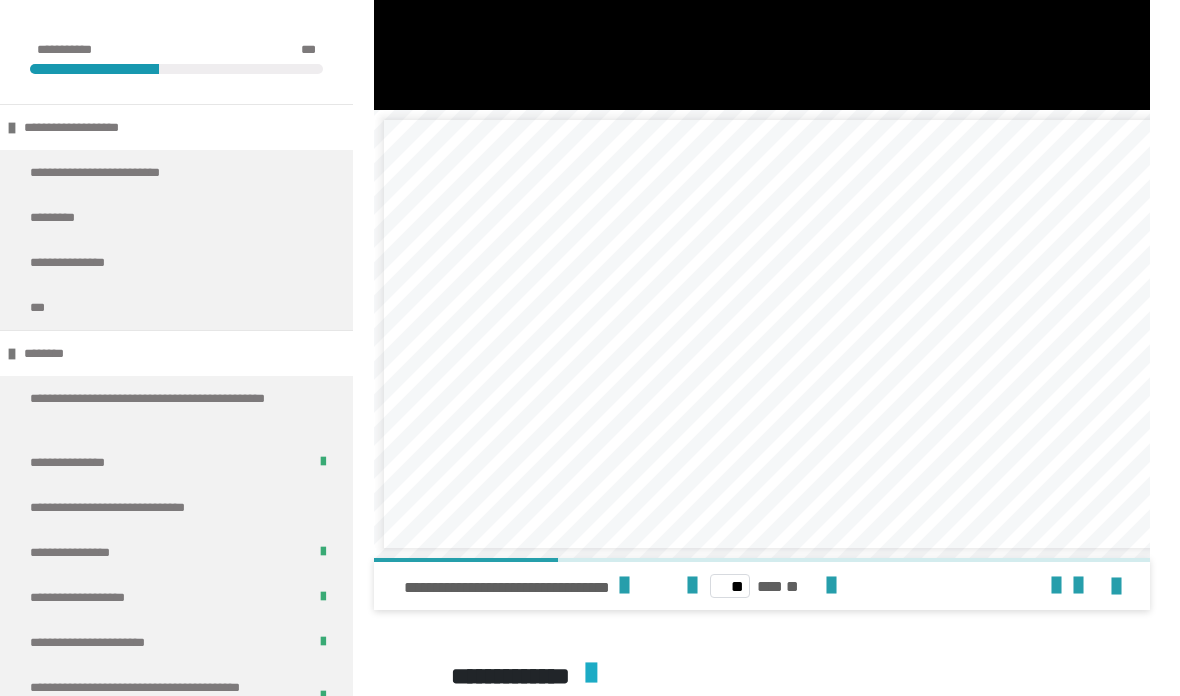 click at bounding box center [831, 586] 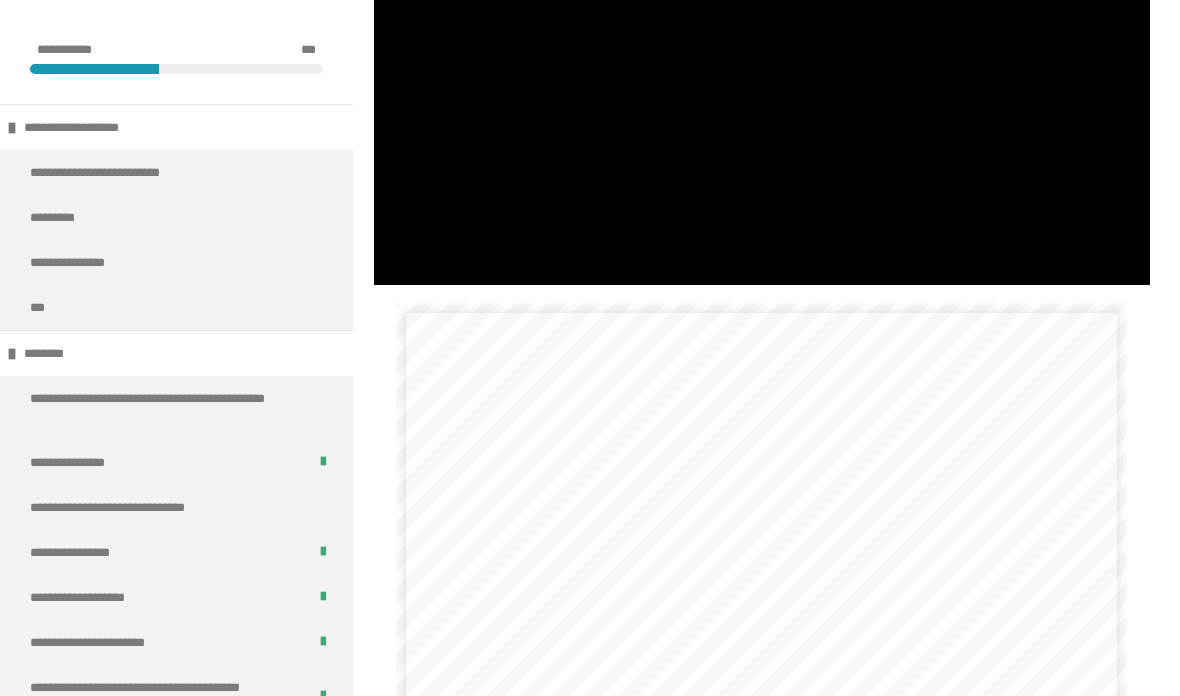 scroll, scrollTop: 2982, scrollLeft: 0, axis: vertical 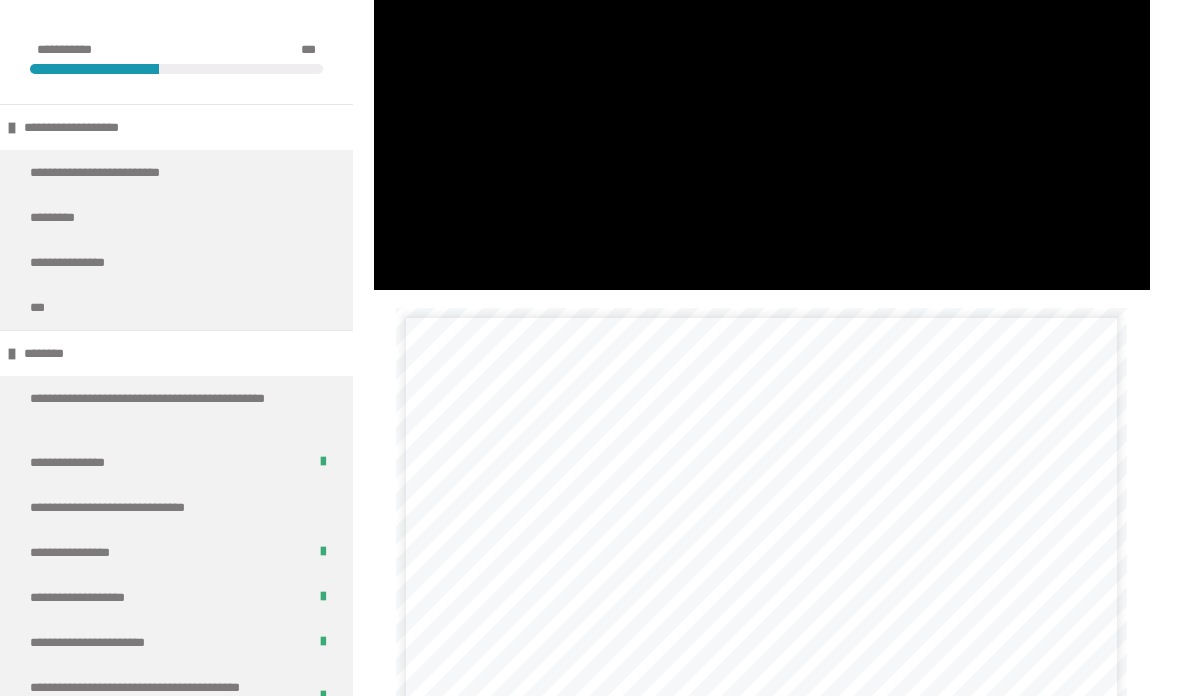 click at bounding box center [762, 71] 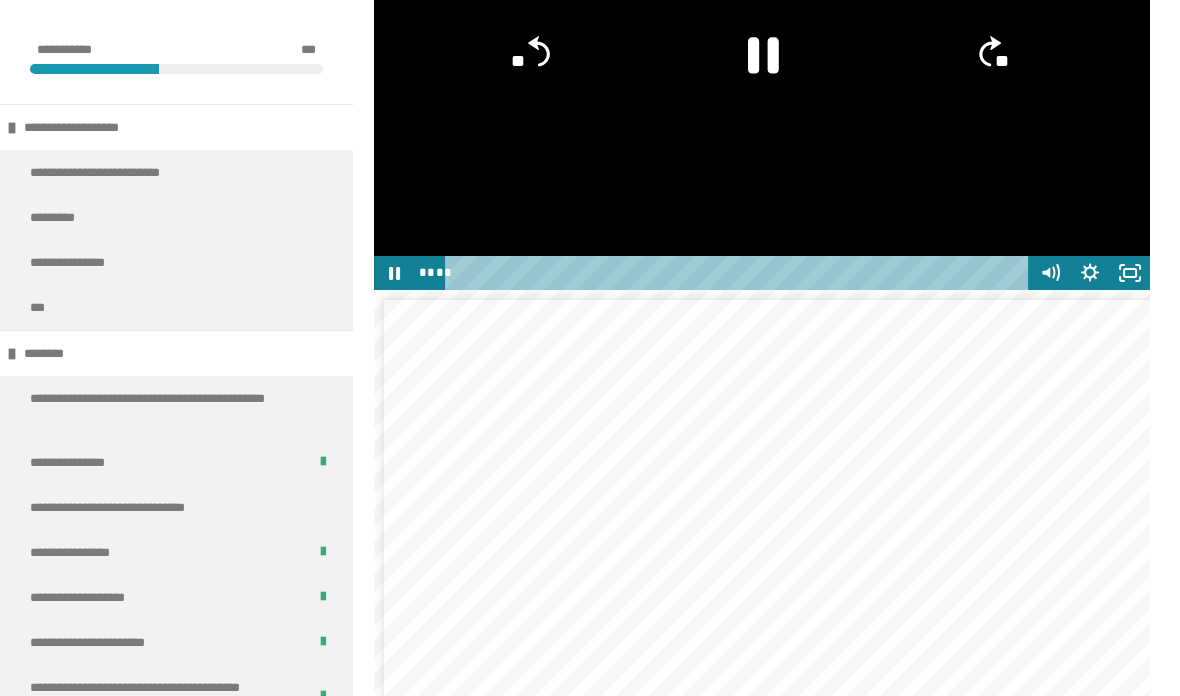 click 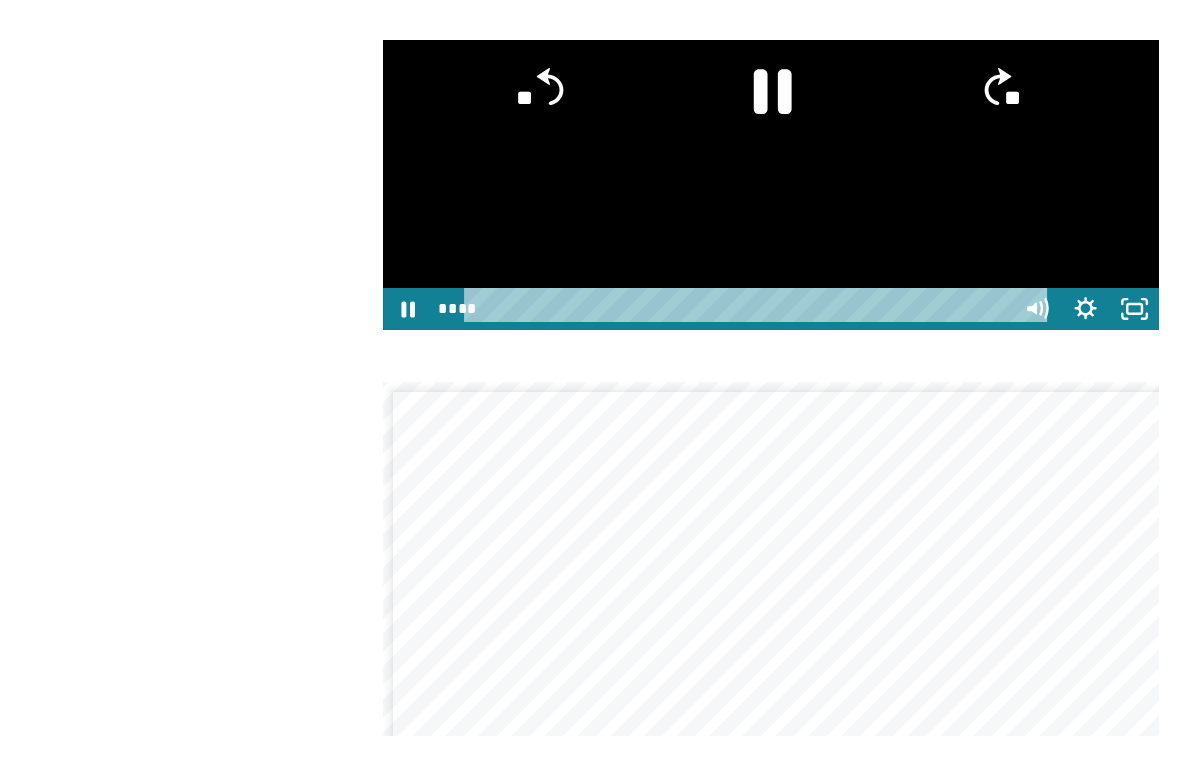 scroll, scrollTop: 0, scrollLeft: 0, axis: both 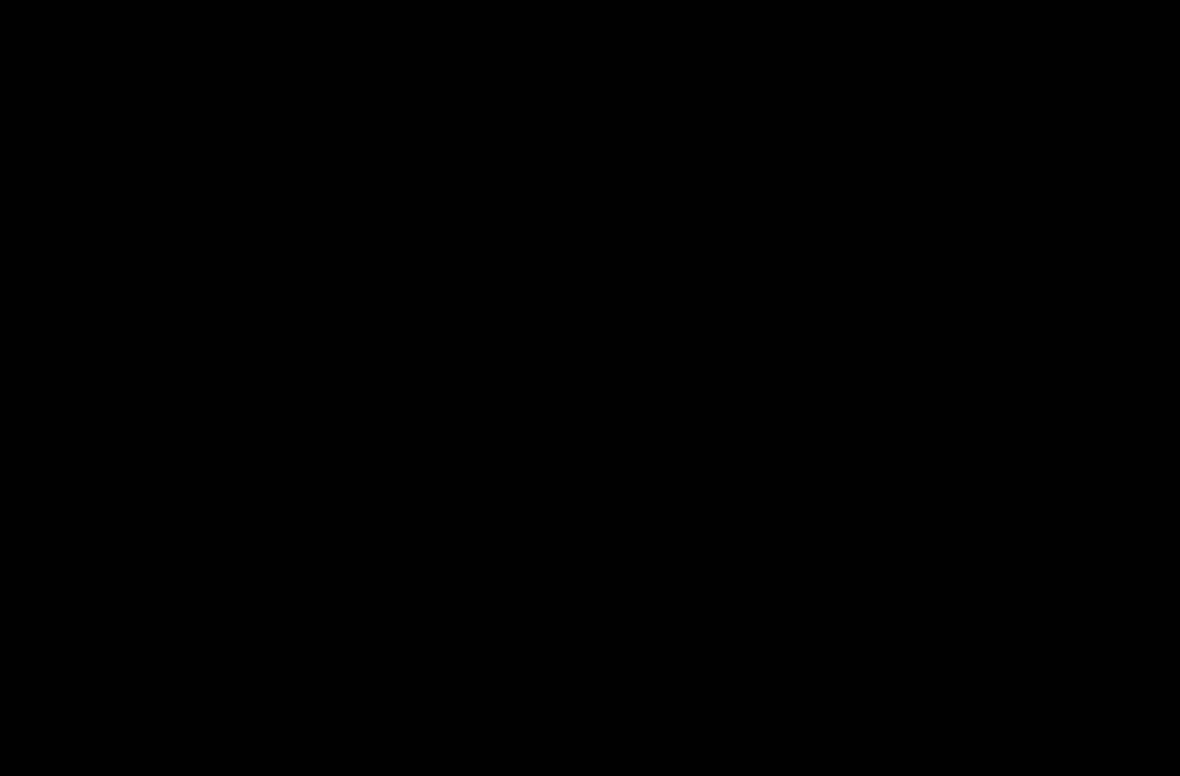 click at bounding box center (590, 388) 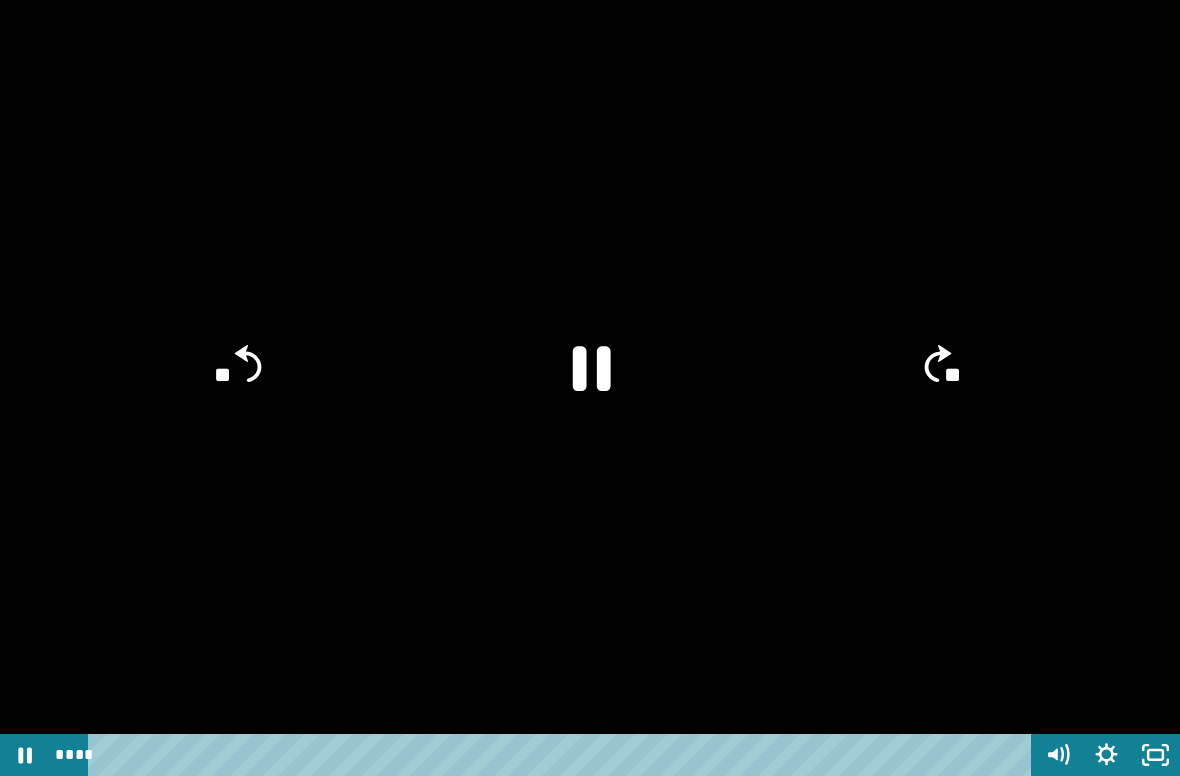 click at bounding box center (590, 388) 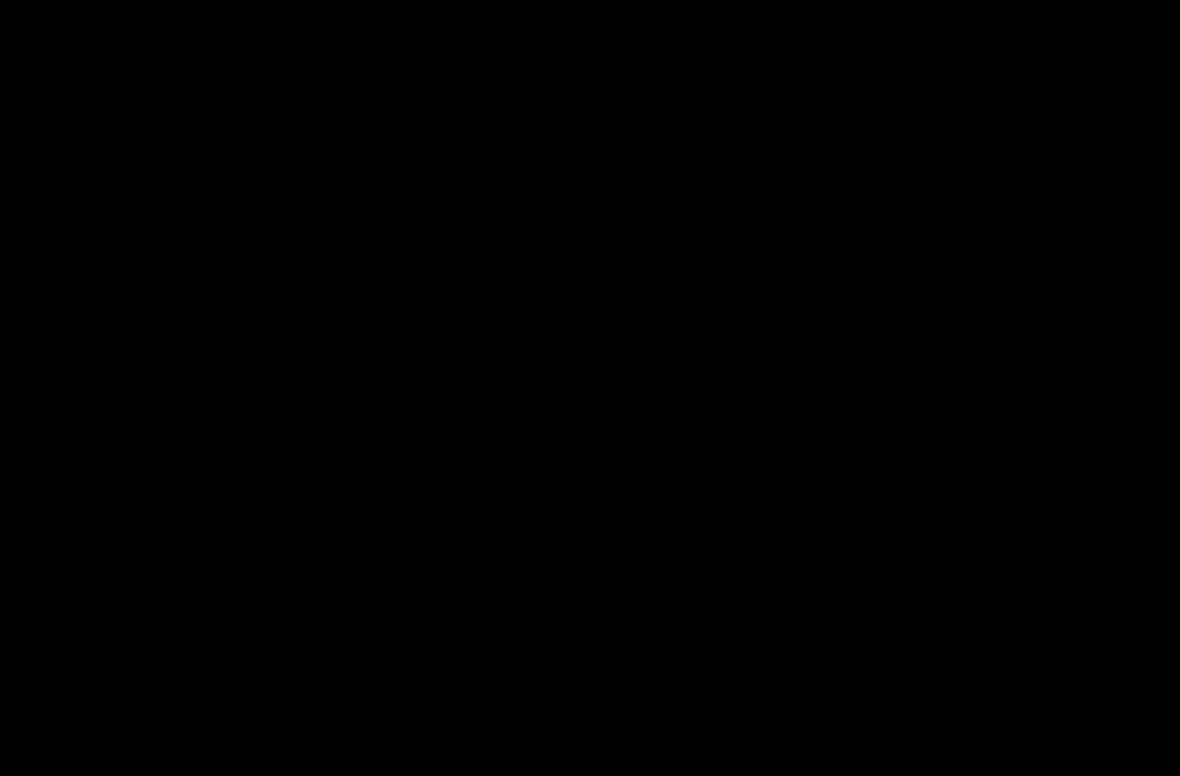 click at bounding box center [590, 388] 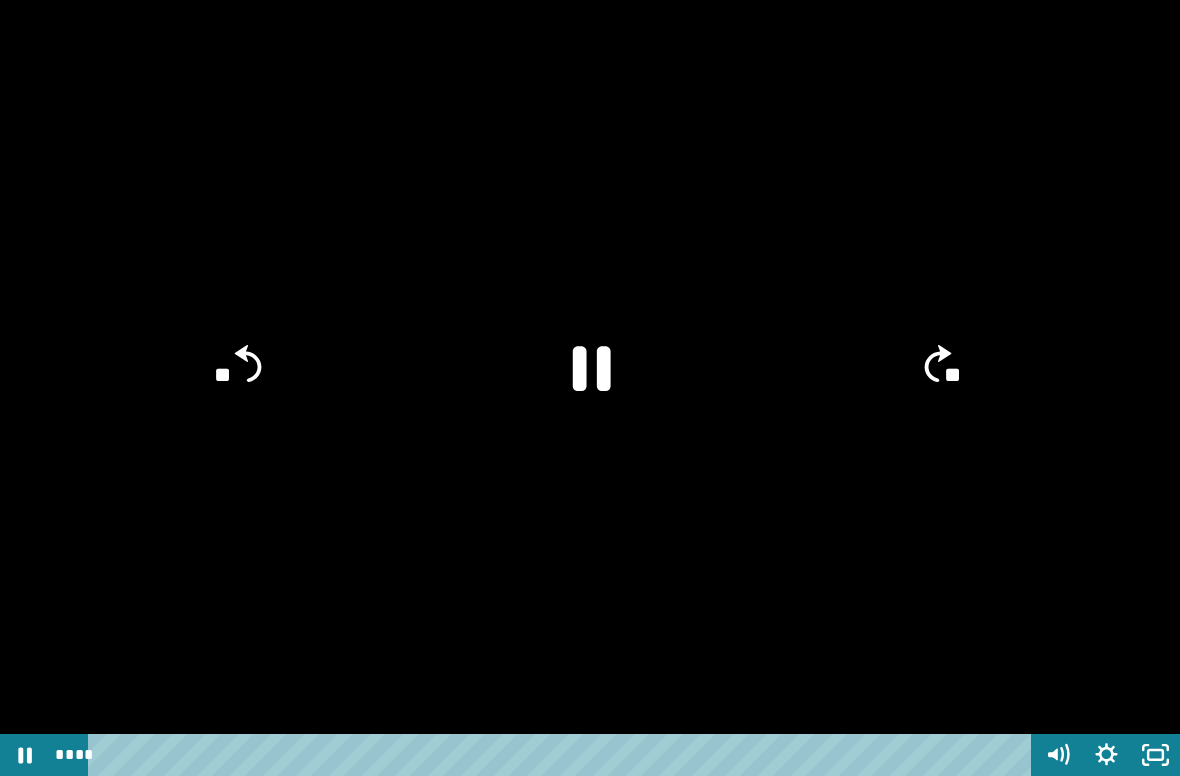 click 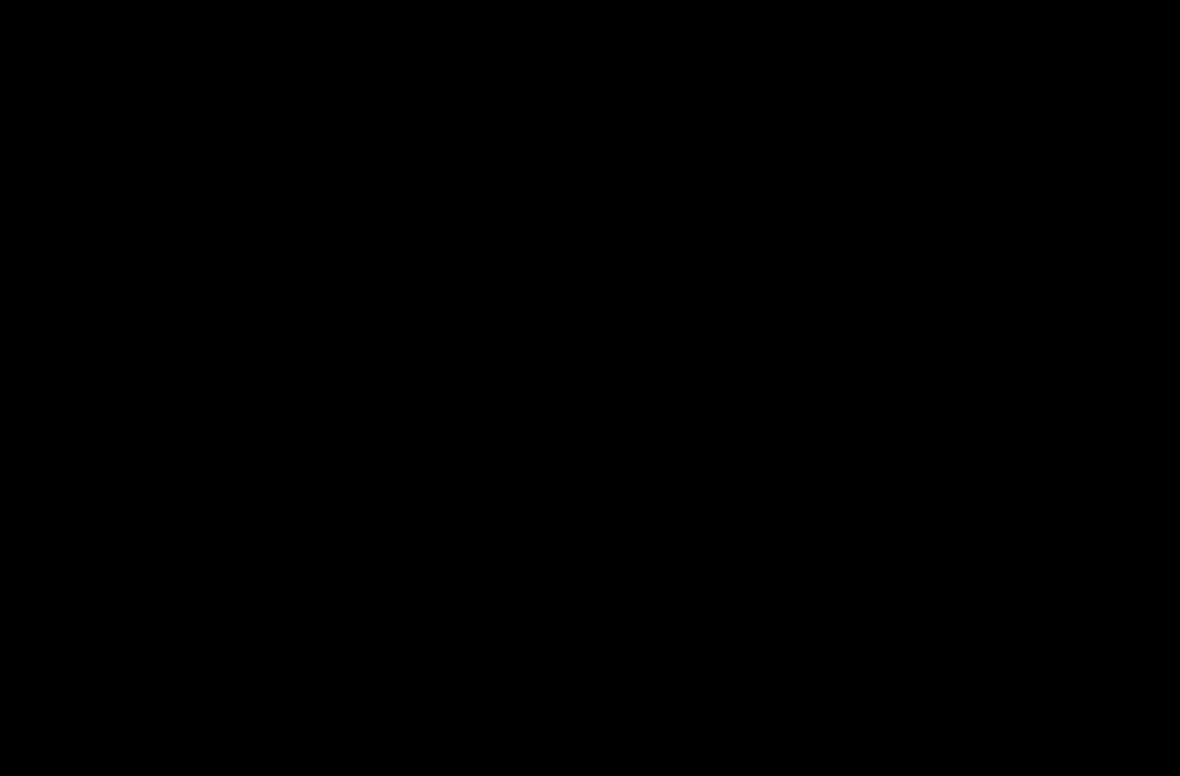 click at bounding box center (590, 388) 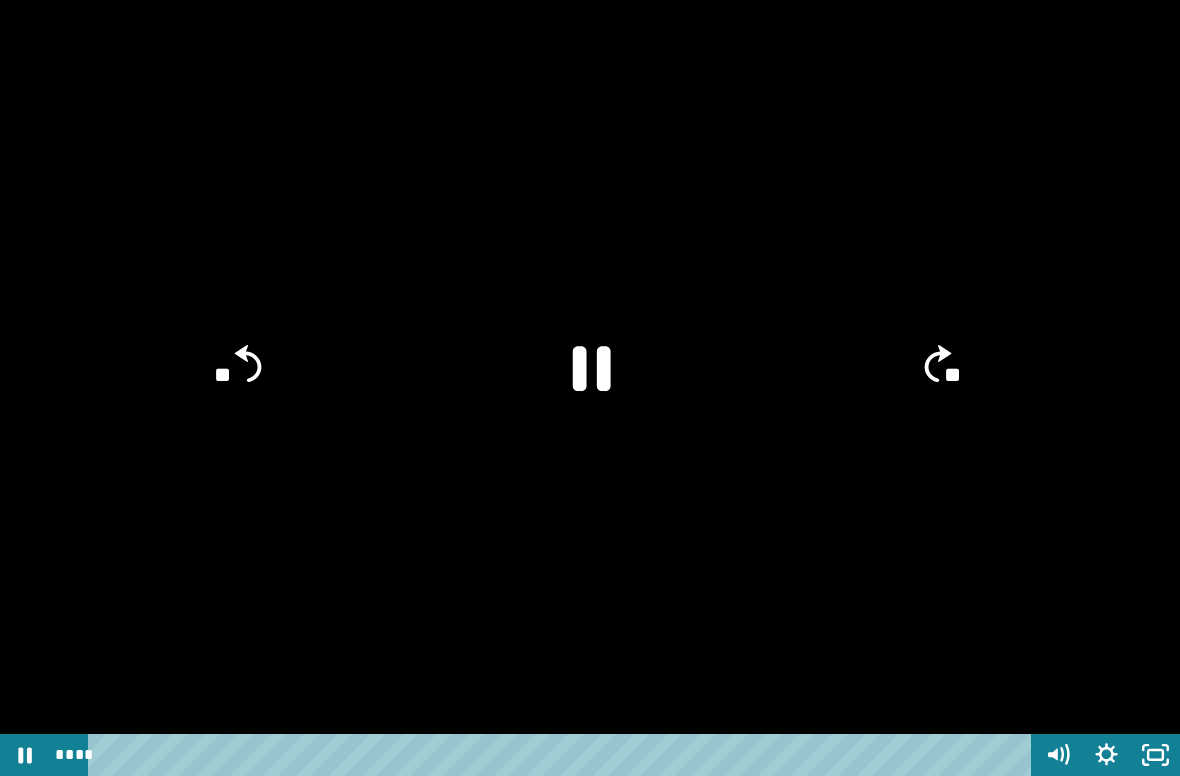 click at bounding box center (590, 388) 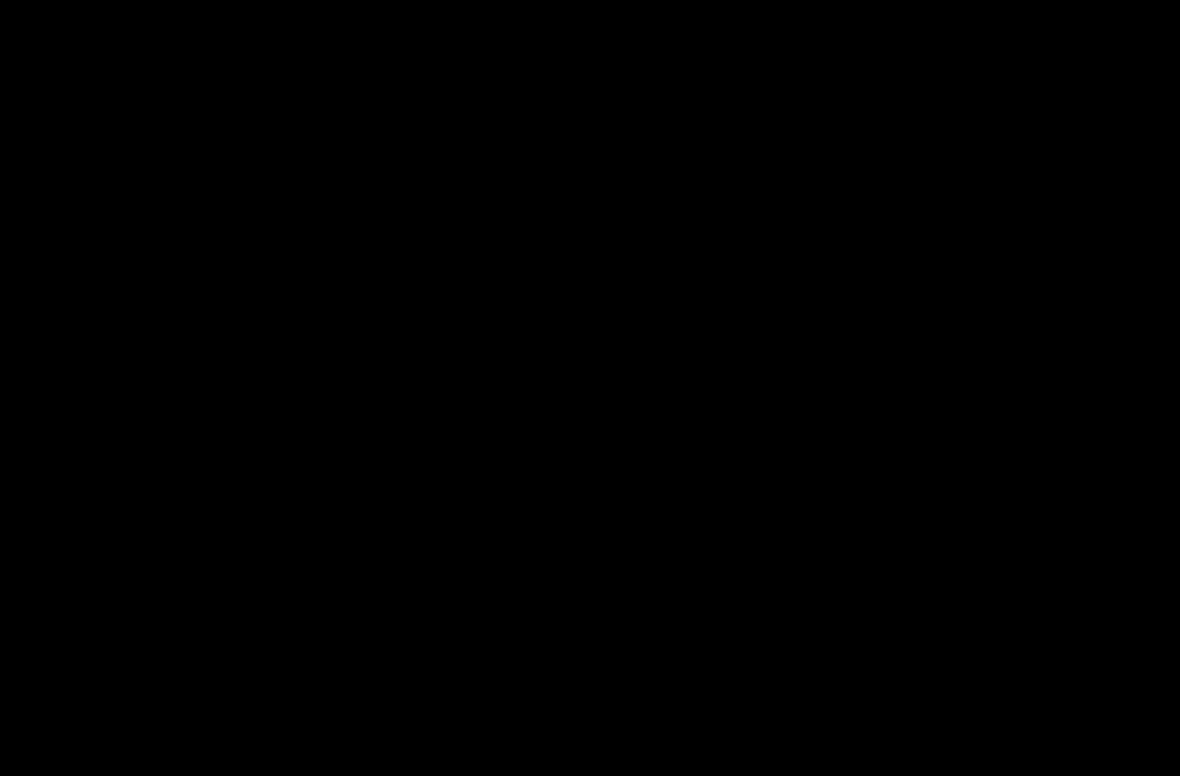 click at bounding box center [590, 388] 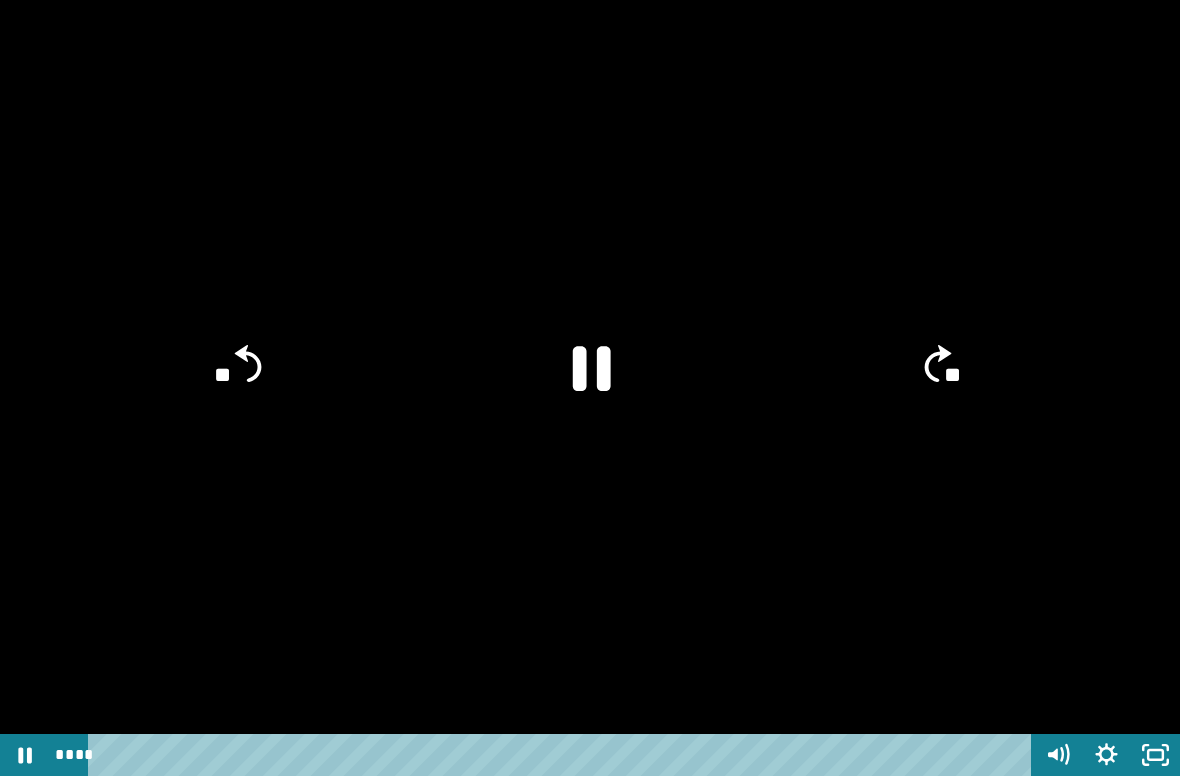 click on "**" 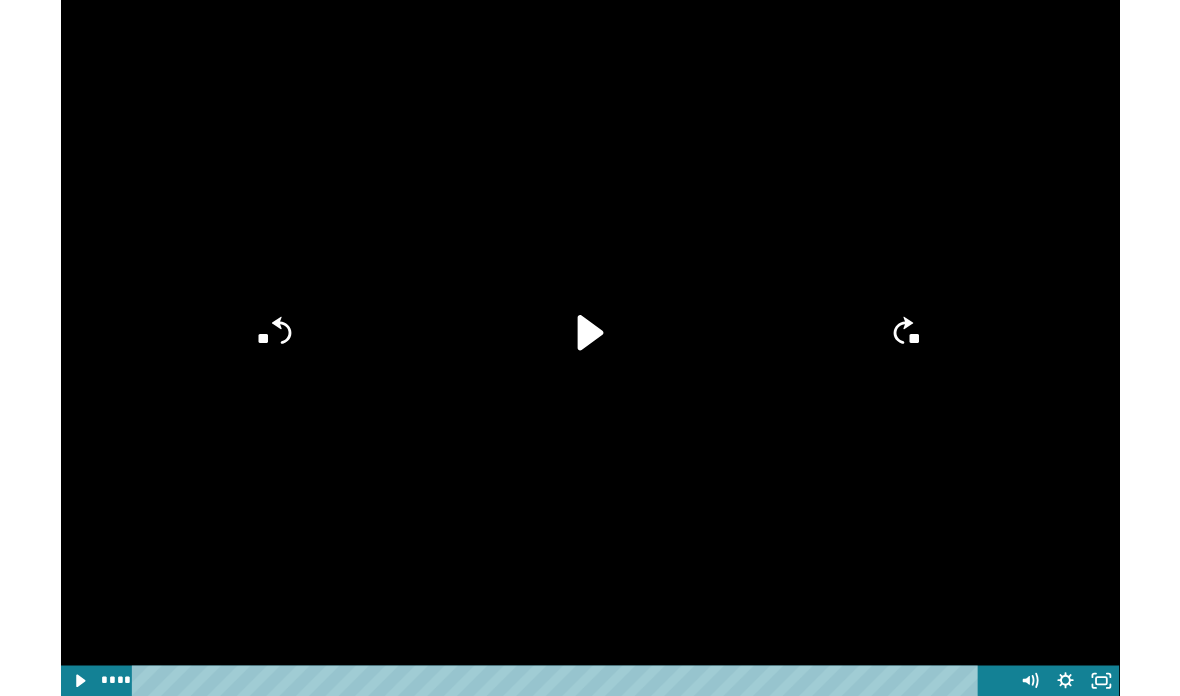 scroll, scrollTop: 2961, scrollLeft: 0, axis: vertical 